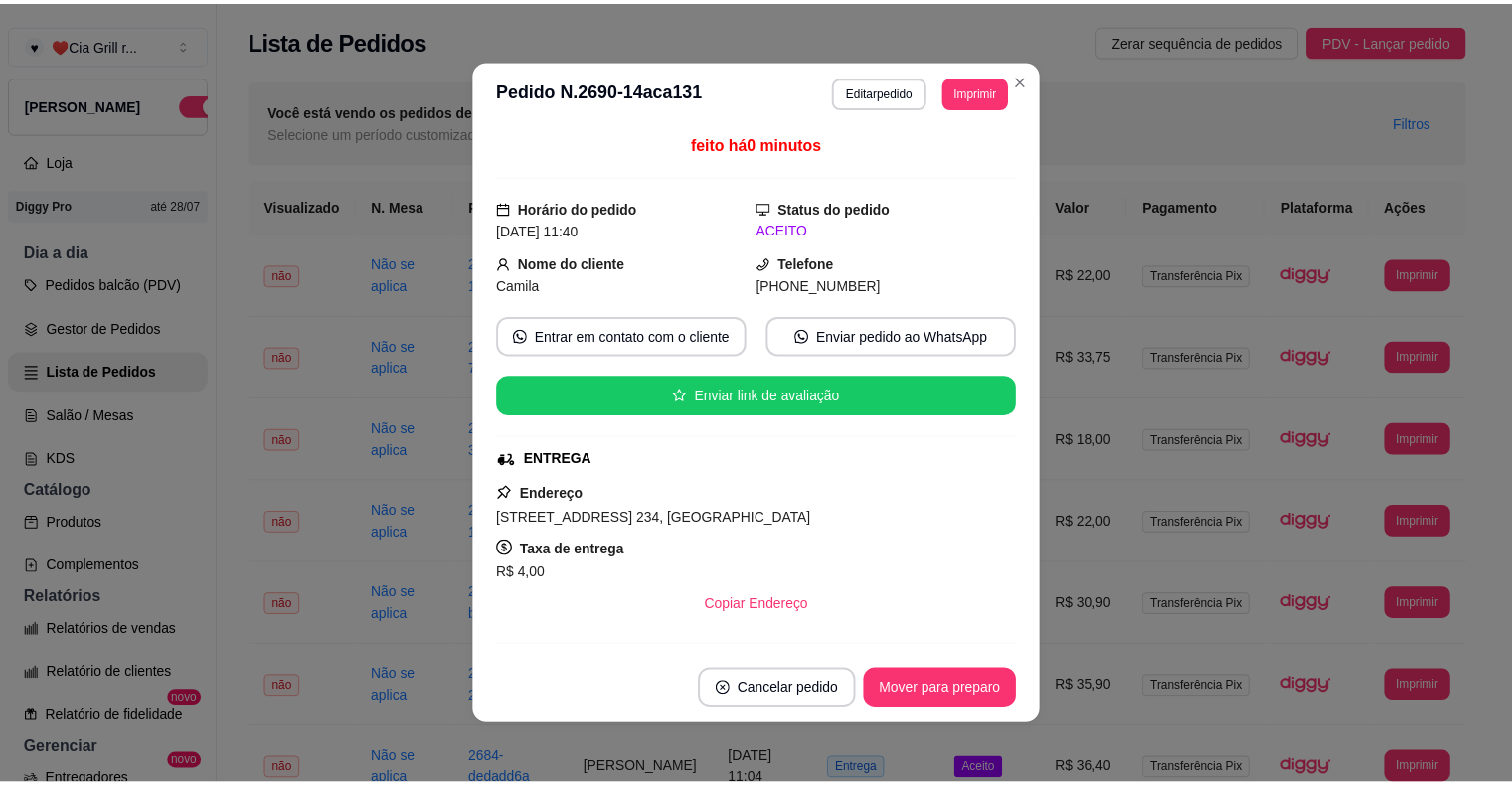scroll, scrollTop: 0, scrollLeft: 0, axis: both 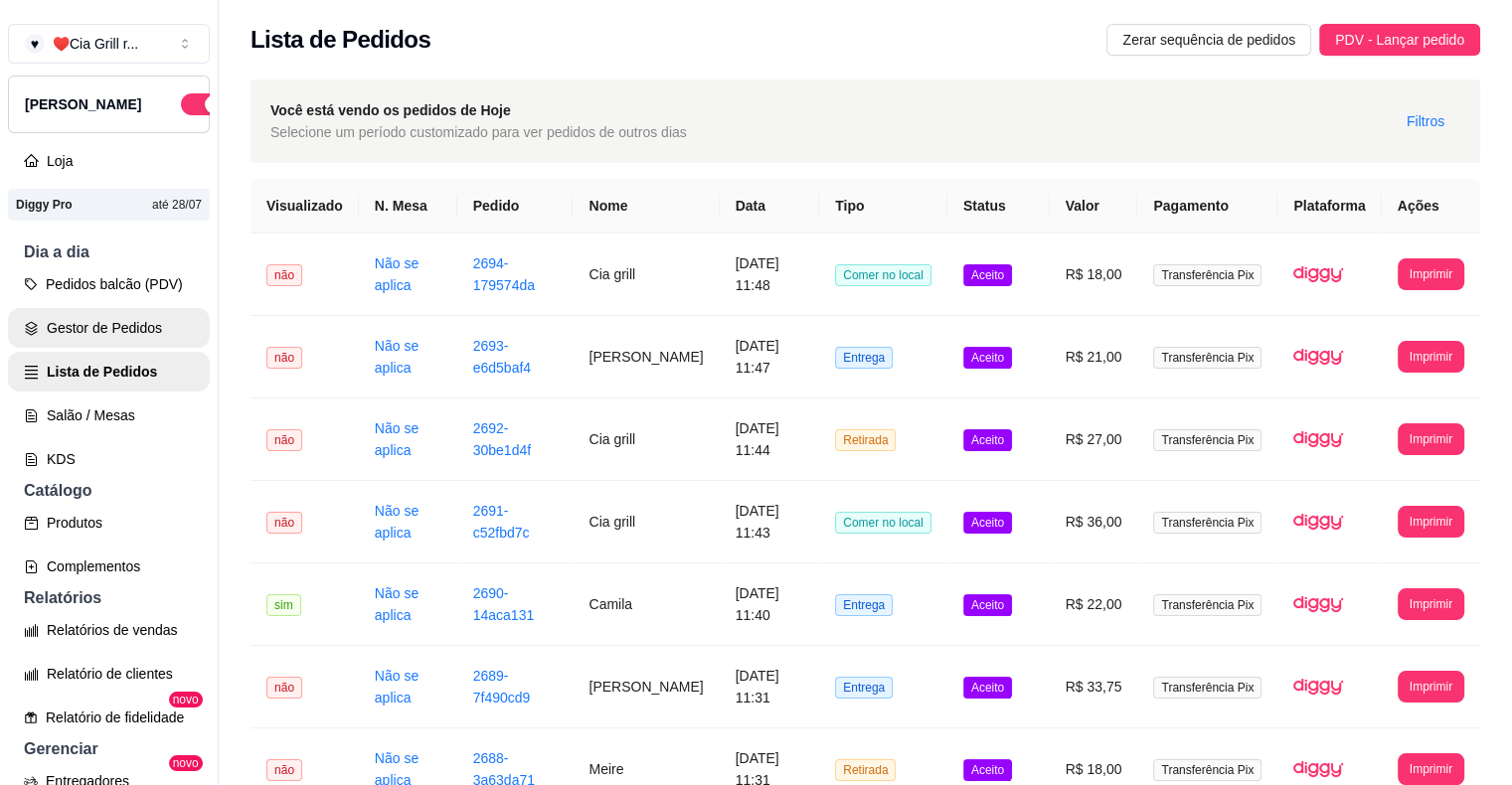 click on "Gestor de Pedidos" at bounding box center [108, 328] 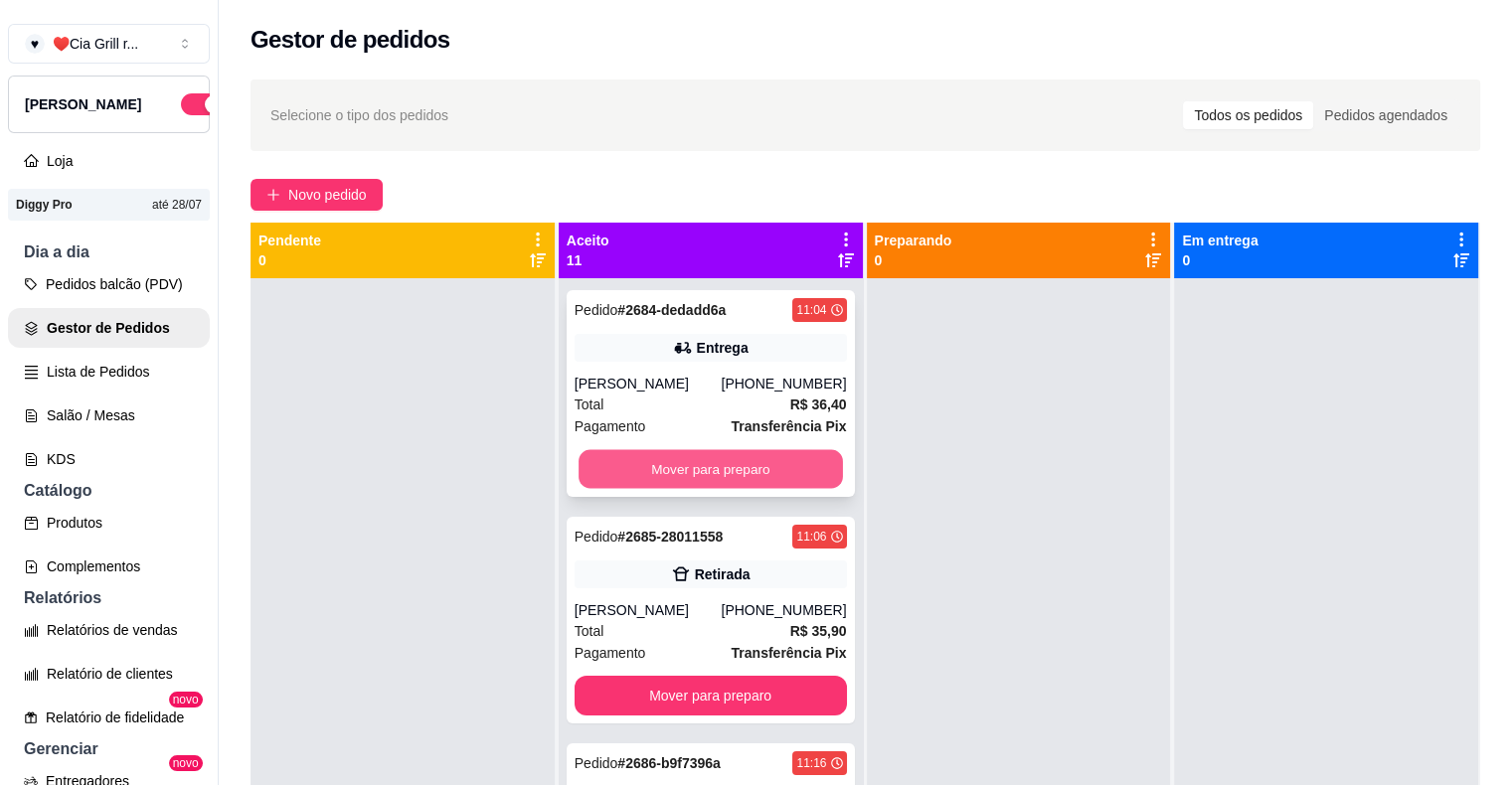 click on "Mover para preparo" at bounding box center (711, 469) 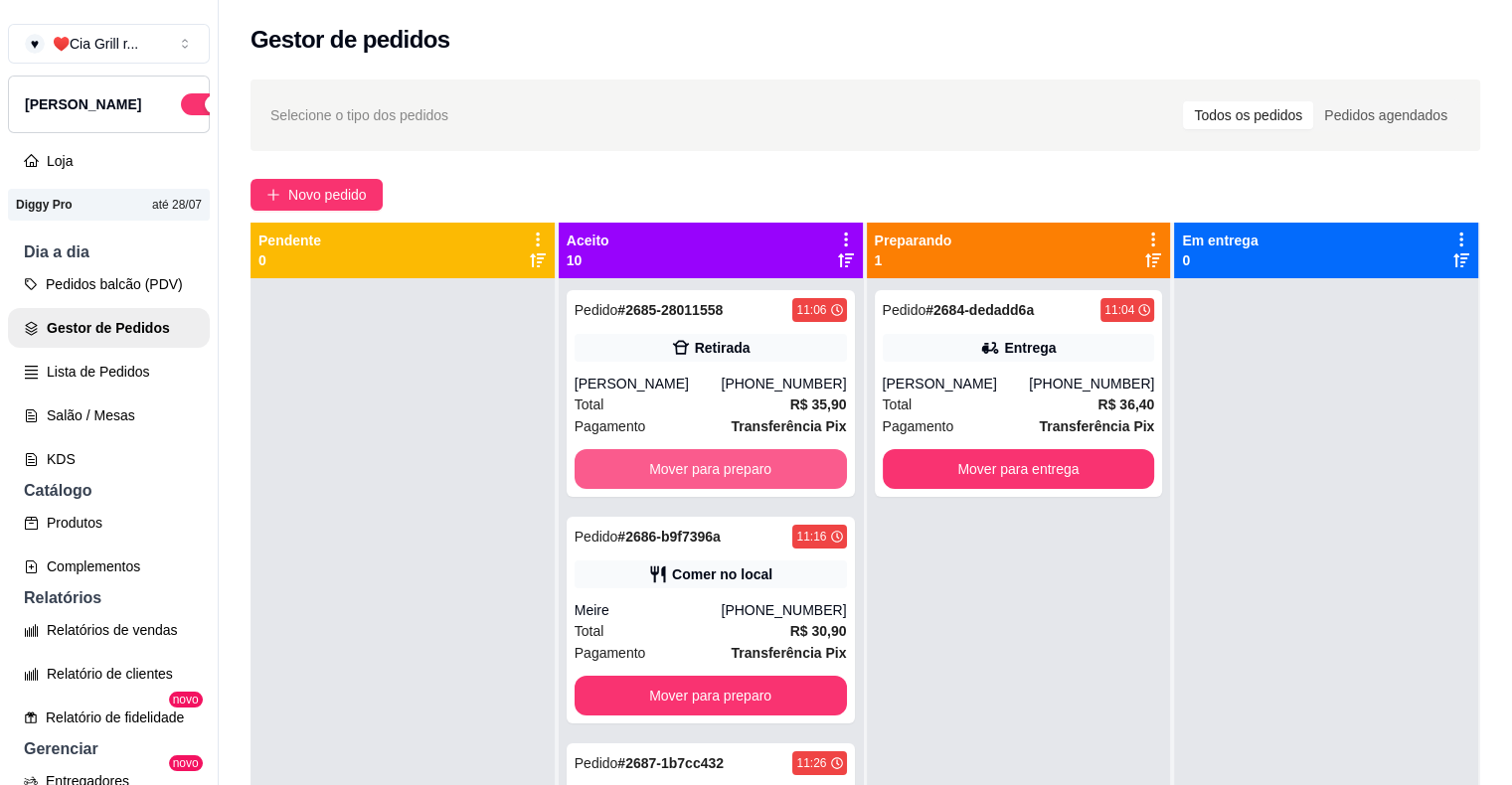 click on "Mover para preparo" at bounding box center (711, 469) 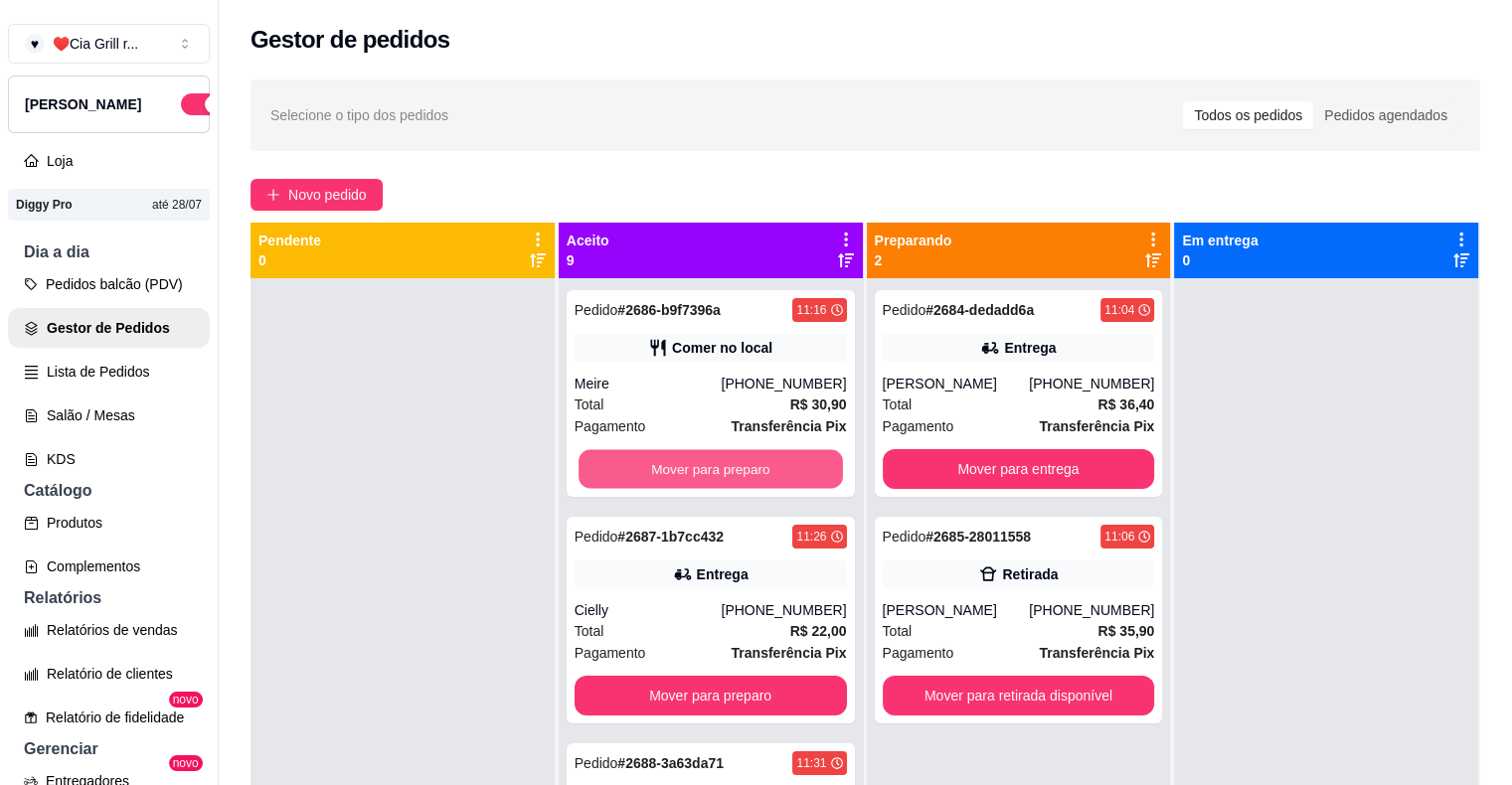 click on "Mover para preparo" at bounding box center [711, 469] 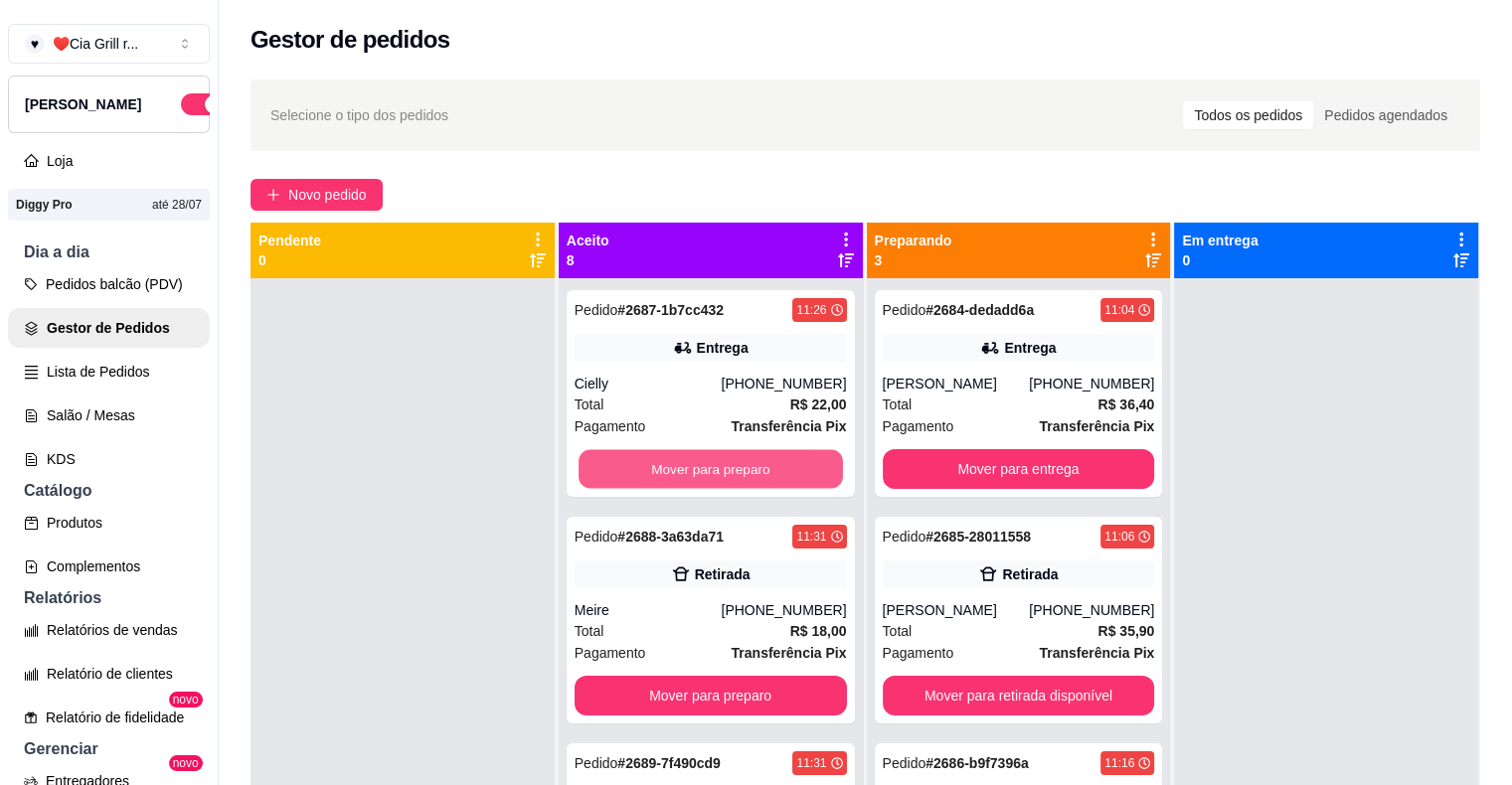 click on "Mover para preparo" at bounding box center (711, 469) 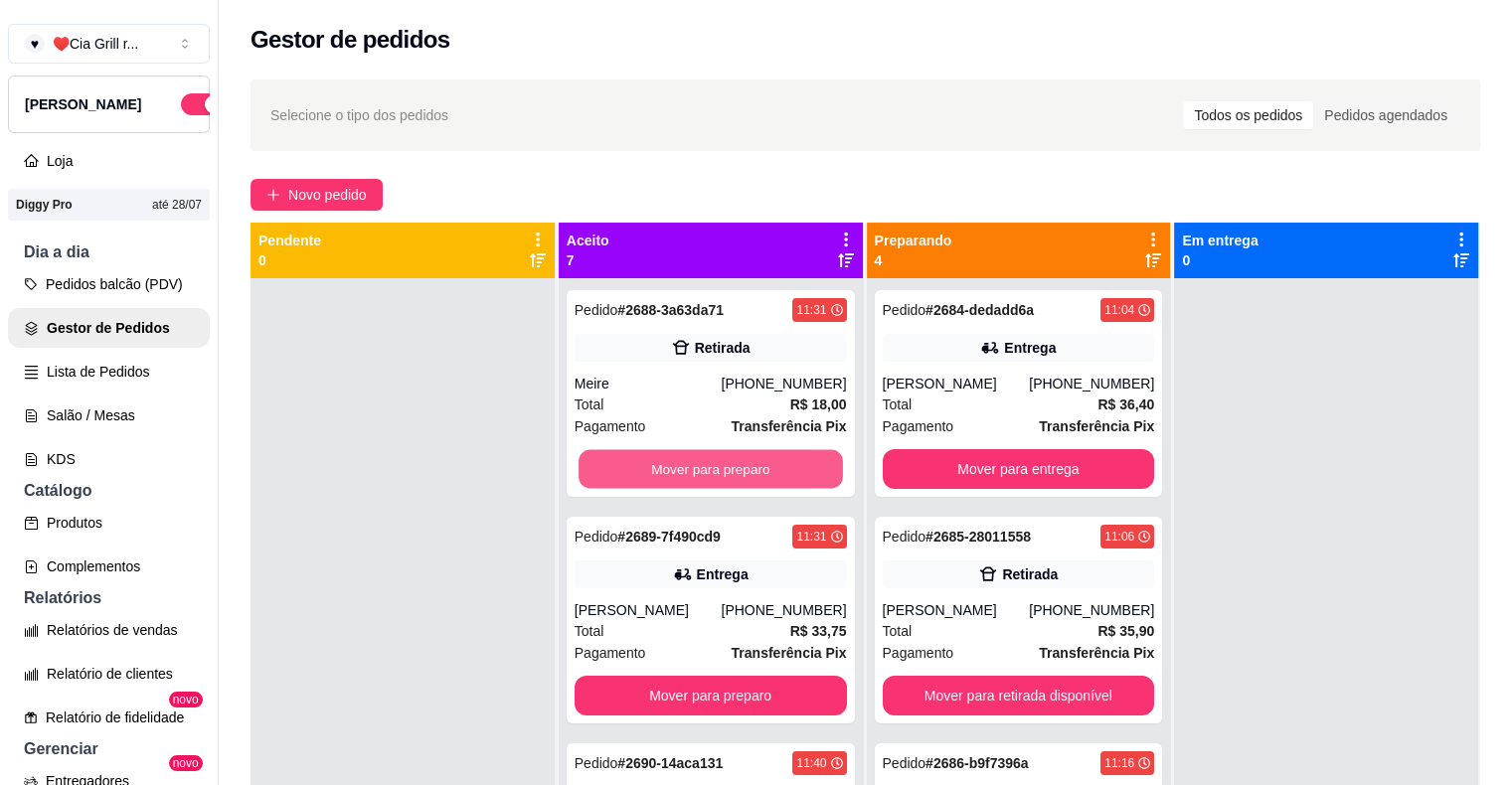 click on "Mover para preparo" at bounding box center (711, 469) 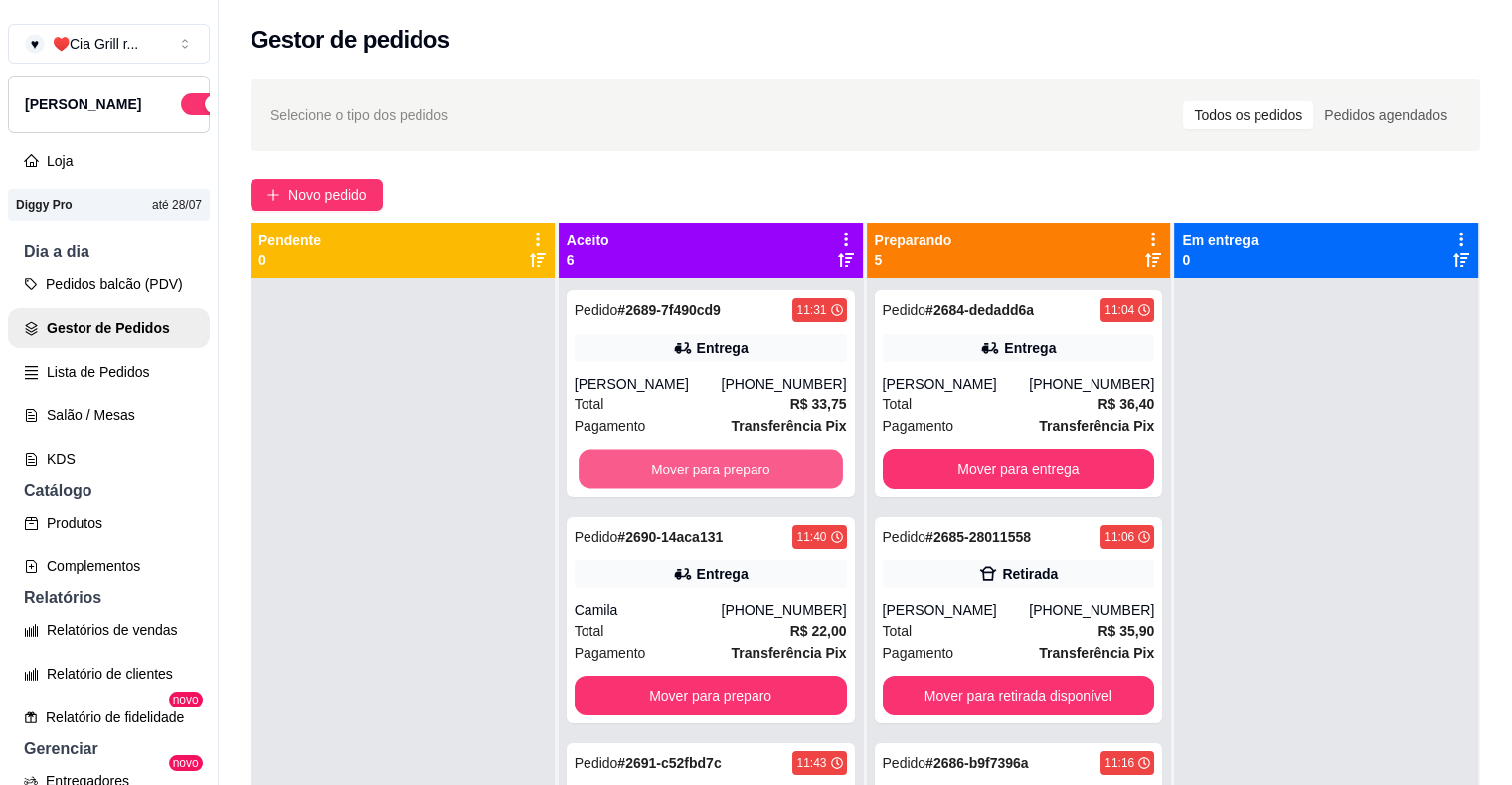 click on "Mover para preparo" at bounding box center (711, 469) 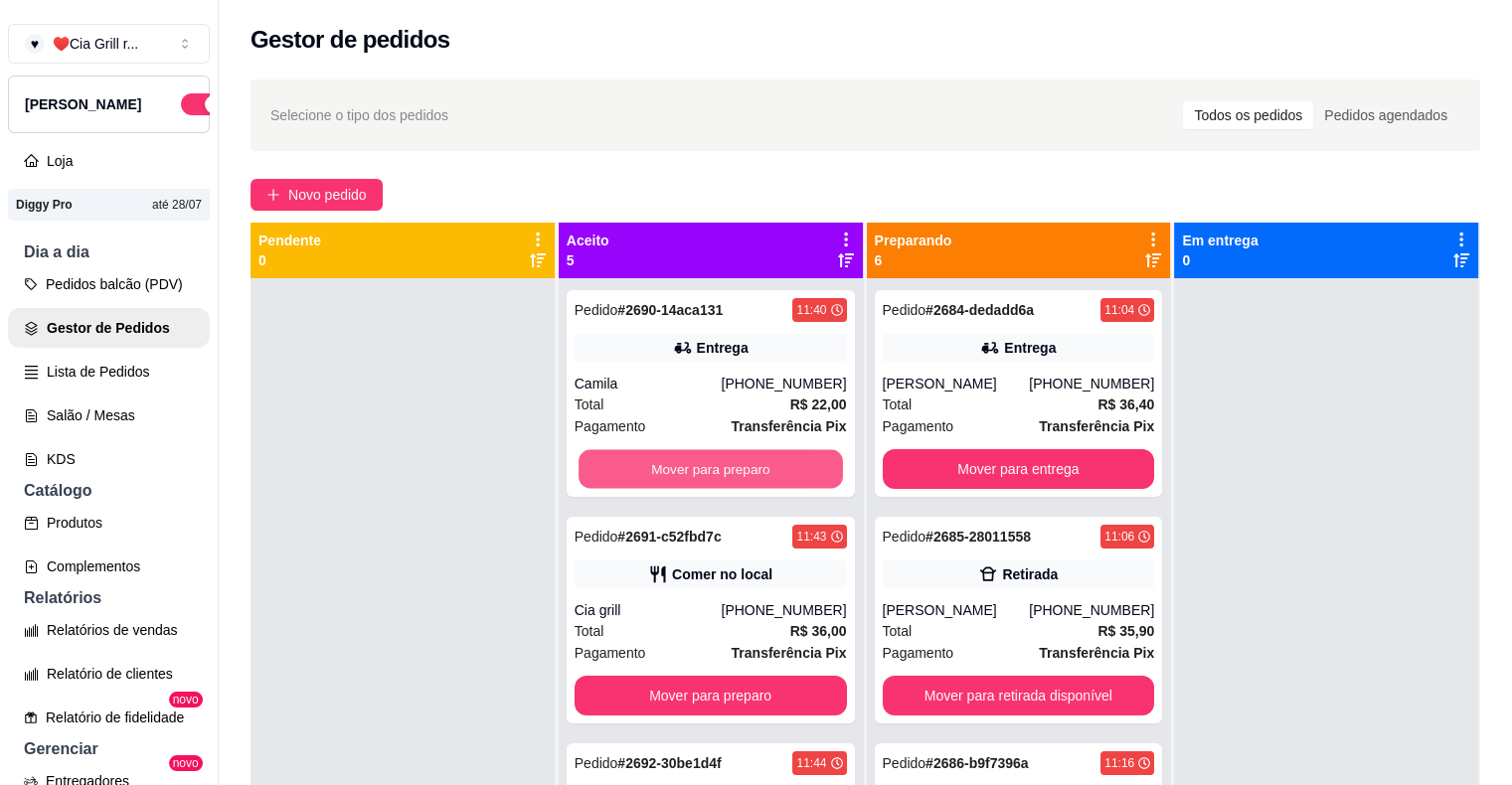 click on "Mover para preparo" at bounding box center (711, 469) 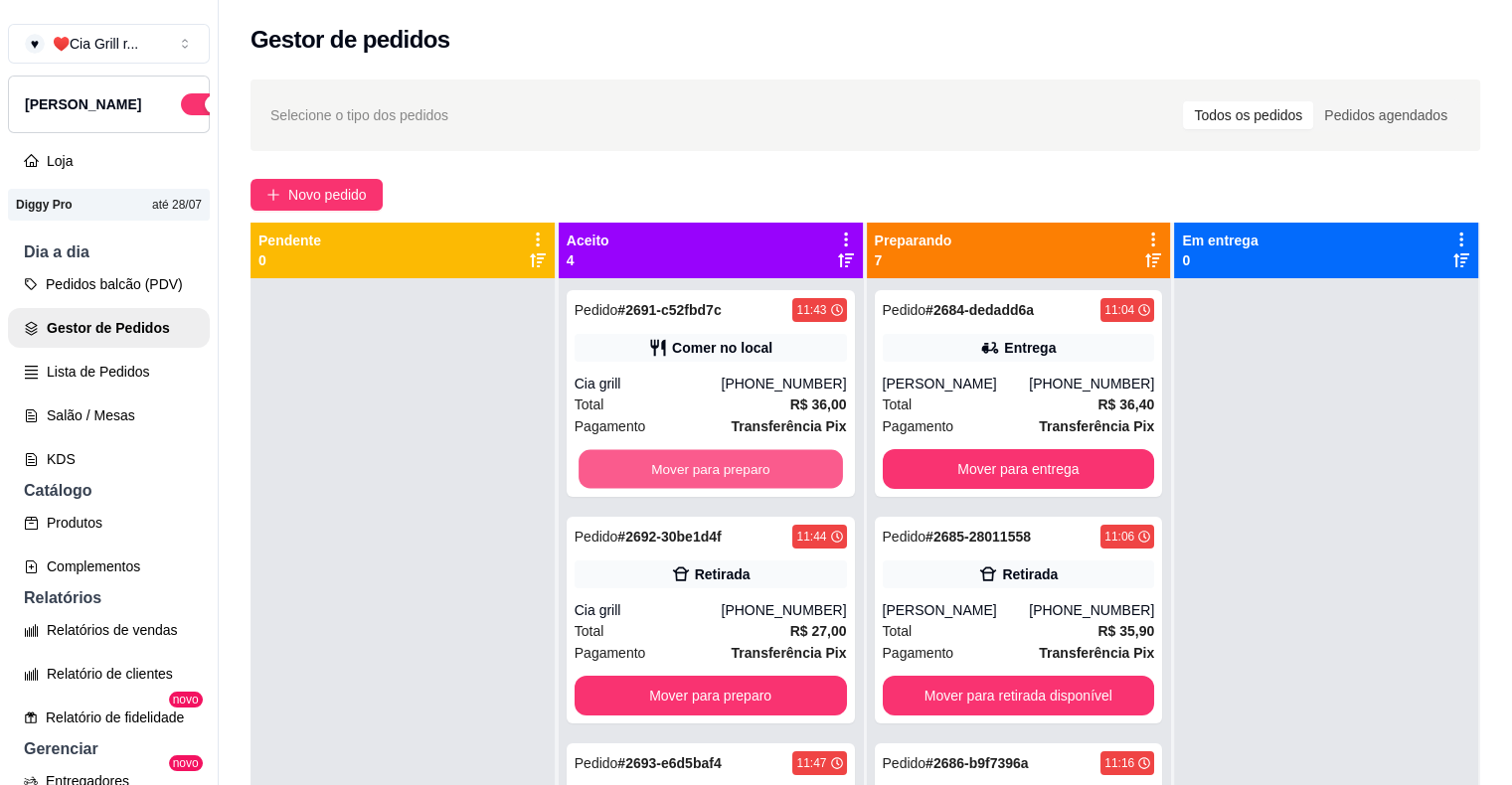 click on "Mover para preparo" at bounding box center (711, 469) 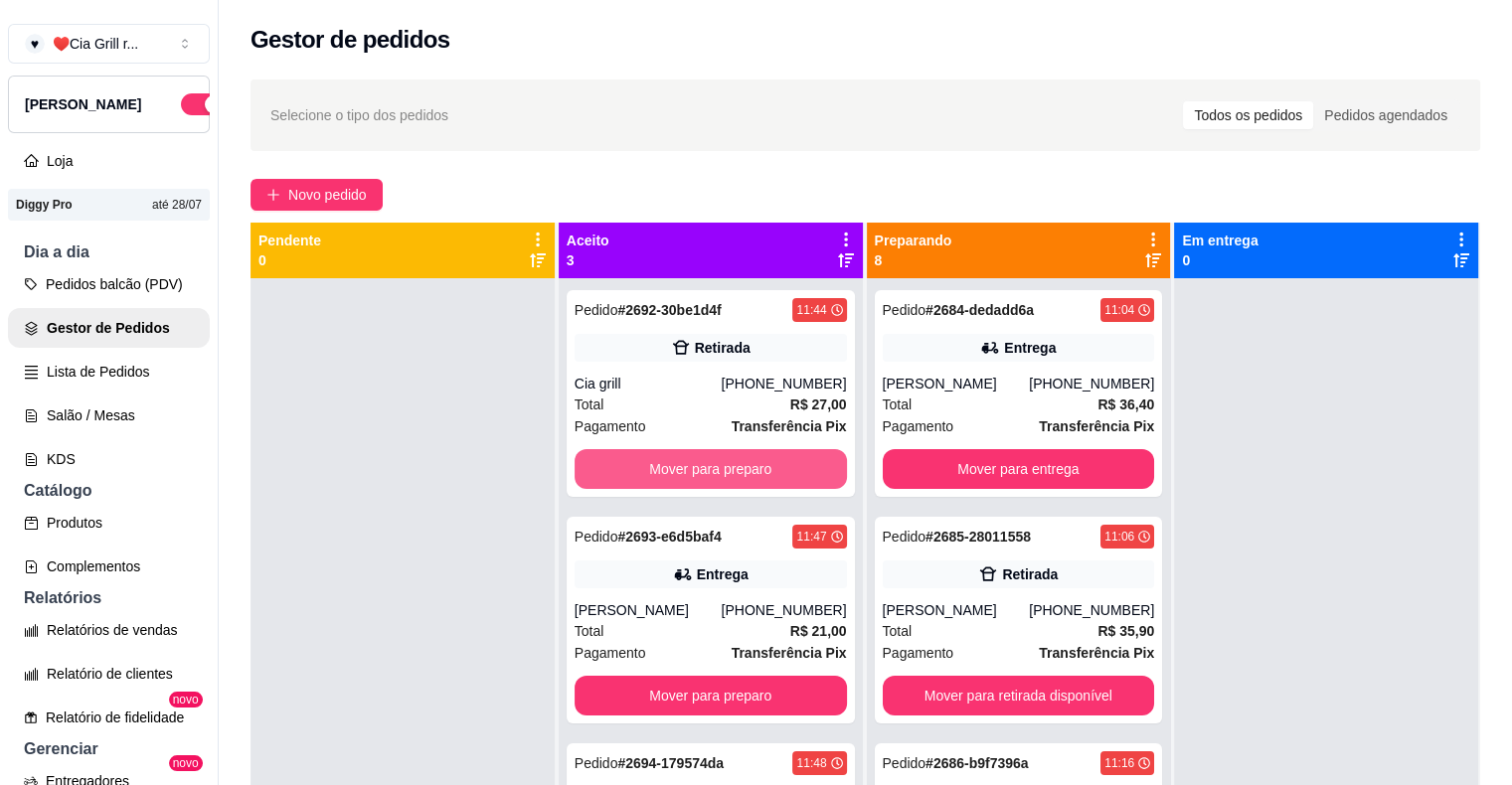click on "Mover para preparo" at bounding box center (711, 469) 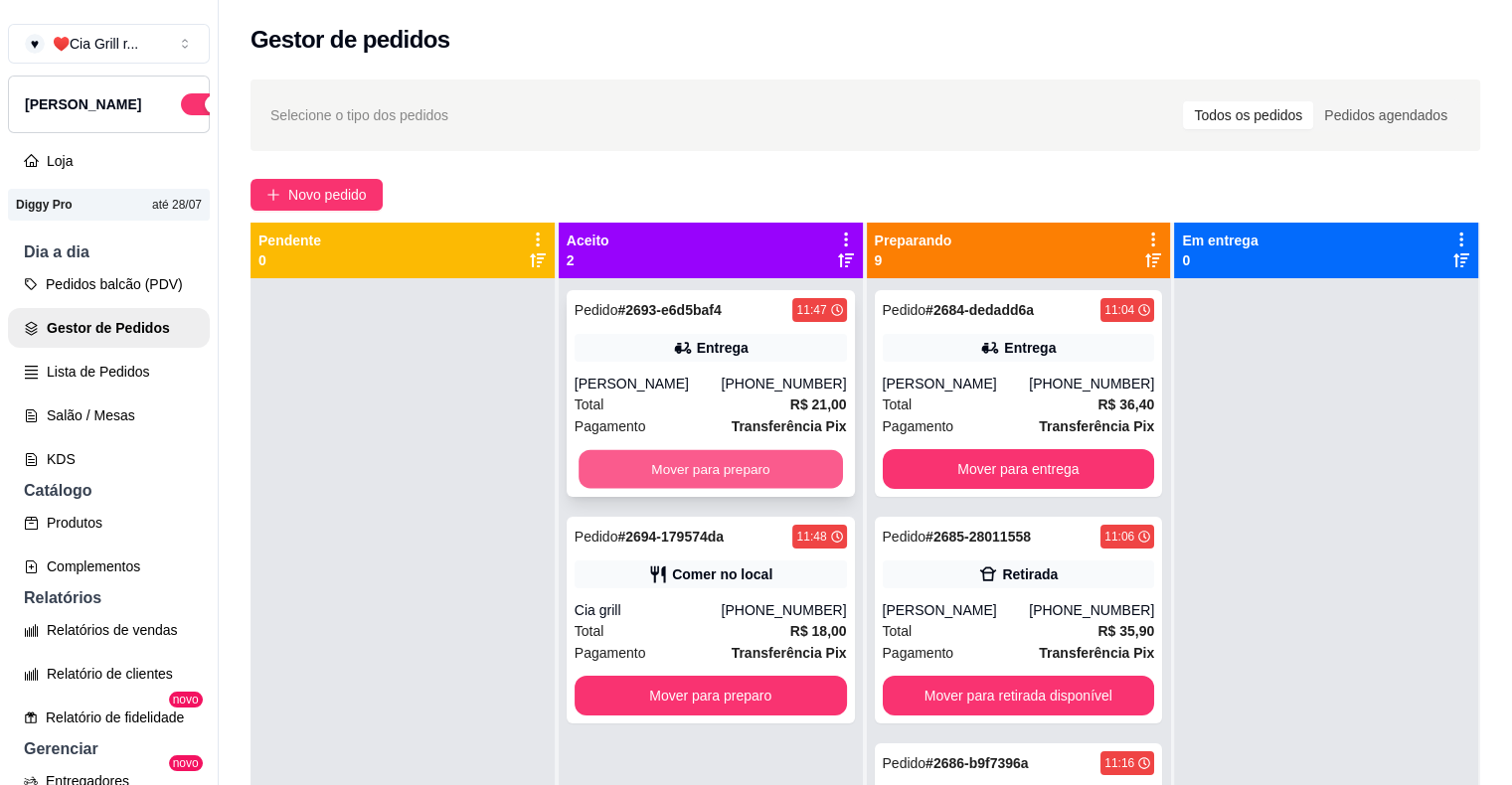click on "Mover para preparo" at bounding box center (711, 469) 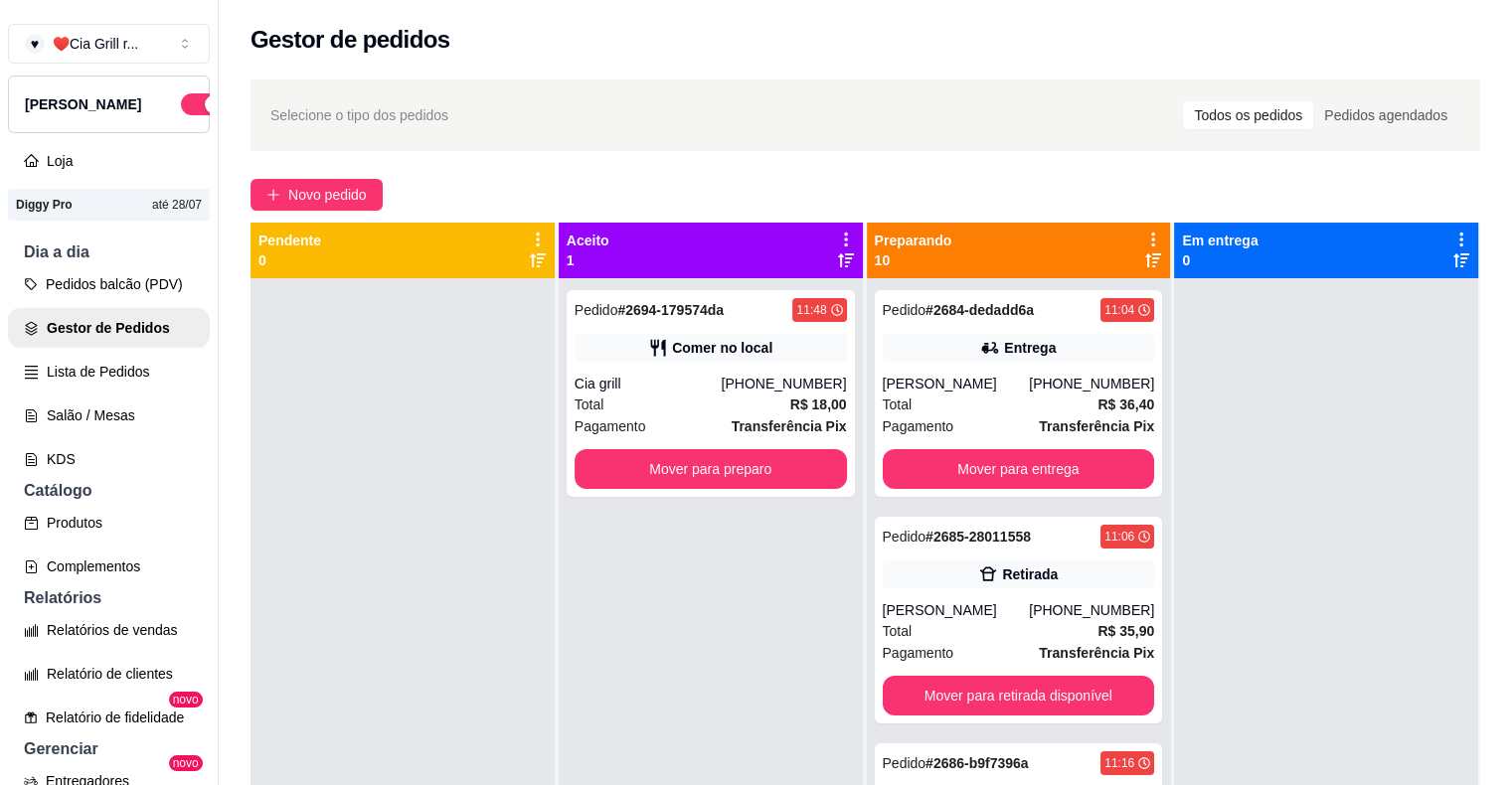 click on "Pedido  # 2694-179574da 11:48 Comer no local Cia grill [PHONE_NUMBER] Total R$ 18,00 Pagamento Transferência Pix Mover para preparo" at bounding box center (711, 671) 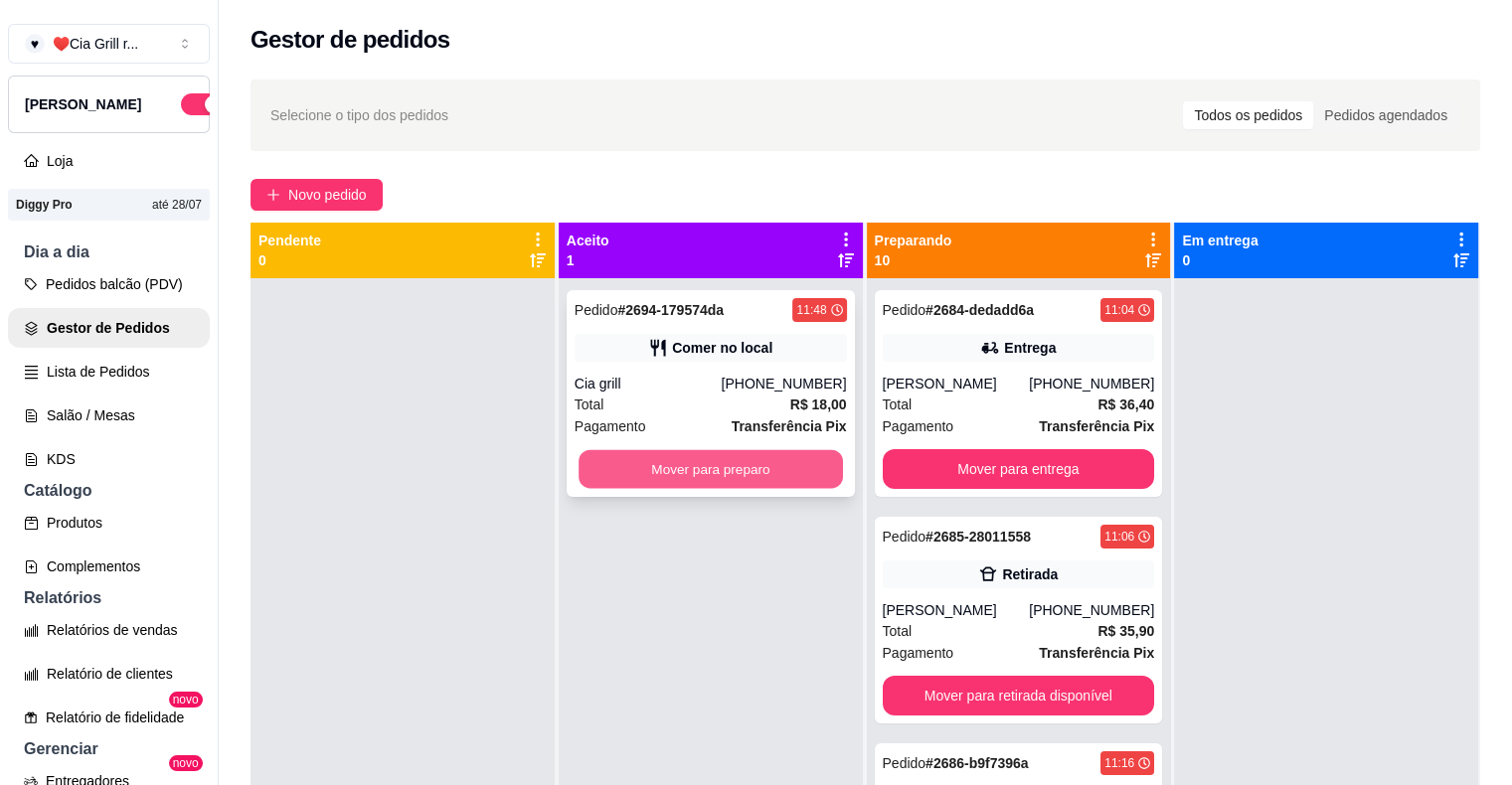 click on "Mover para preparo" at bounding box center [711, 469] 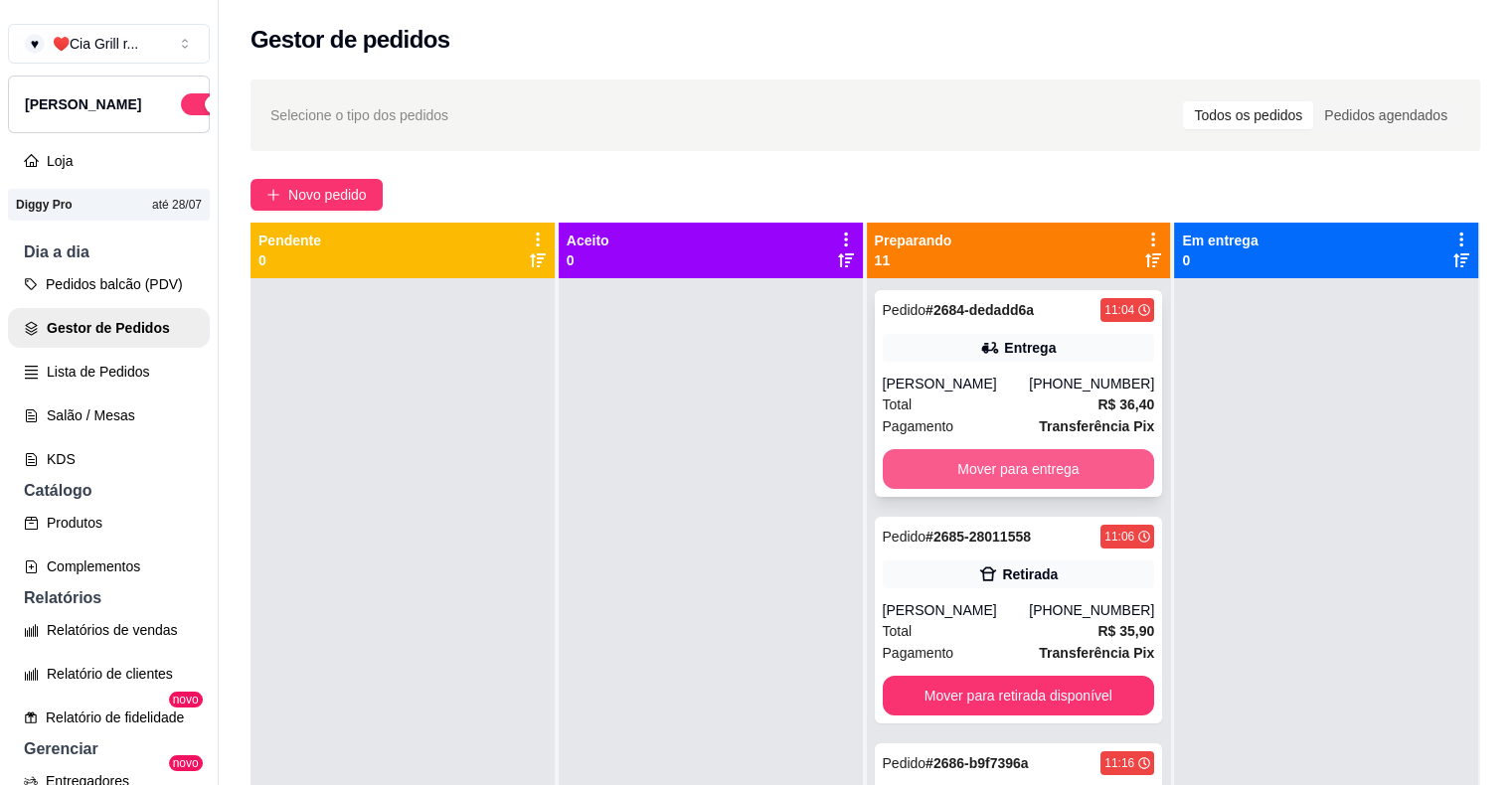 click on "Mover para entrega" at bounding box center (1019, 469) 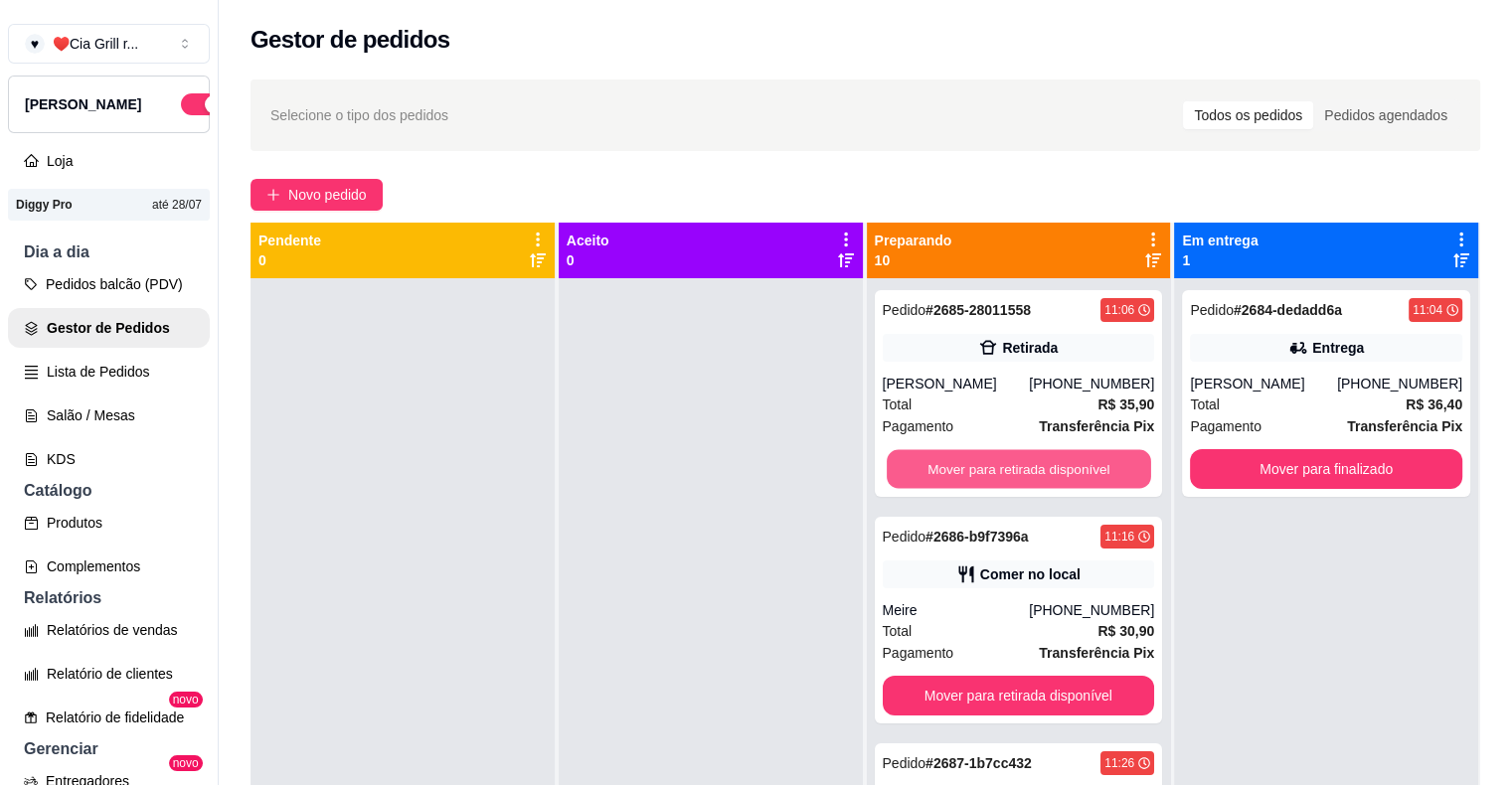 click on "Mover para retirada disponível" at bounding box center [1019, 469] 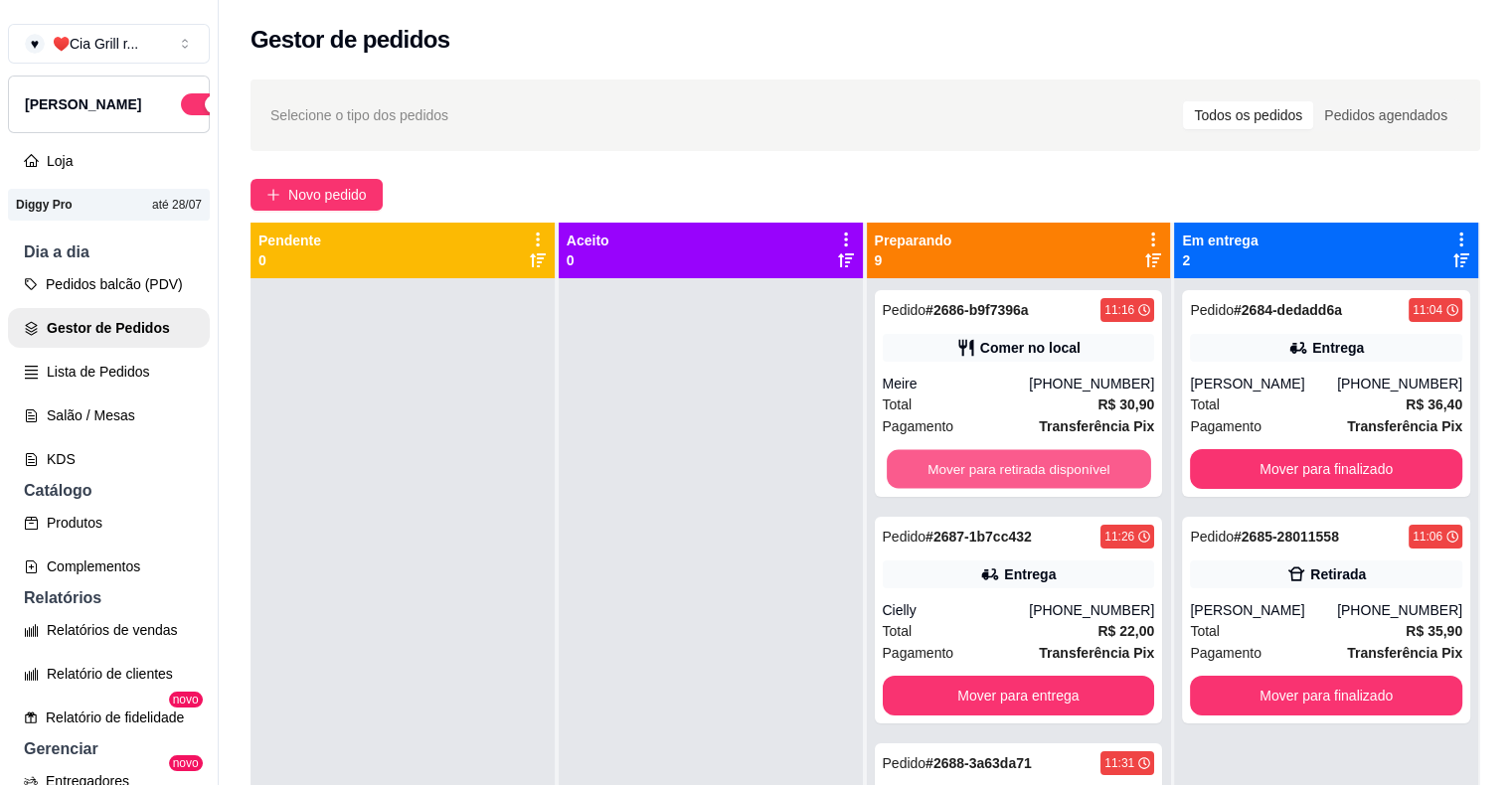 click on "Mover para retirada disponível" at bounding box center [1019, 469] 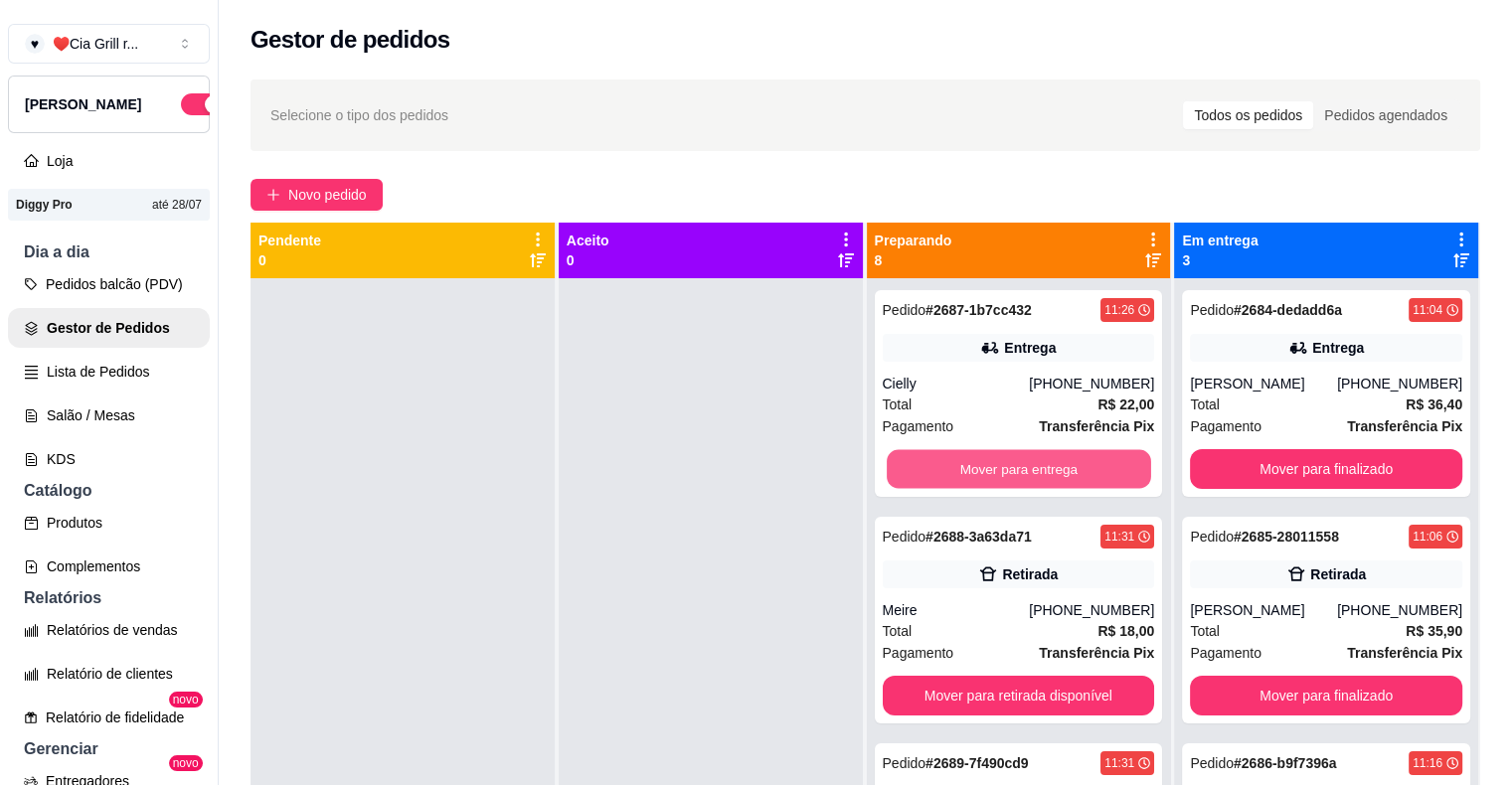 click on "Mover para entrega" at bounding box center [1019, 469] 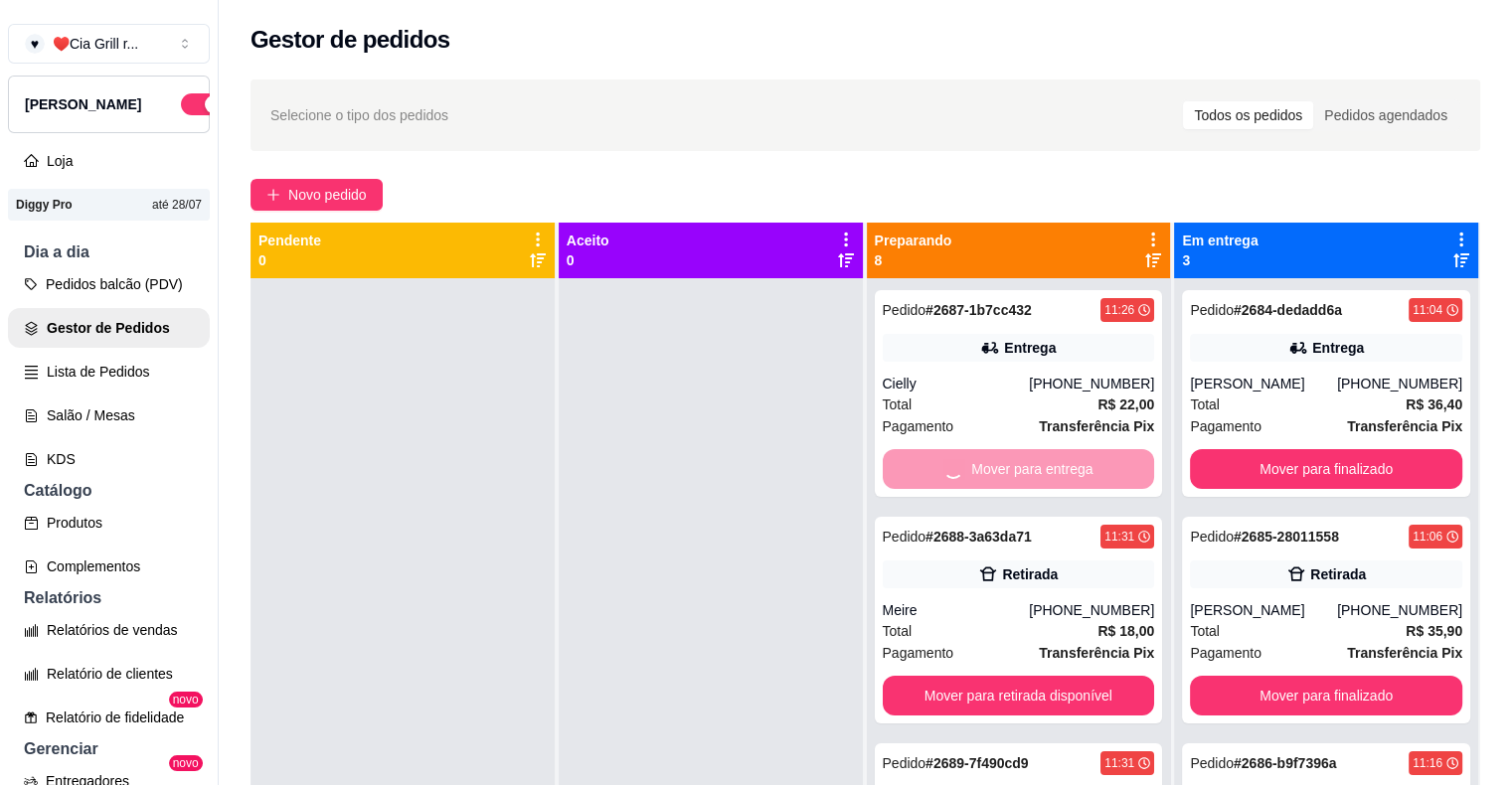 click on "Mover para retirada disponível" at bounding box center [1019, 696] 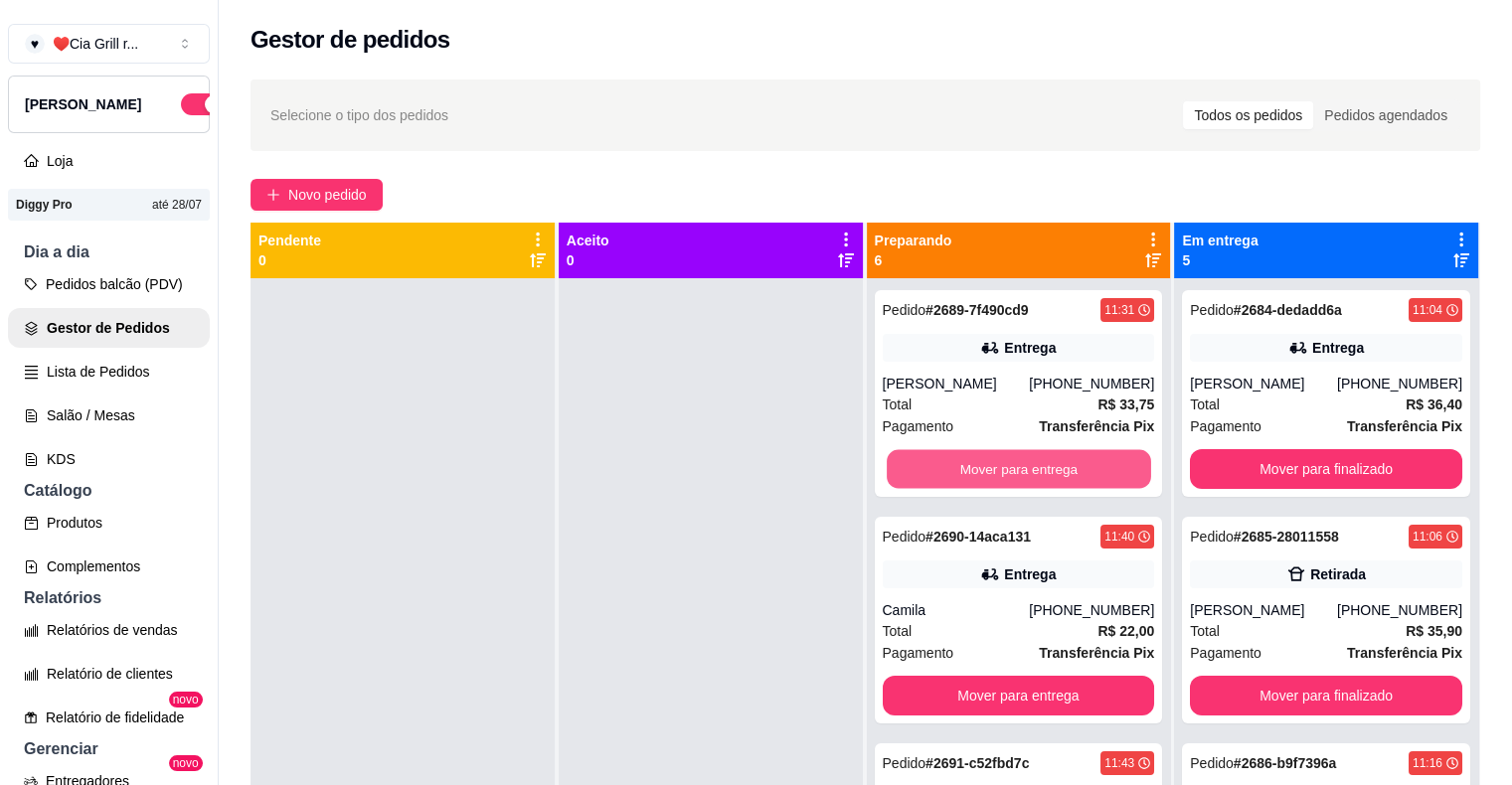 click on "Mover para entrega" at bounding box center (1019, 469) 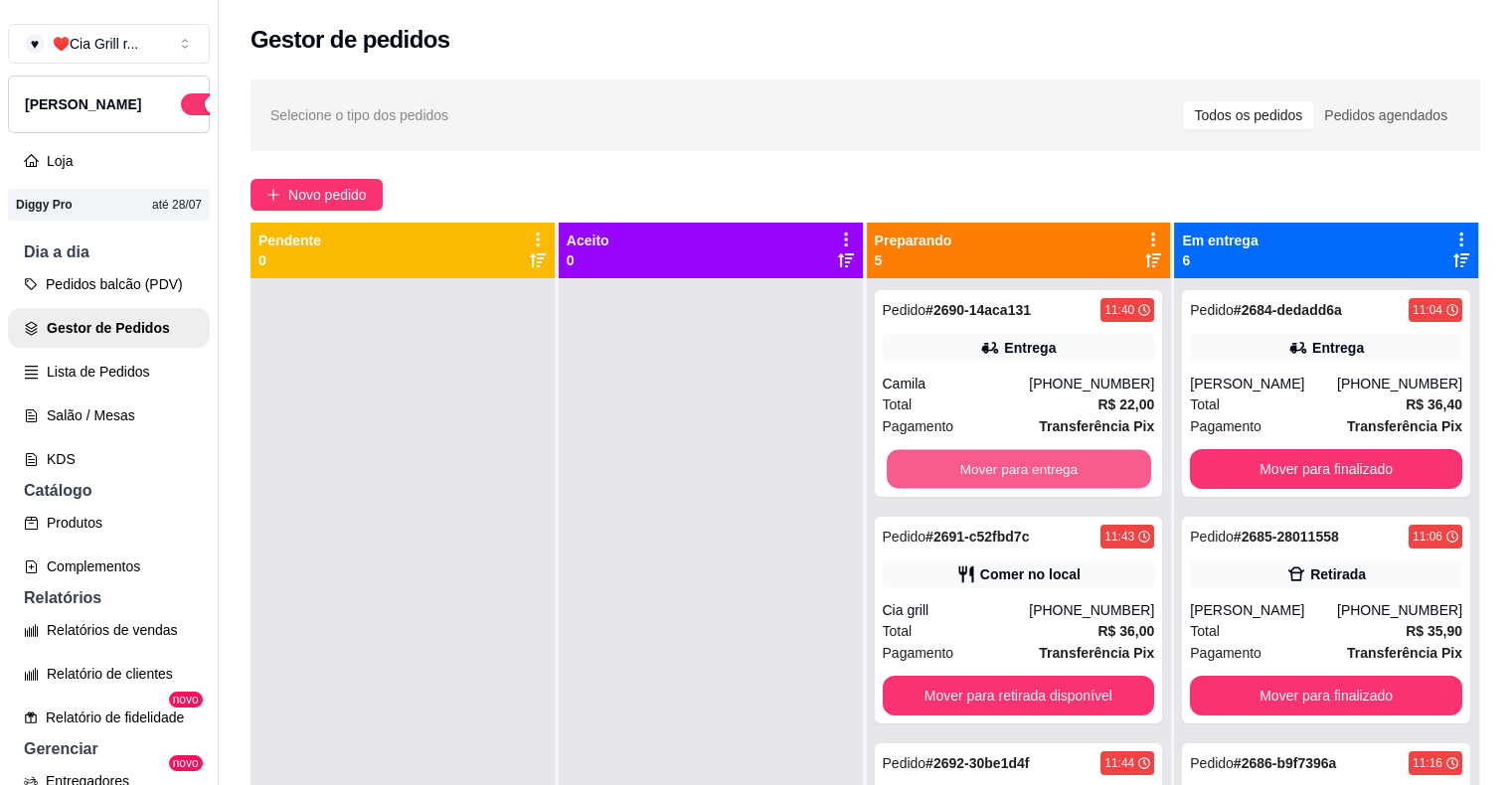 click on "Mover para entrega" at bounding box center [1019, 469] 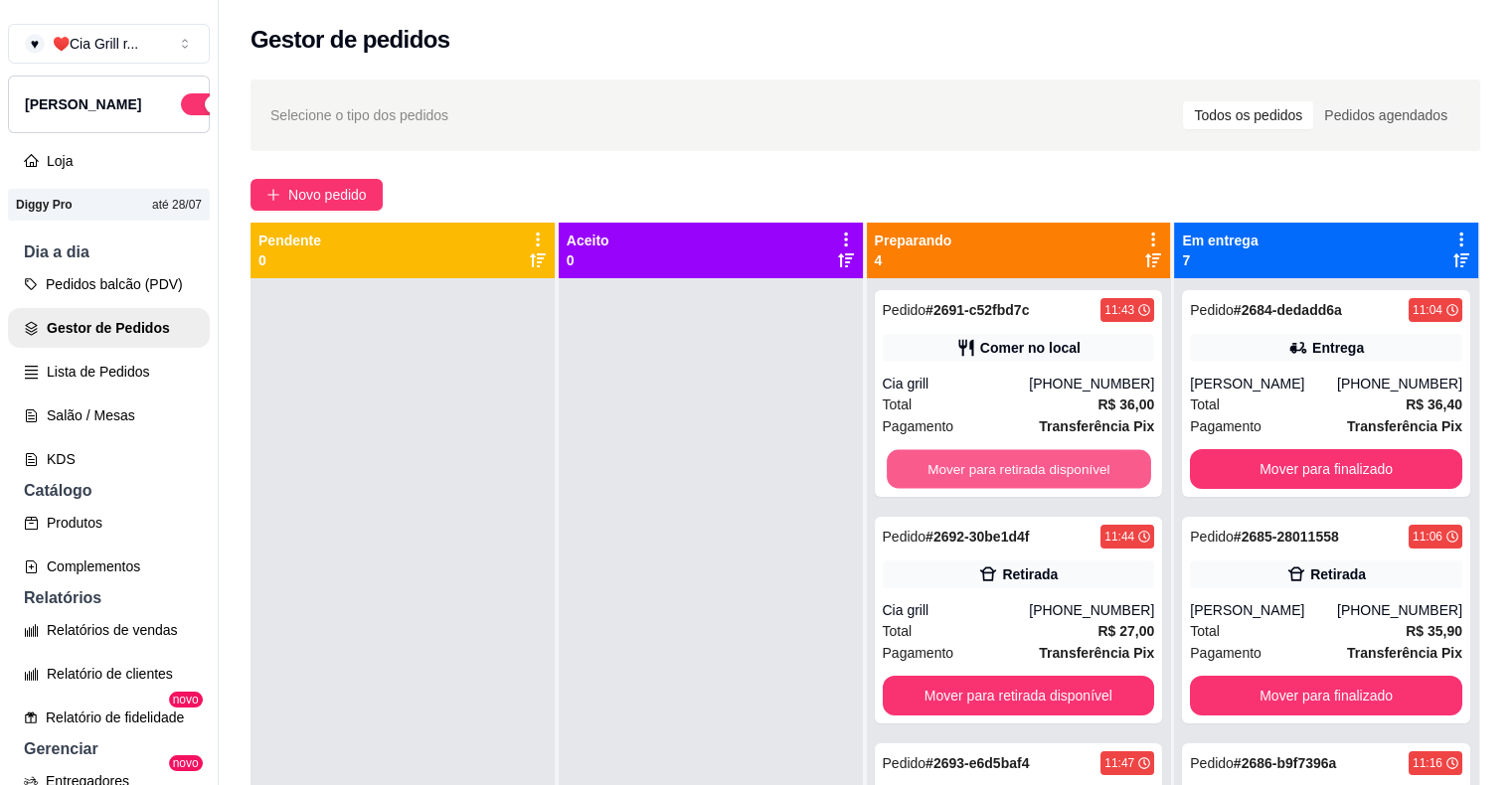 click on "Mover para retirada disponível" at bounding box center (1019, 469) 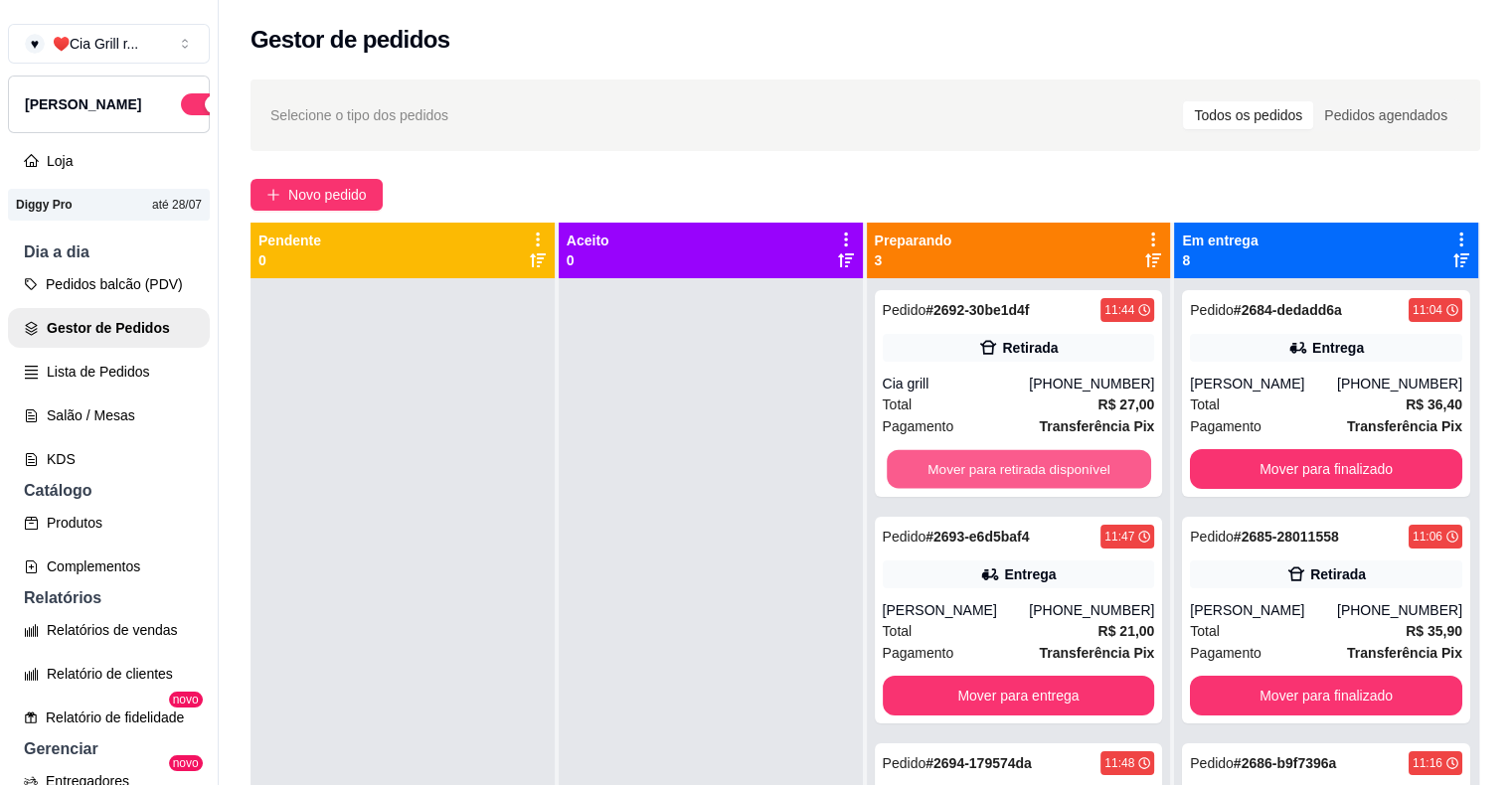 click on "Mover para retirada disponível" at bounding box center [1019, 469] 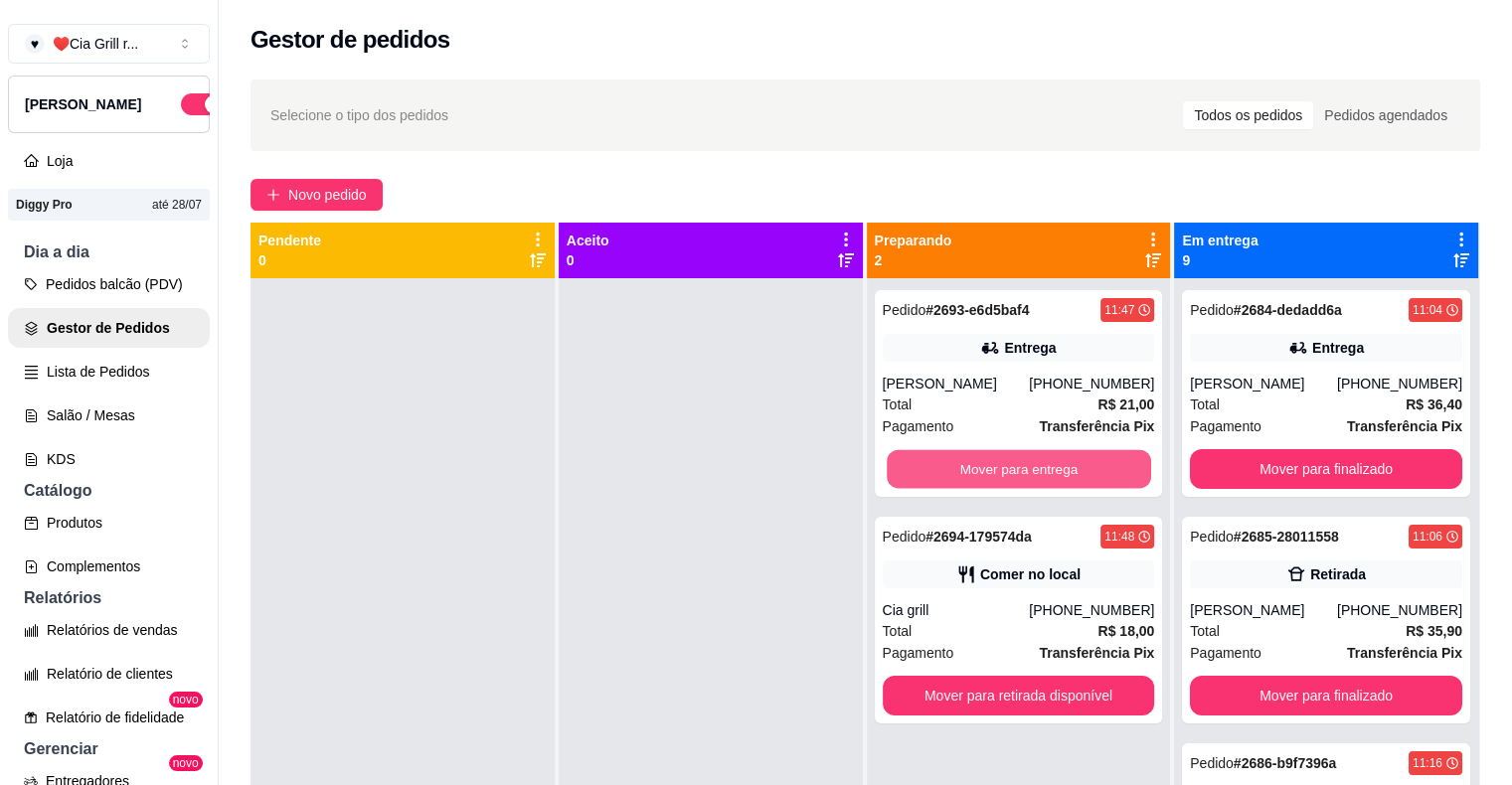 click on "Mover para entrega" at bounding box center [1019, 469] 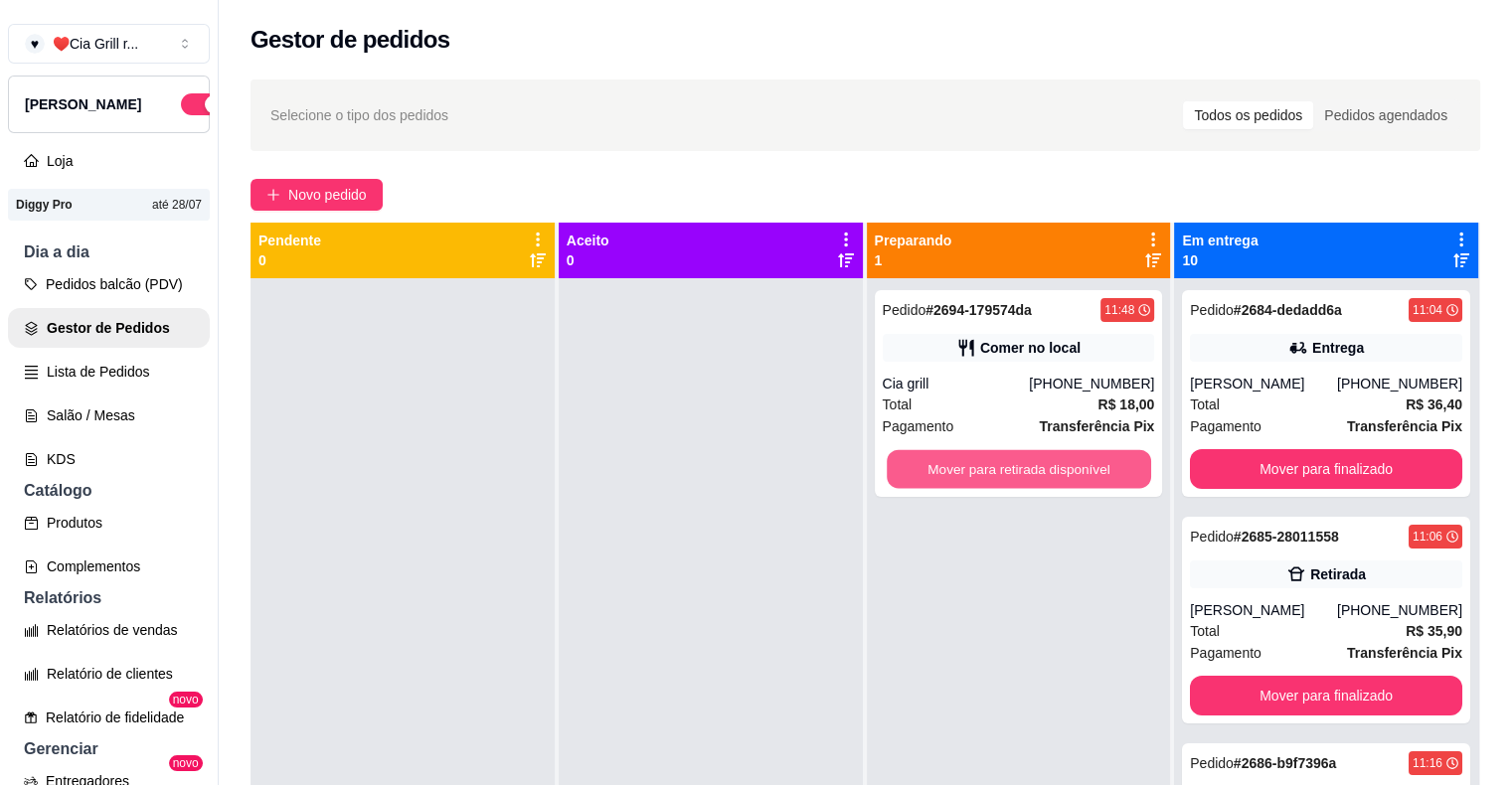 click on "Mover para retirada disponível" at bounding box center (1019, 469) 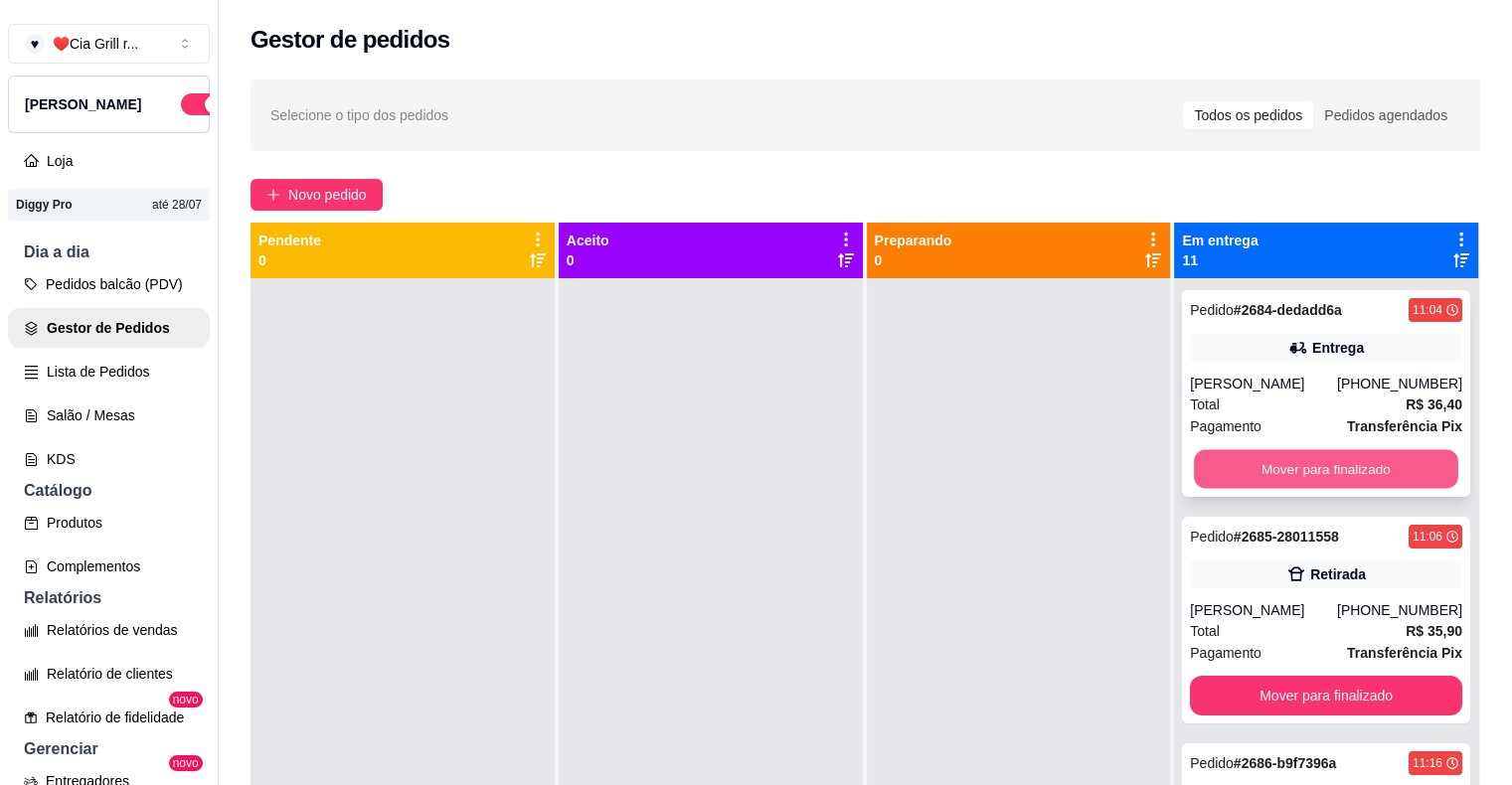 click on "Mover para finalizado" at bounding box center (1326, 469) 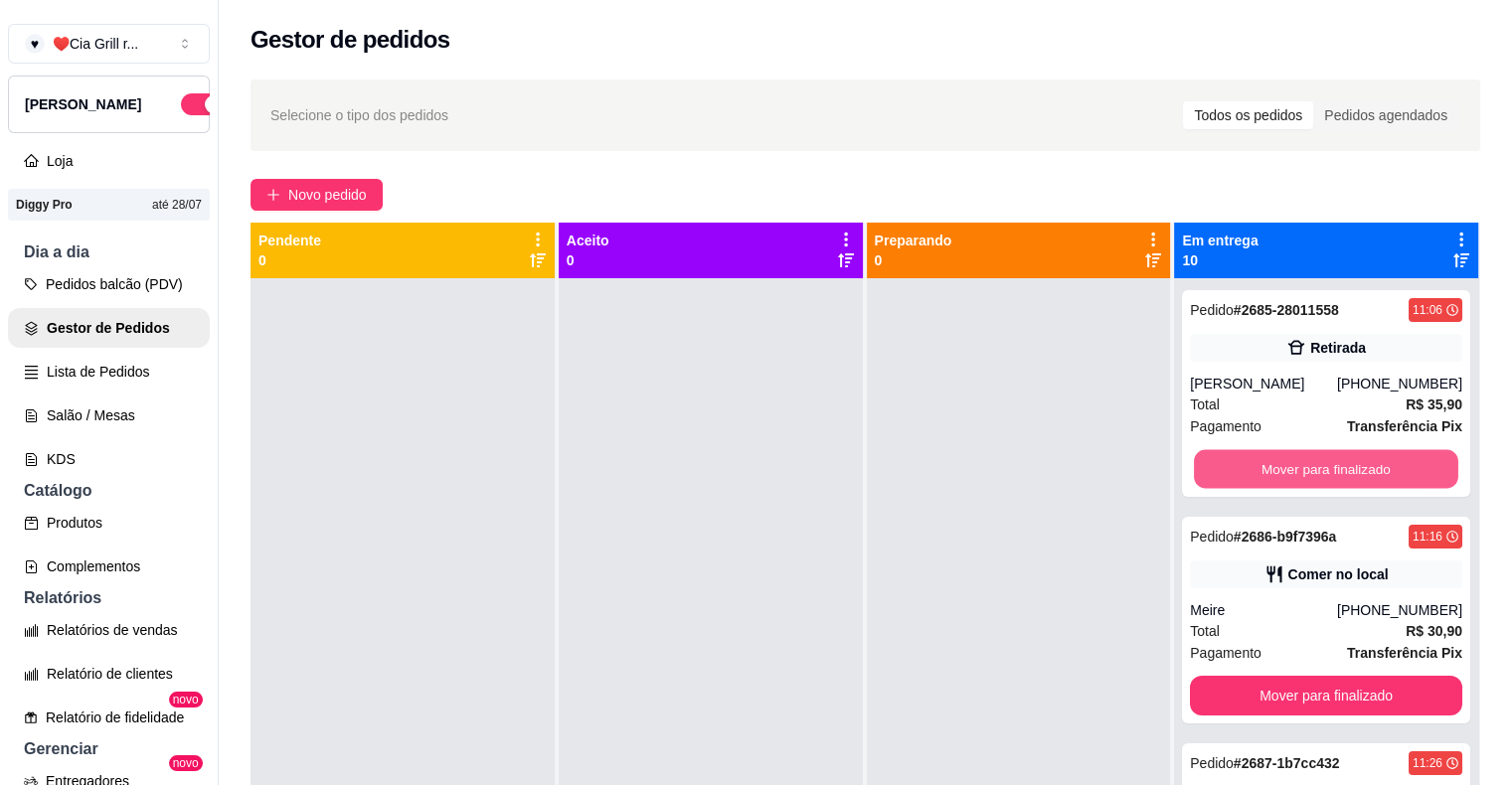 click on "Mover para finalizado" at bounding box center [1326, 469] 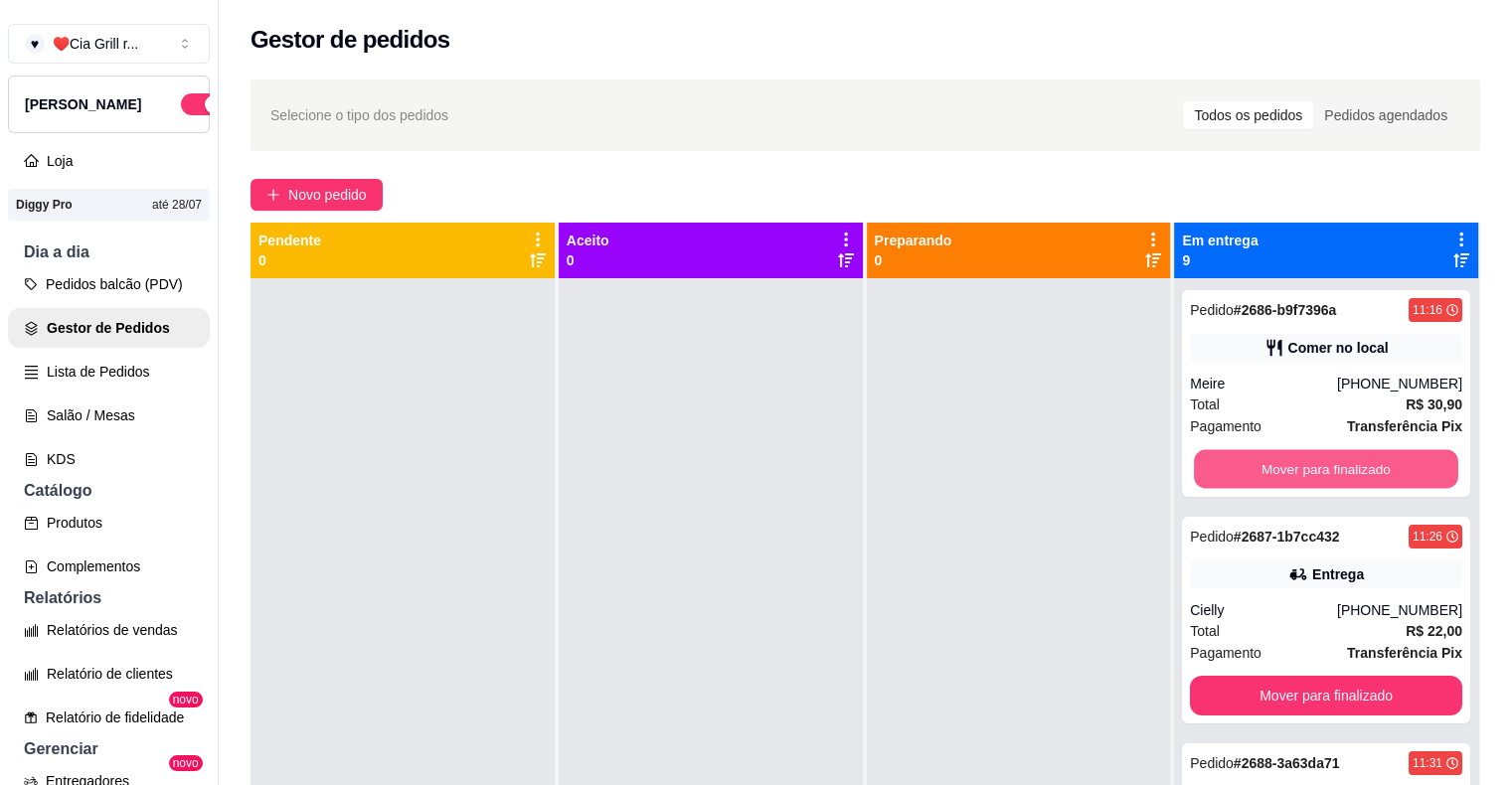 click on "Mover para finalizado" at bounding box center (1326, 469) 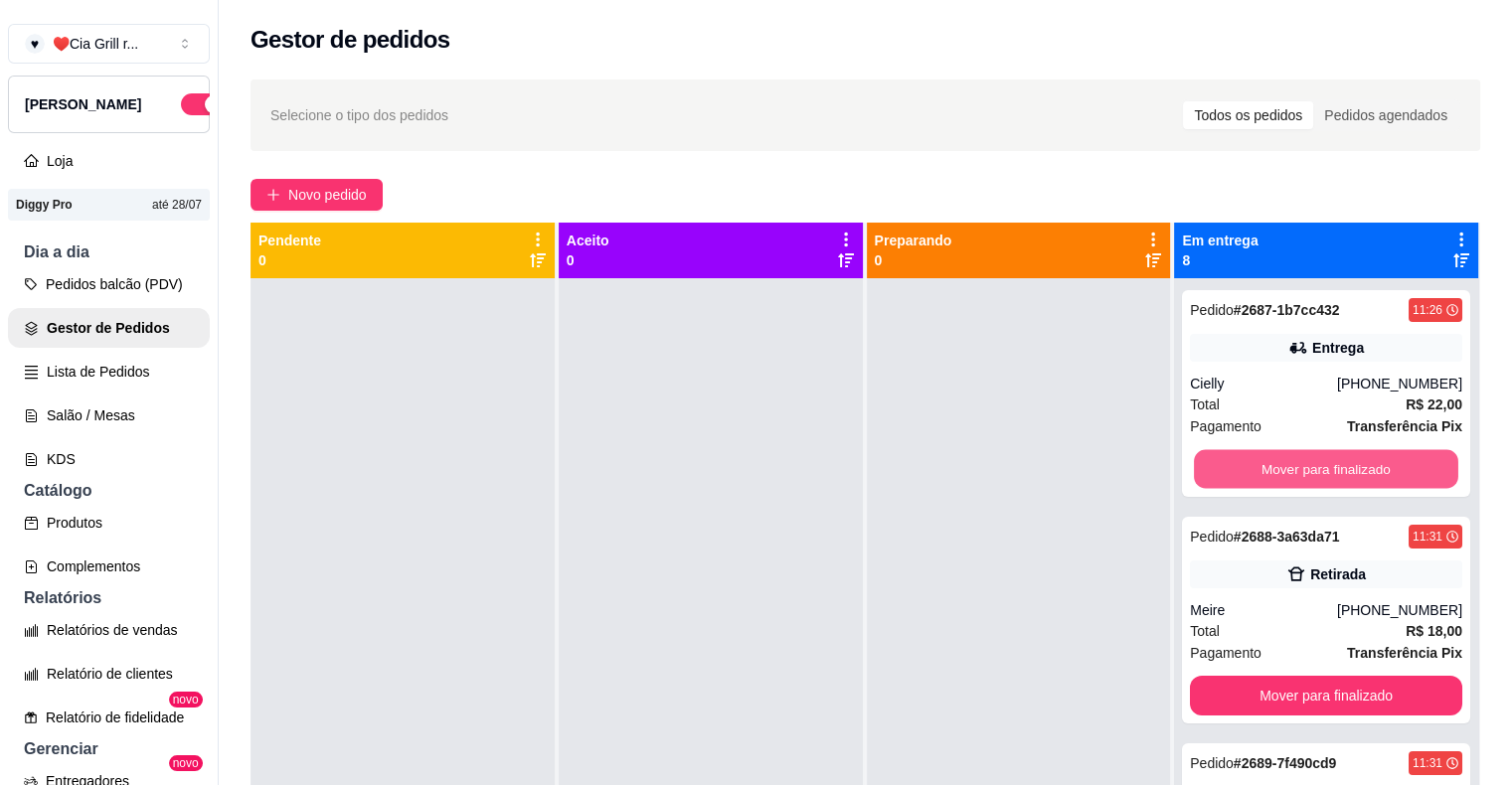 click on "Mover para finalizado" at bounding box center (1326, 469) 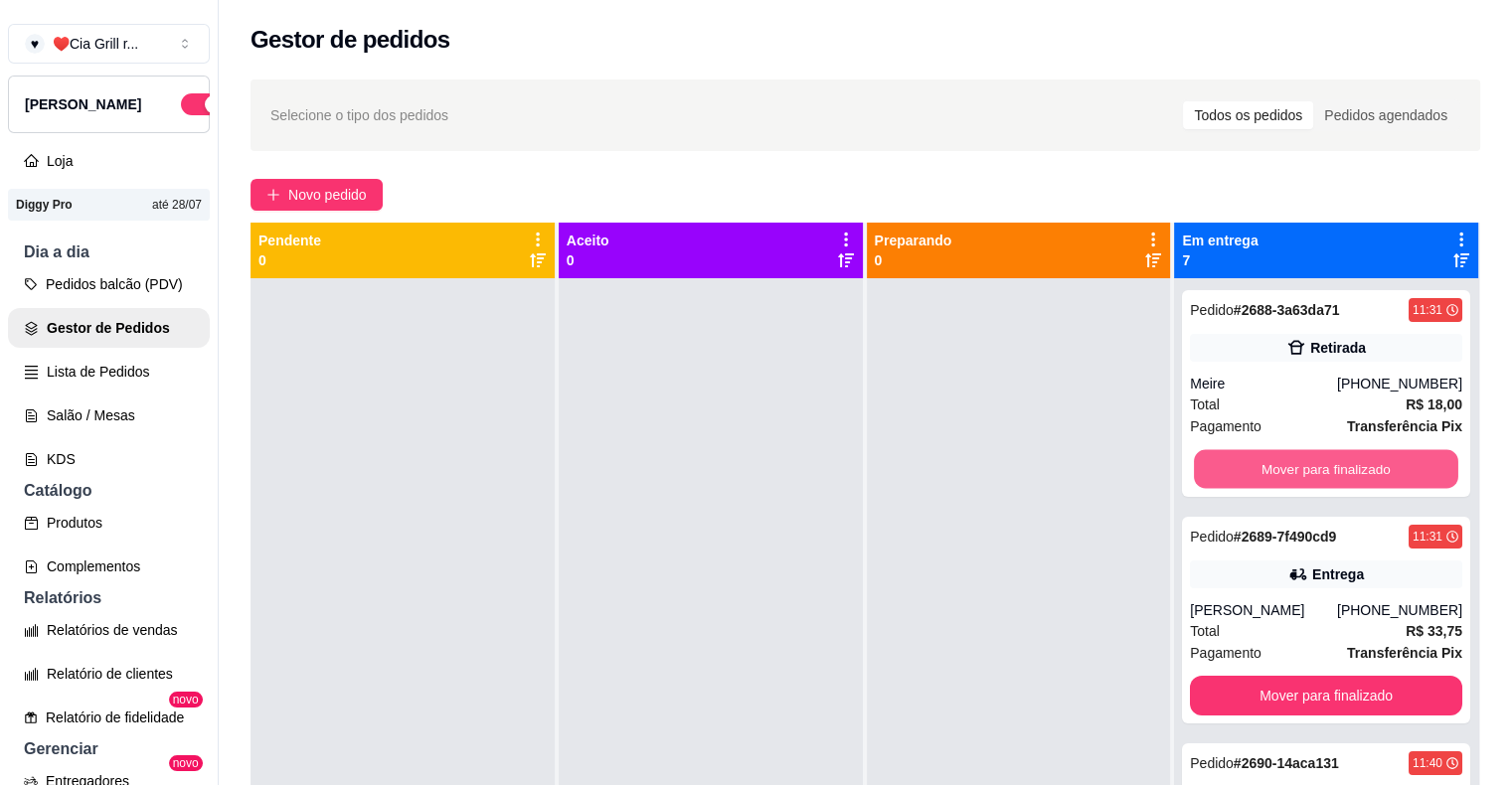 click on "Mover para finalizado" at bounding box center [1326, 469] 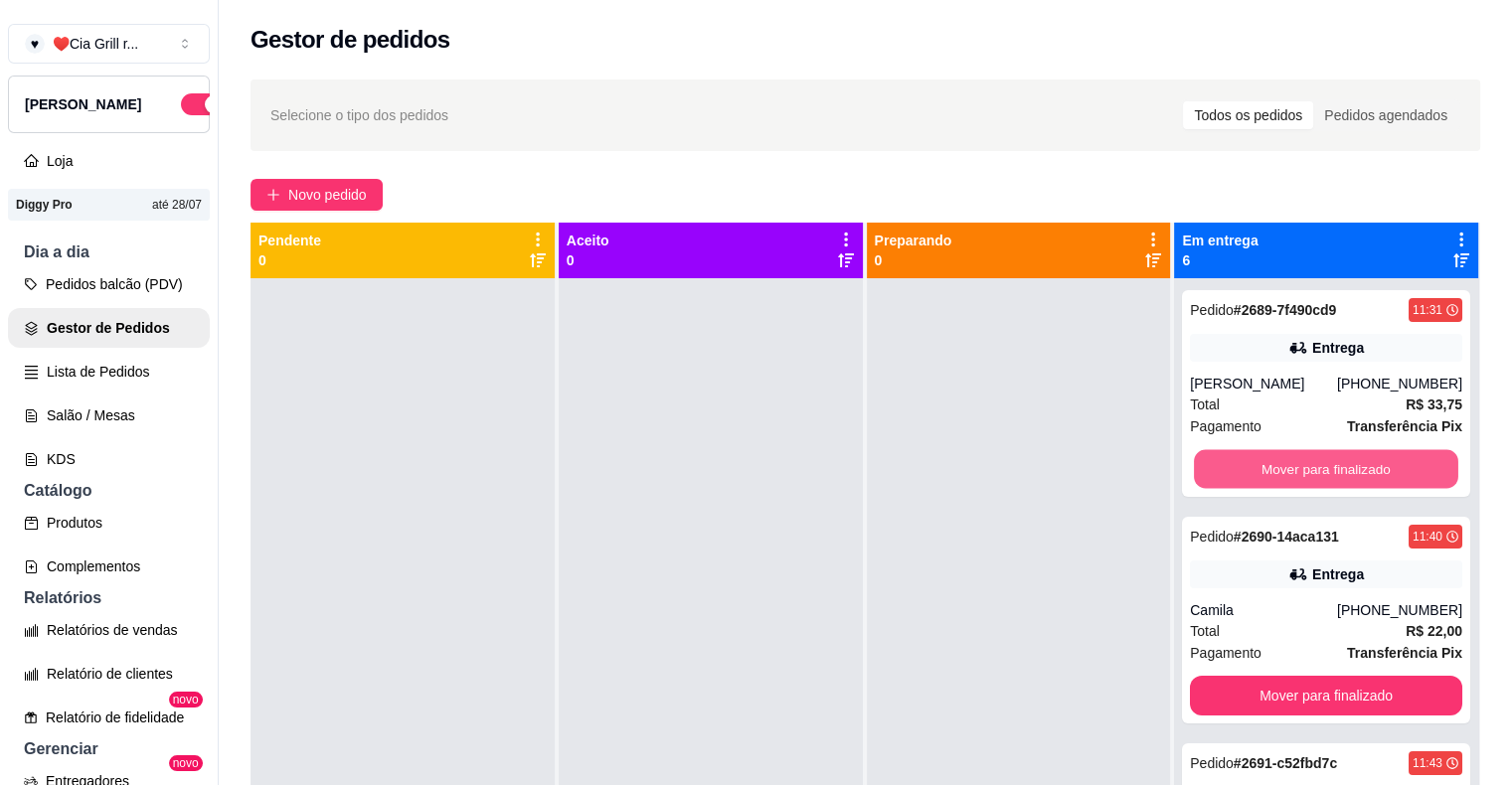 click on "Mover para finalizado" at bounding box center (1326, 469) 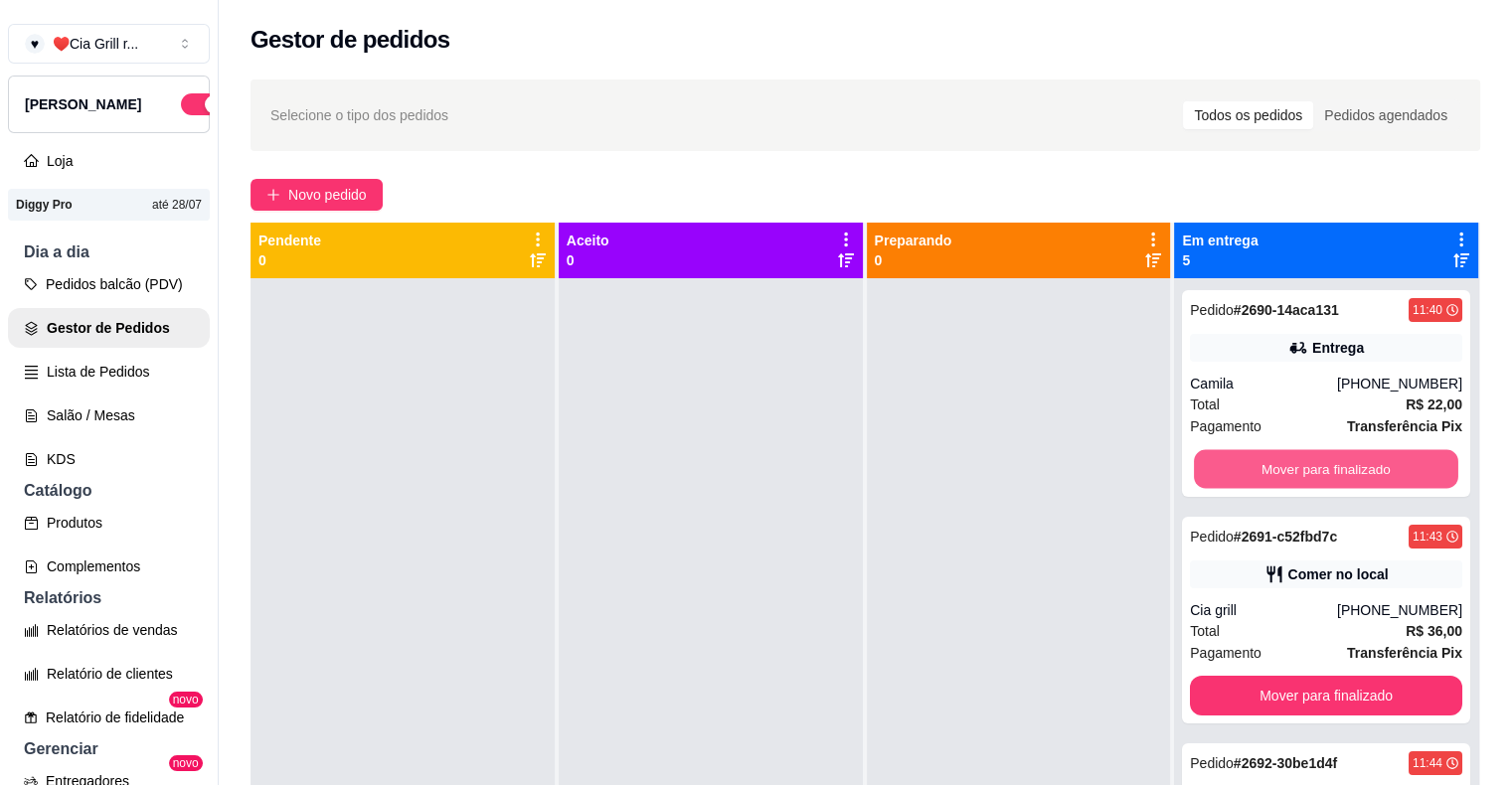 click on "Mover para finalizado" at bounding box center [1326, 469] 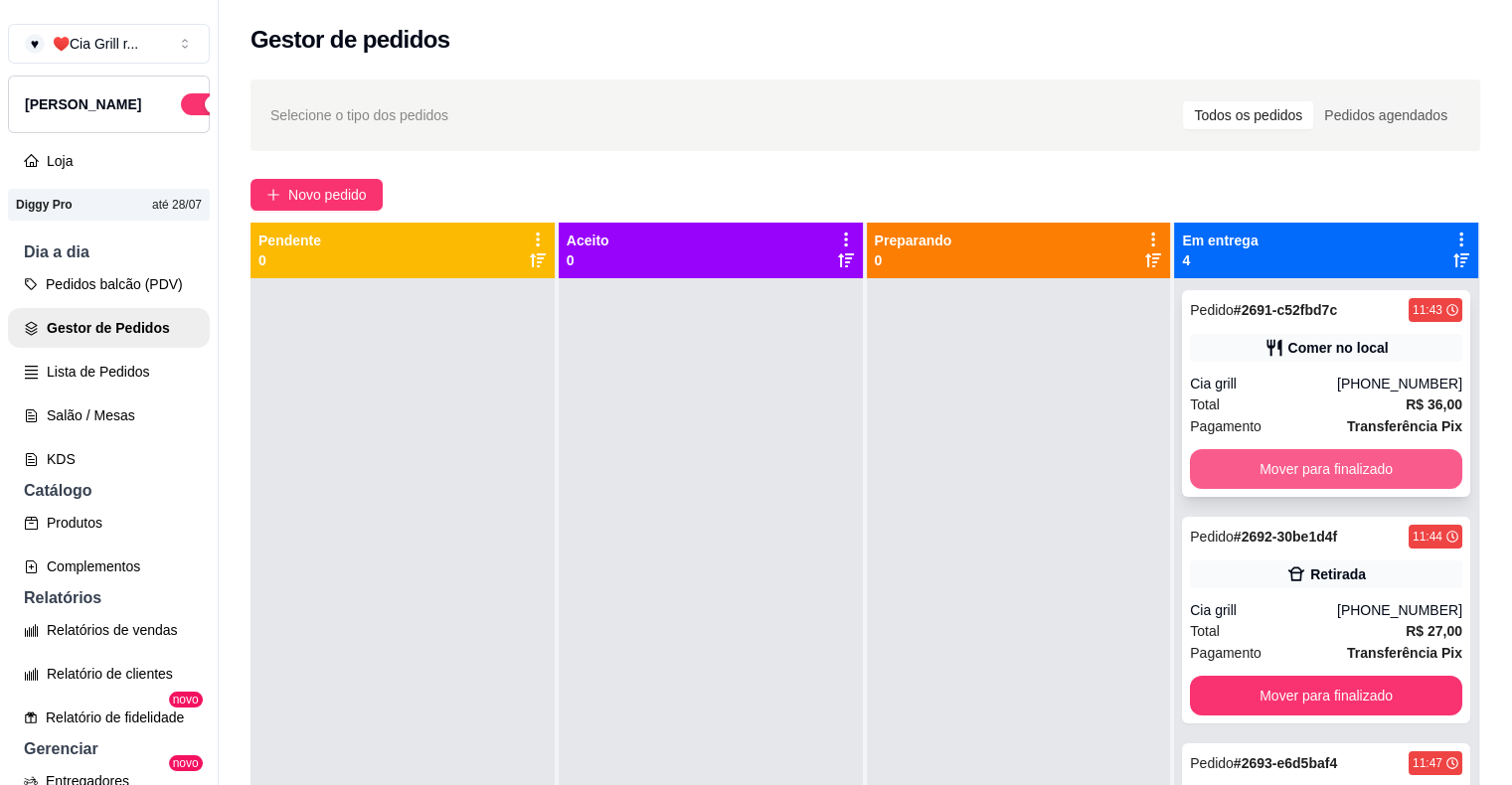 click on "Mover para finalizado" at bounding box center (1326, 469) 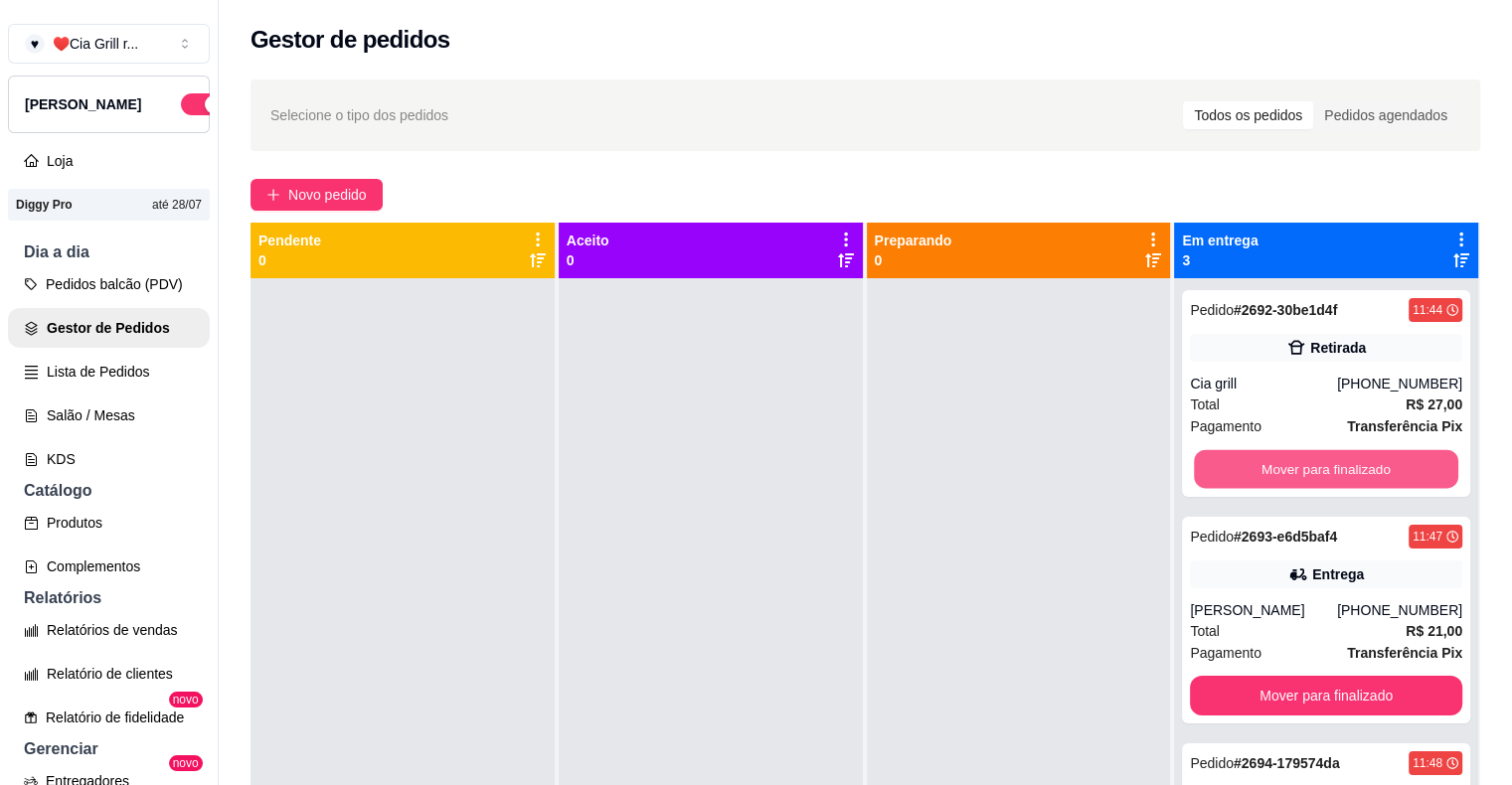 click on "Mover para finalizado" at bounding box center [1326, 469] 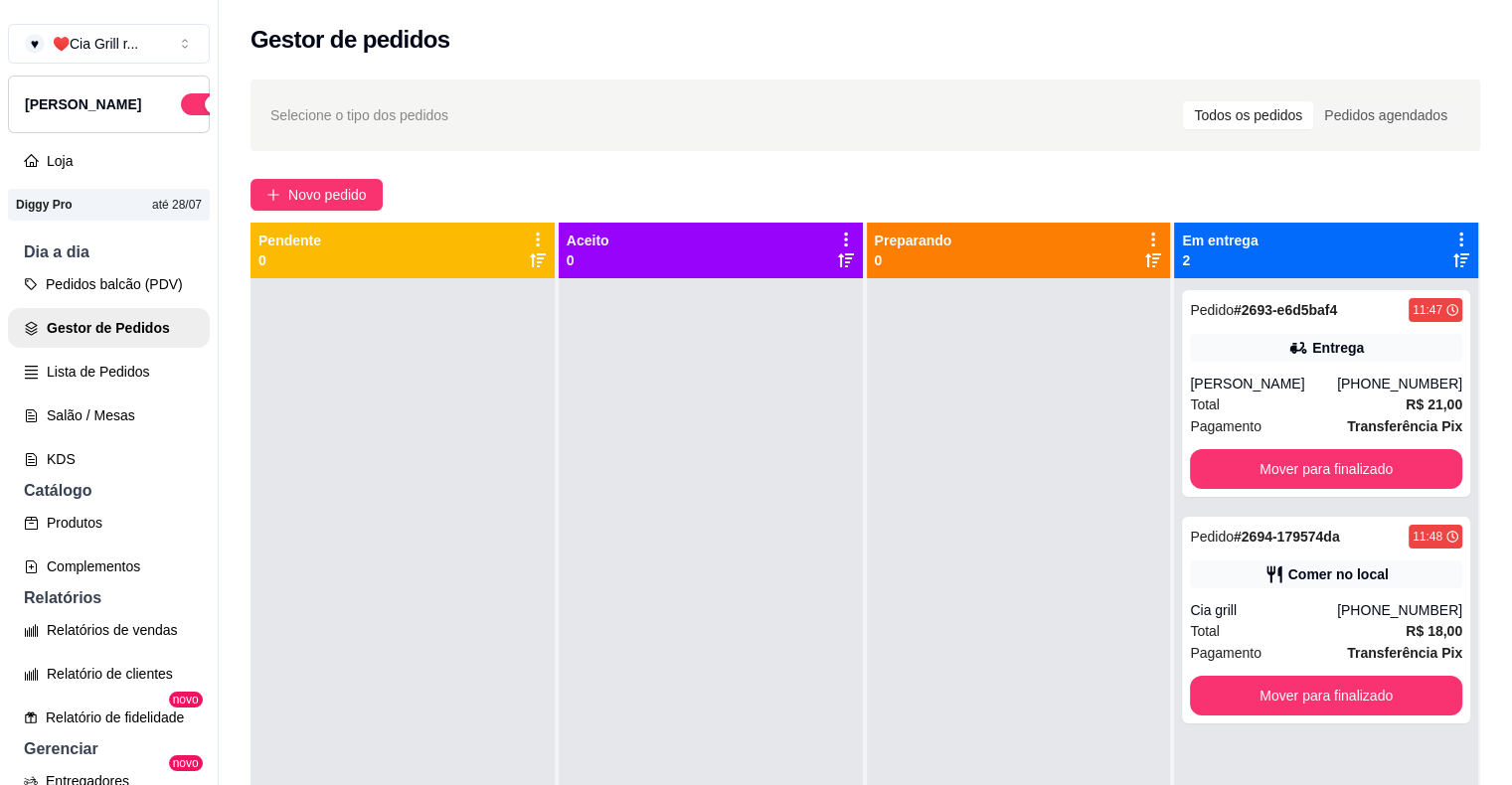 click on "Pedido  # 2693-e6d5baf4 11:47 Entrega [PERSON_NAME]  [PHONE_NUMBER] Total R$ 21,00 Pagamento Transferência Pix Mover para finalizado" at bounding box center [1326, 393] 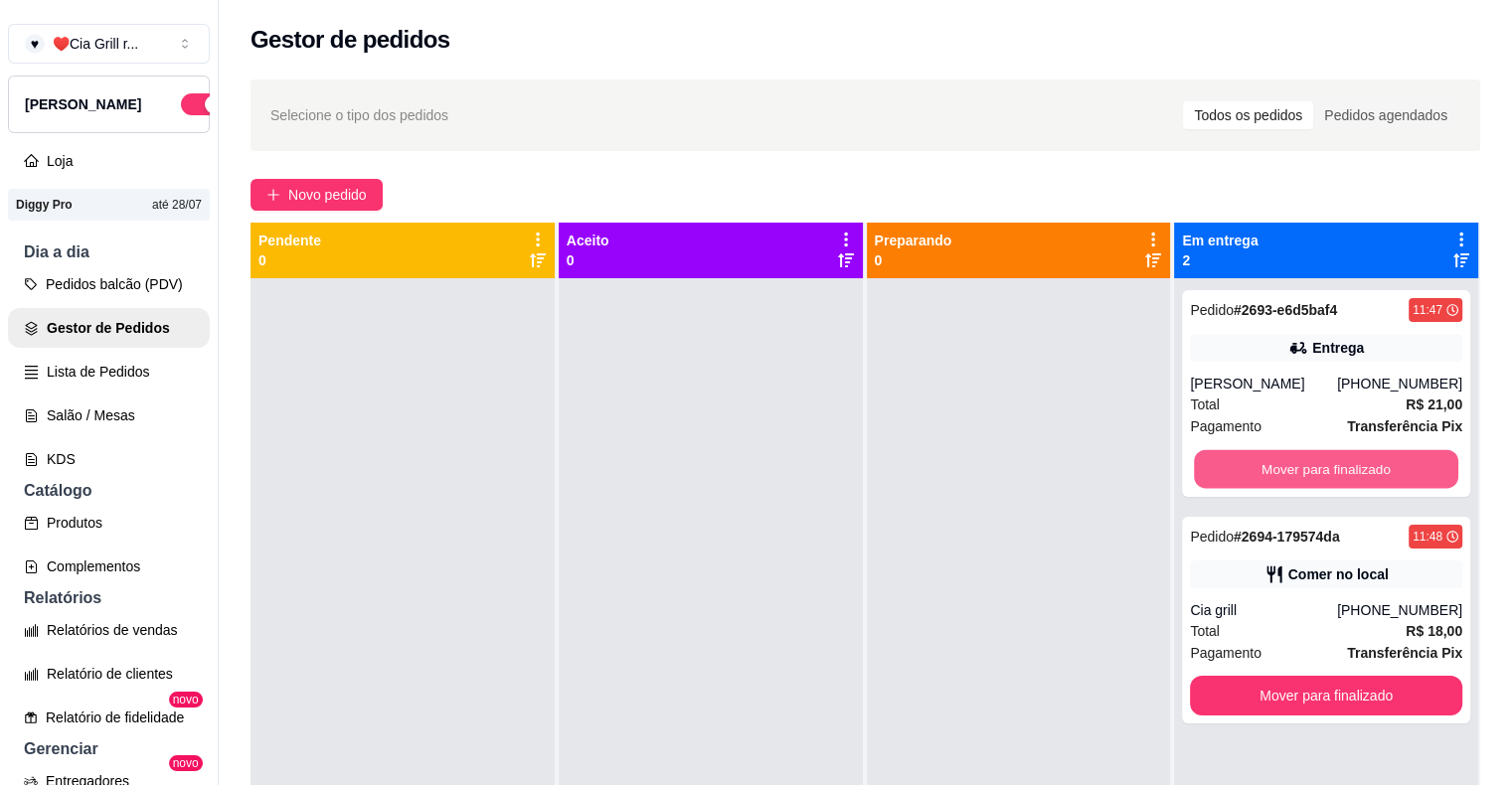 click on "Mover para finalizado" at bounding box center (1326, 469) 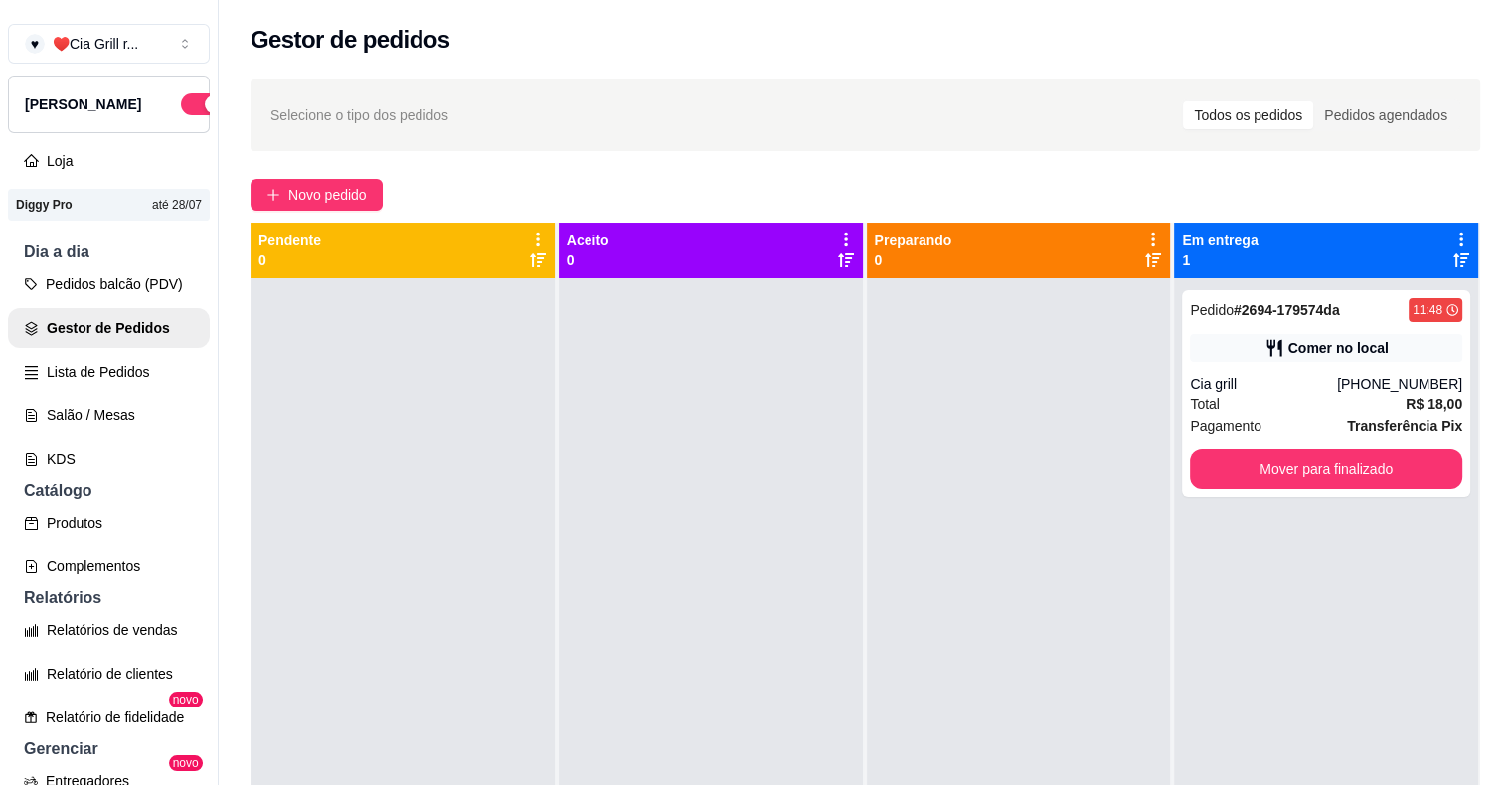 click on "Pedido  # 2694-179574da 11:48 Comer no local Cia grill [PHONE_NUMBER] Total R$ 18,00 Pagamento Transferência Pix Mover para finalizado" at bounding box center [1326, 393] 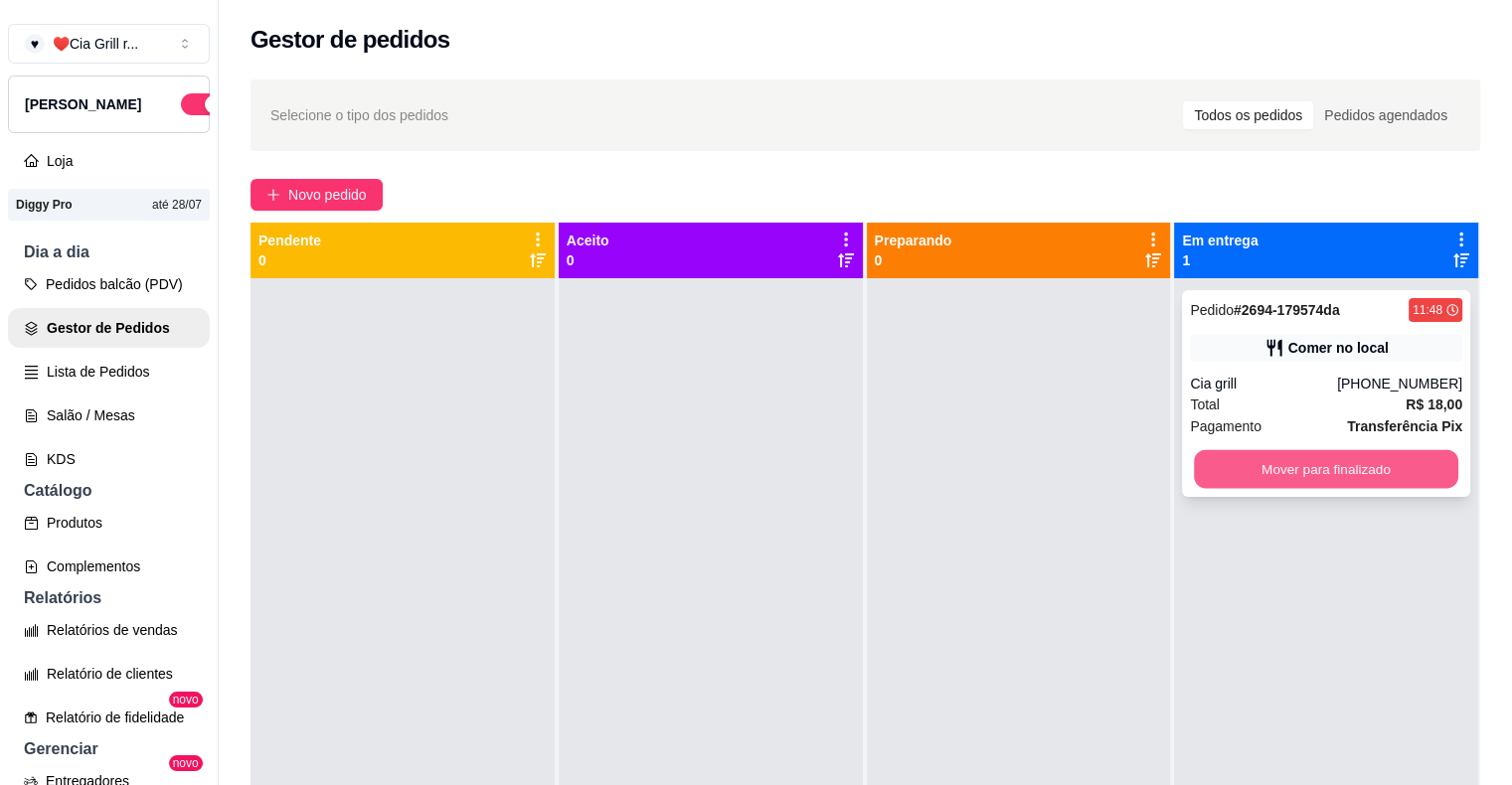 click on "Mover para finalizado" at bounding box center (1326, 469) 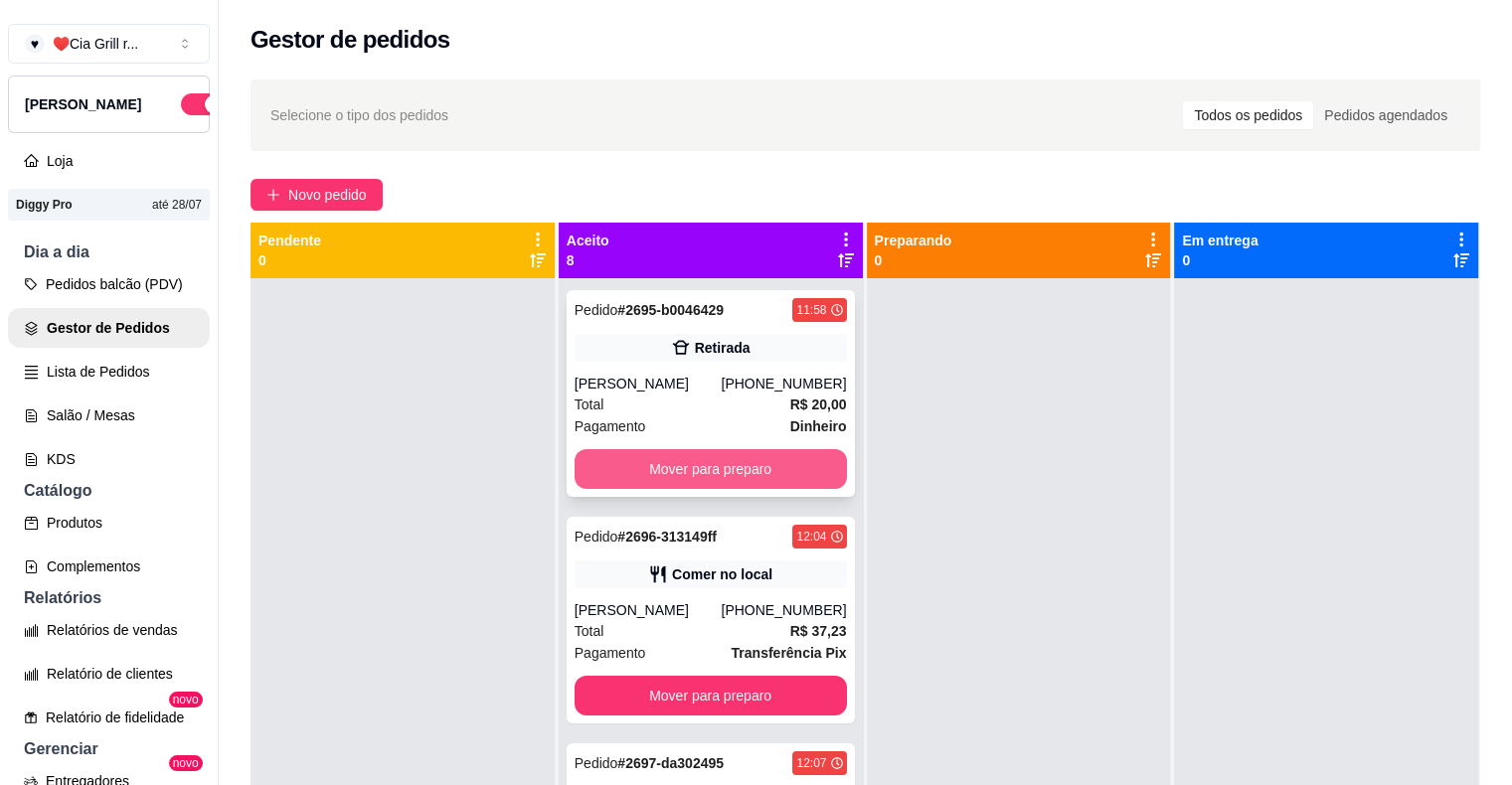 click on "Mover para preparo" at bounding box center [711, 469] 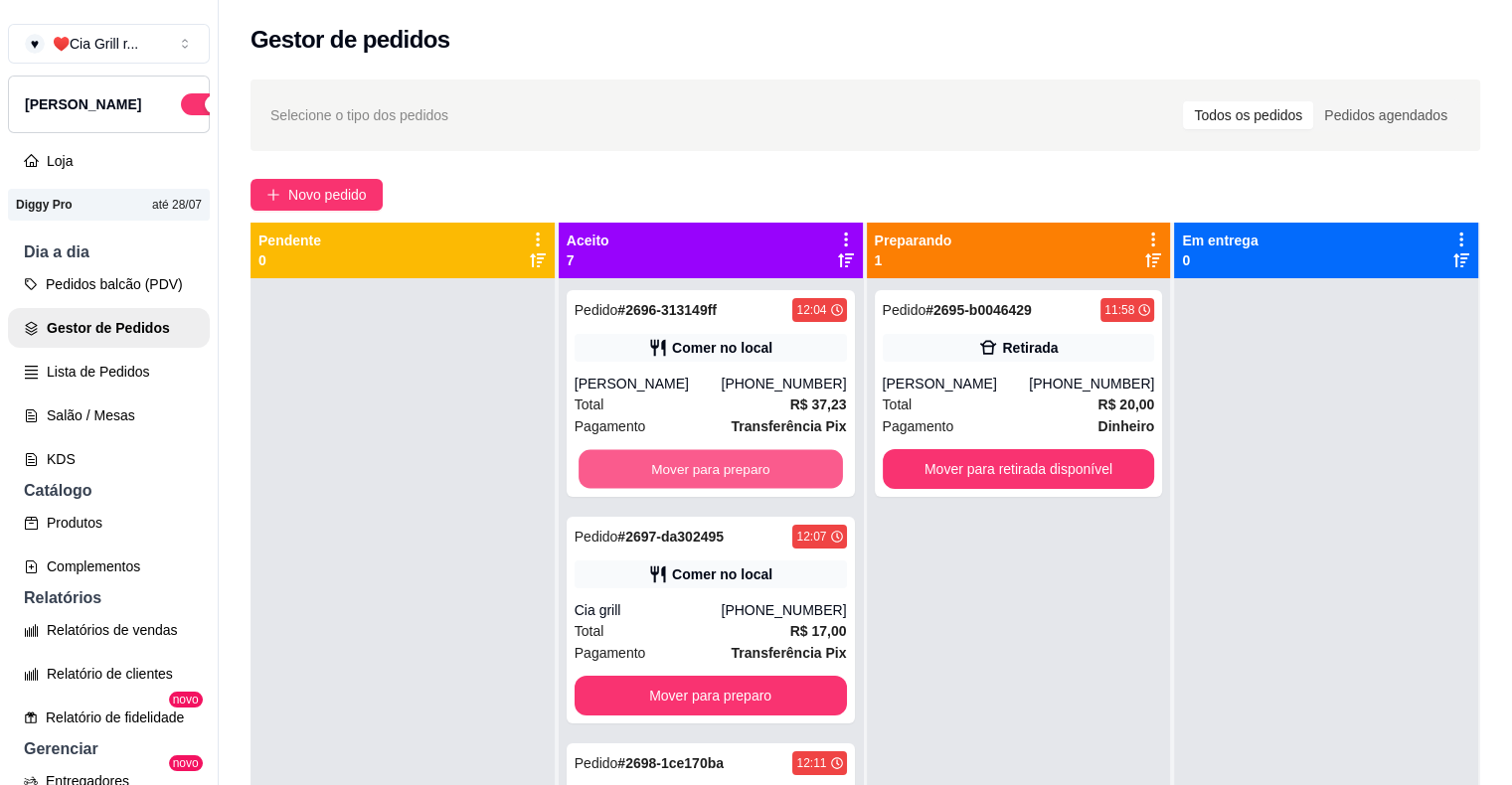 click on "Mover para preparo" at bounding box center (711, 469) 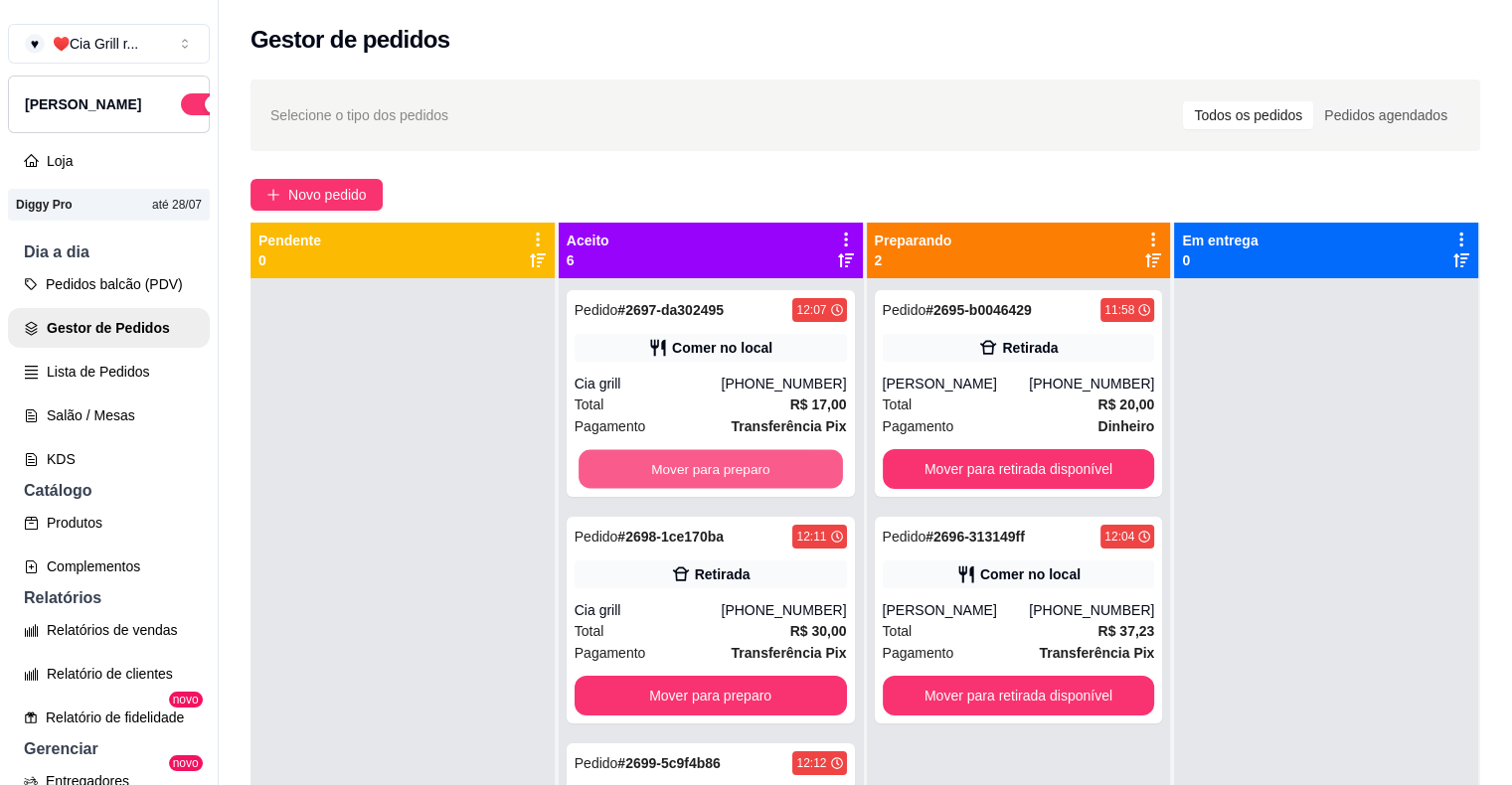 click on "Mover para preparo" at bounding box center [711, 469] 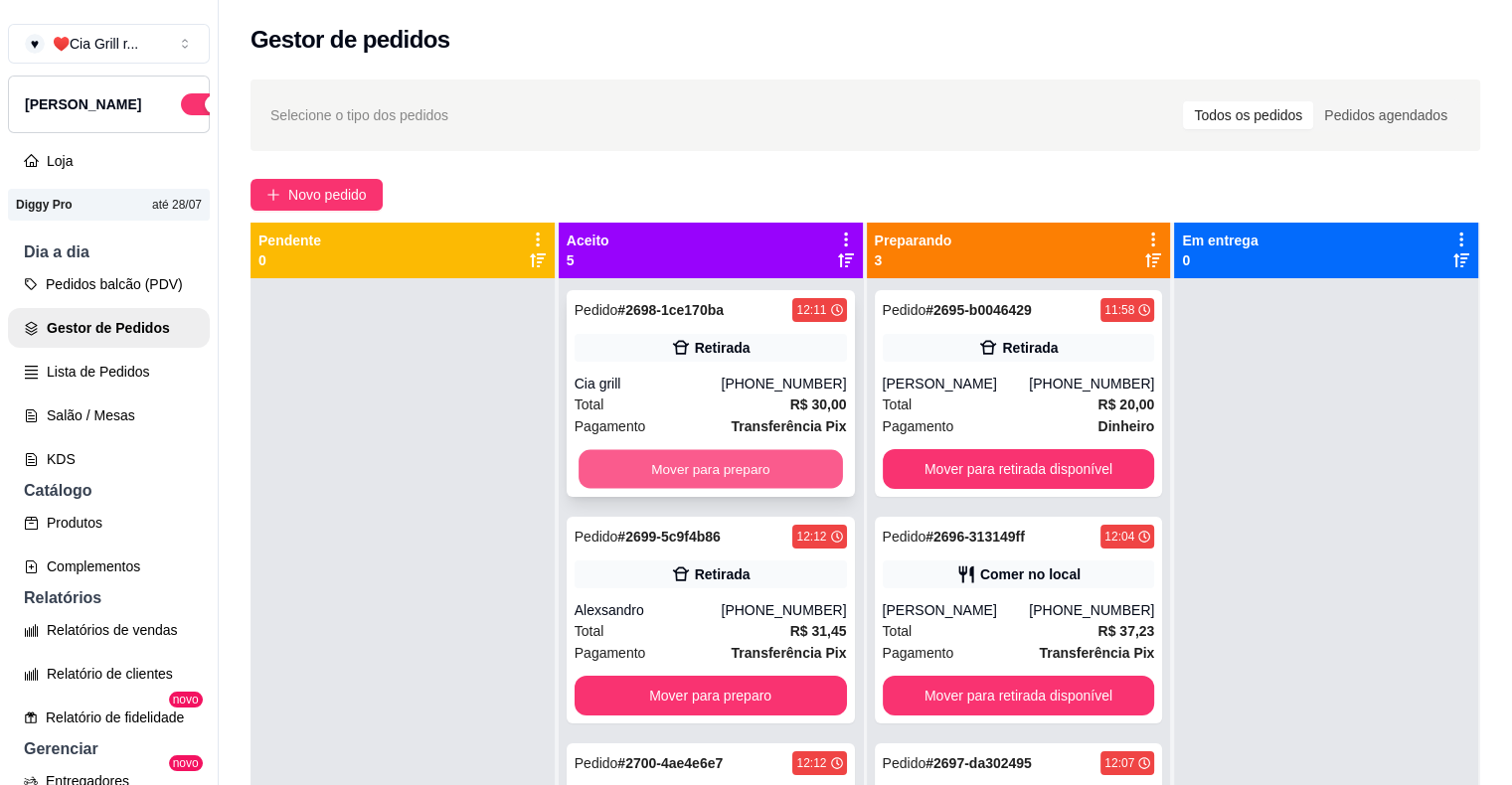 click on "Mover para preparo" at bounding box center [711, 469] 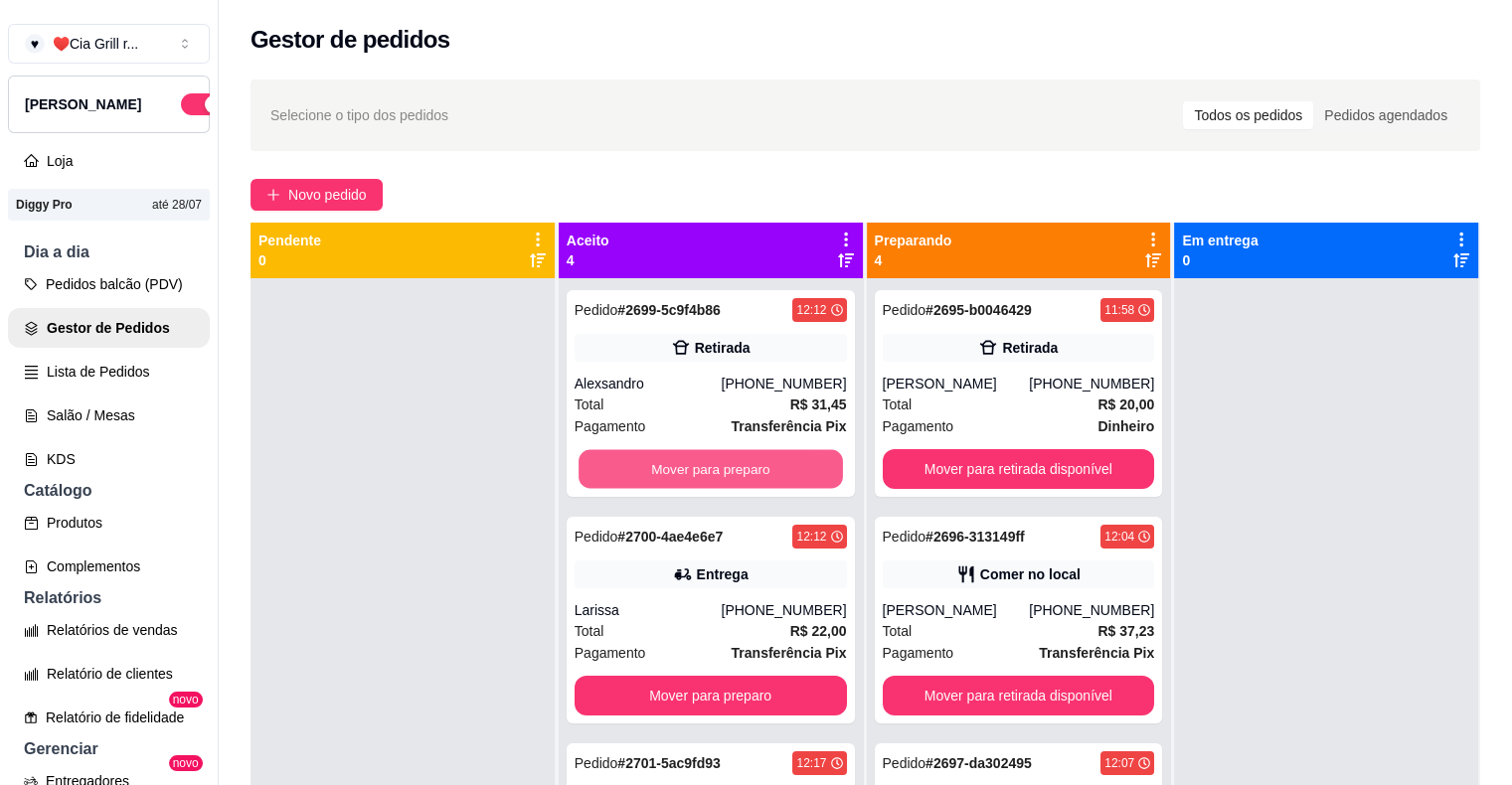 click on "Mover para preparo" at bounding box center [711, 469] 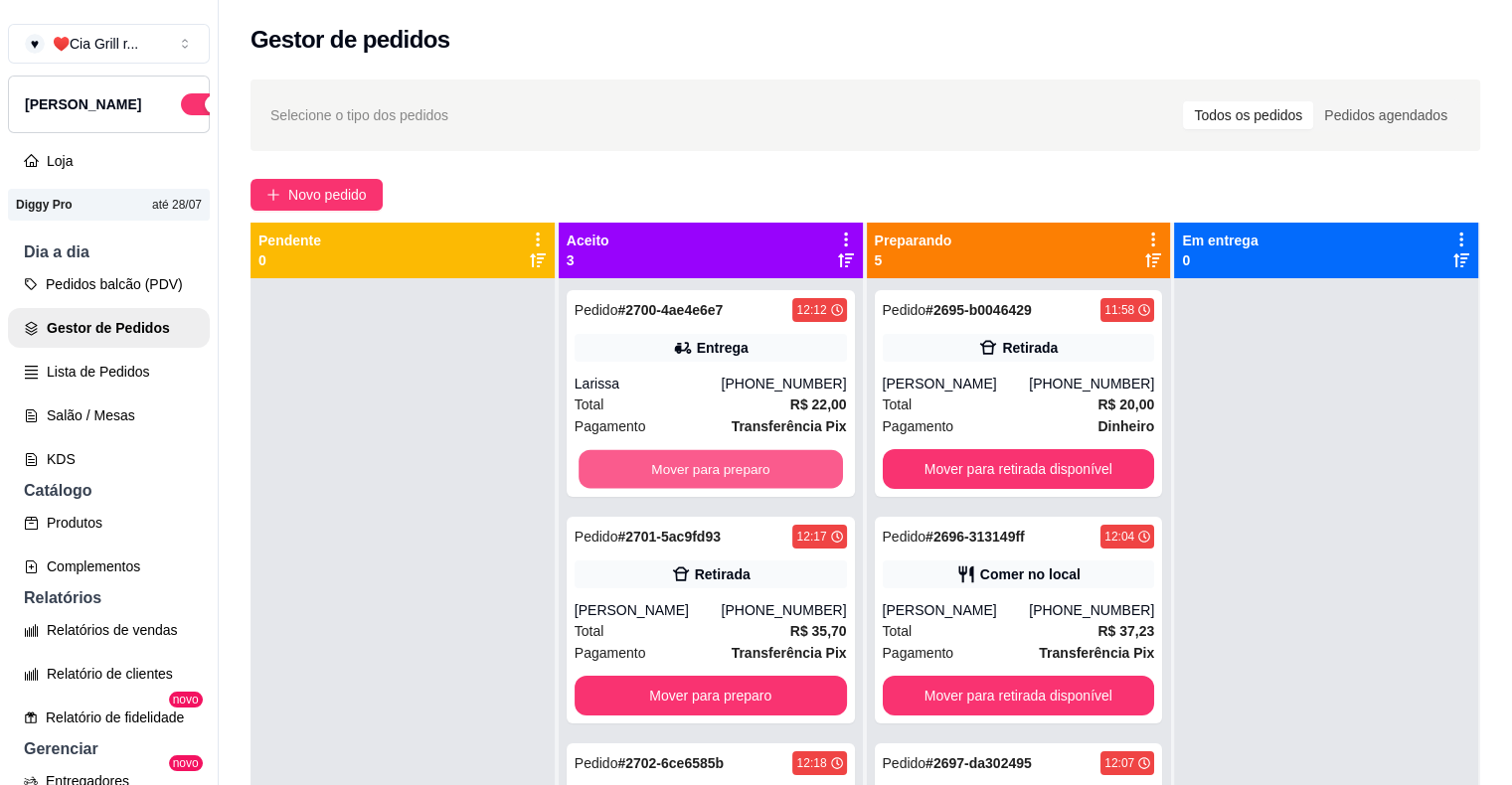 click on "Mover para preparo" at bounding box center [711, 469] 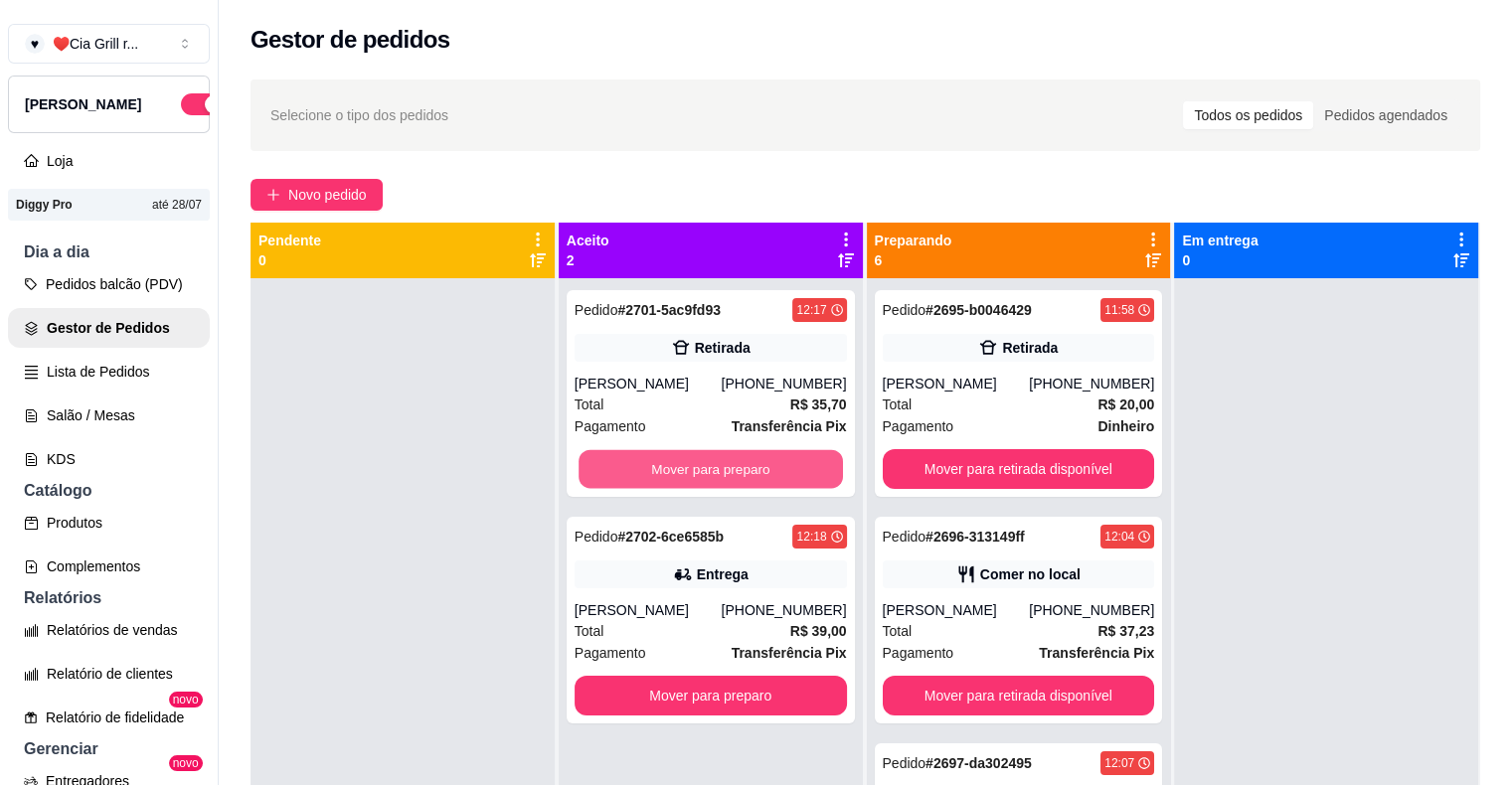 click on "Mover para preparo" at bounding box center (711, 469) 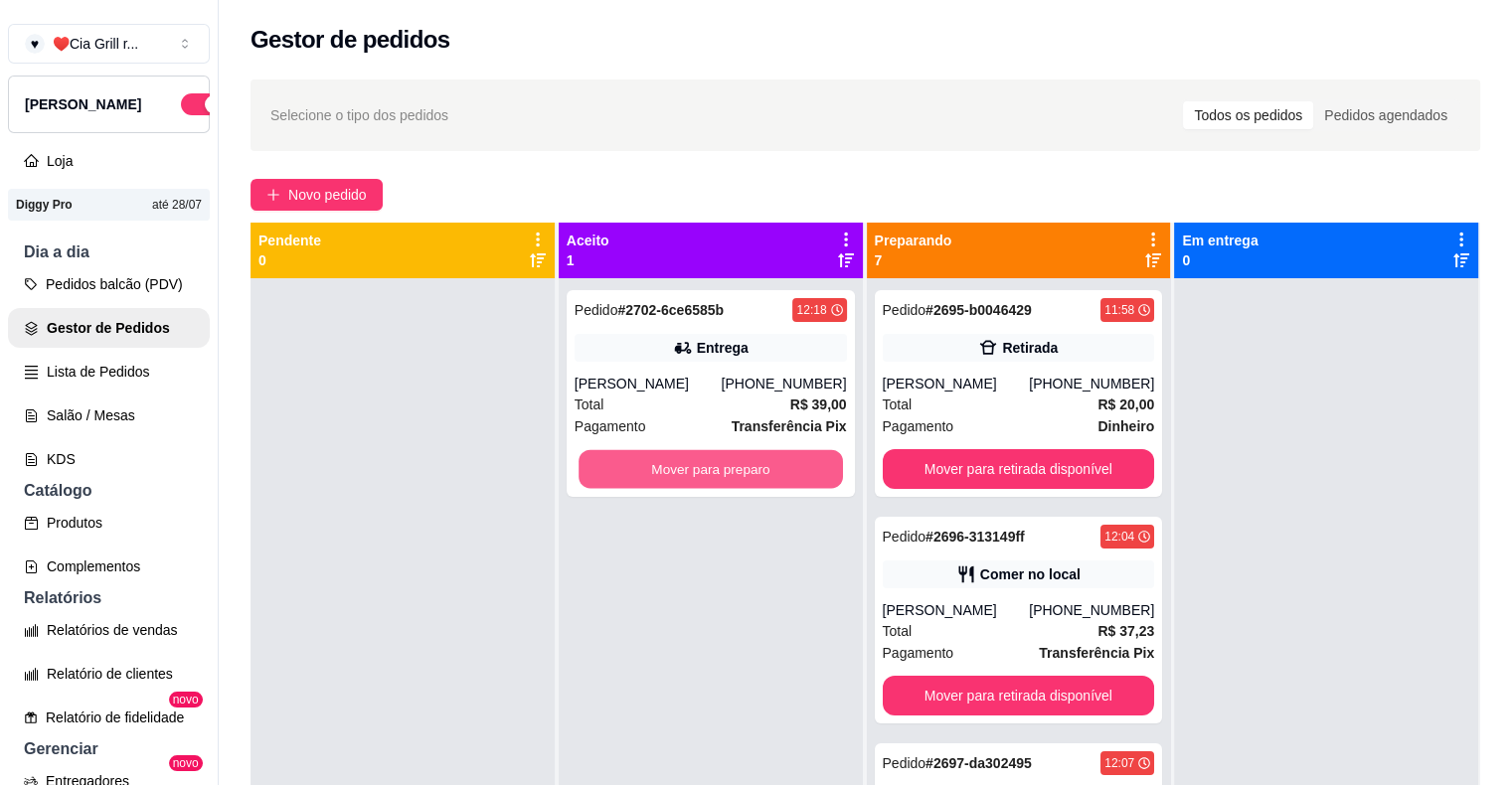 click on "Mover para preparo" at bounding box center (711, 469) 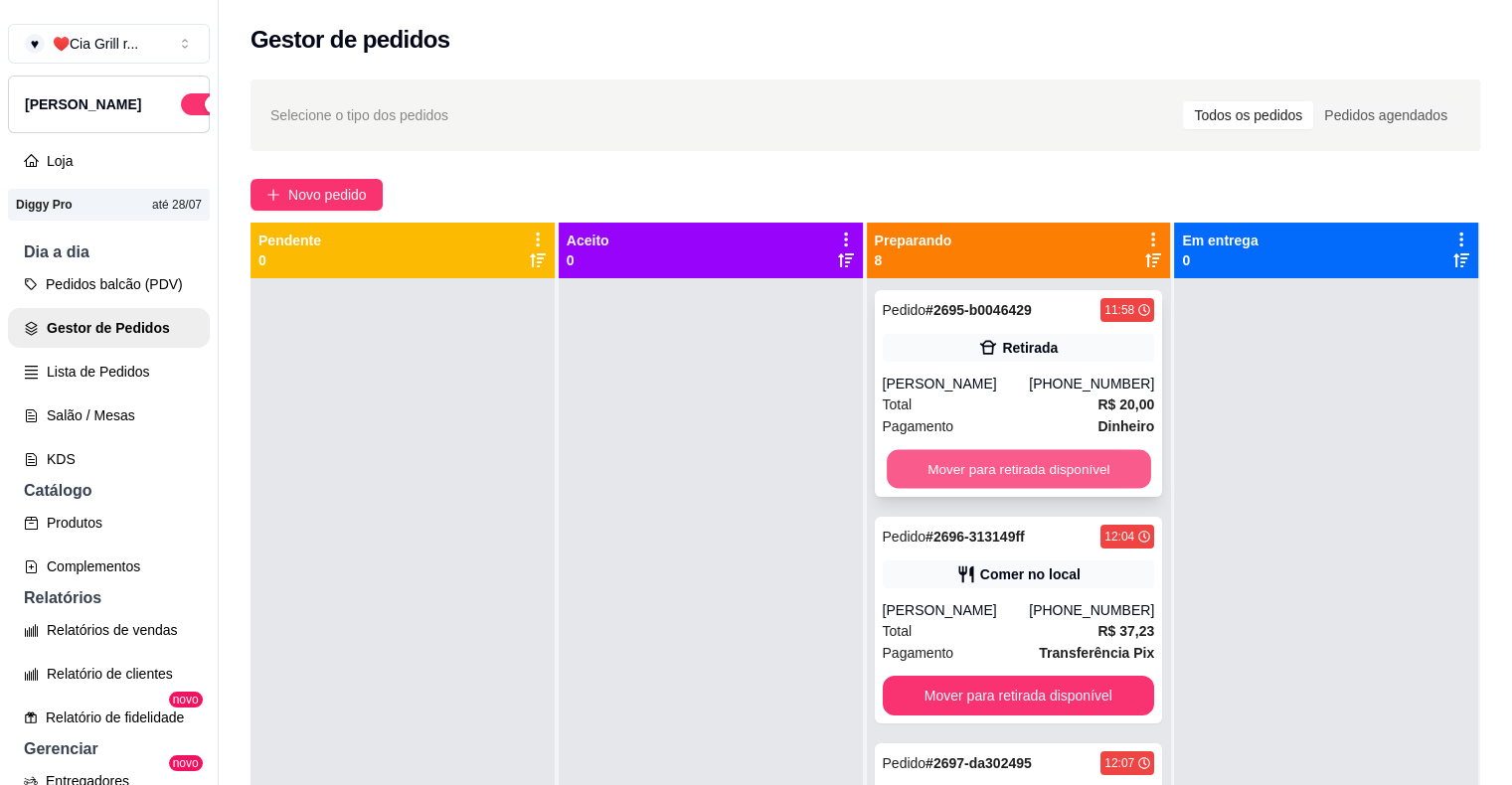 click on "Mover para retirada disponível" at bounding box center (1019, 469) 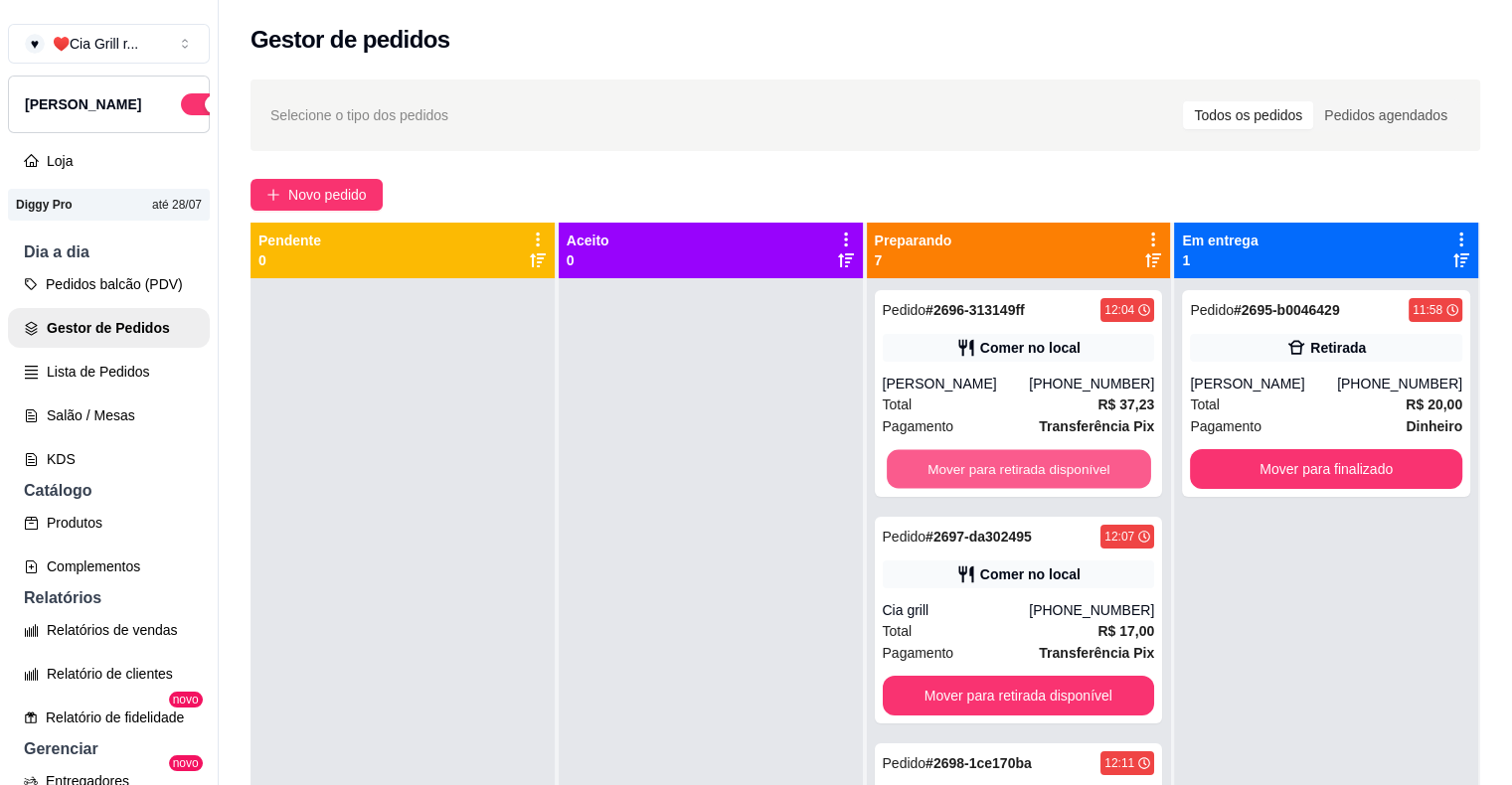 click on "Mover para retirada disponível" at bounding box center (1019, 469) 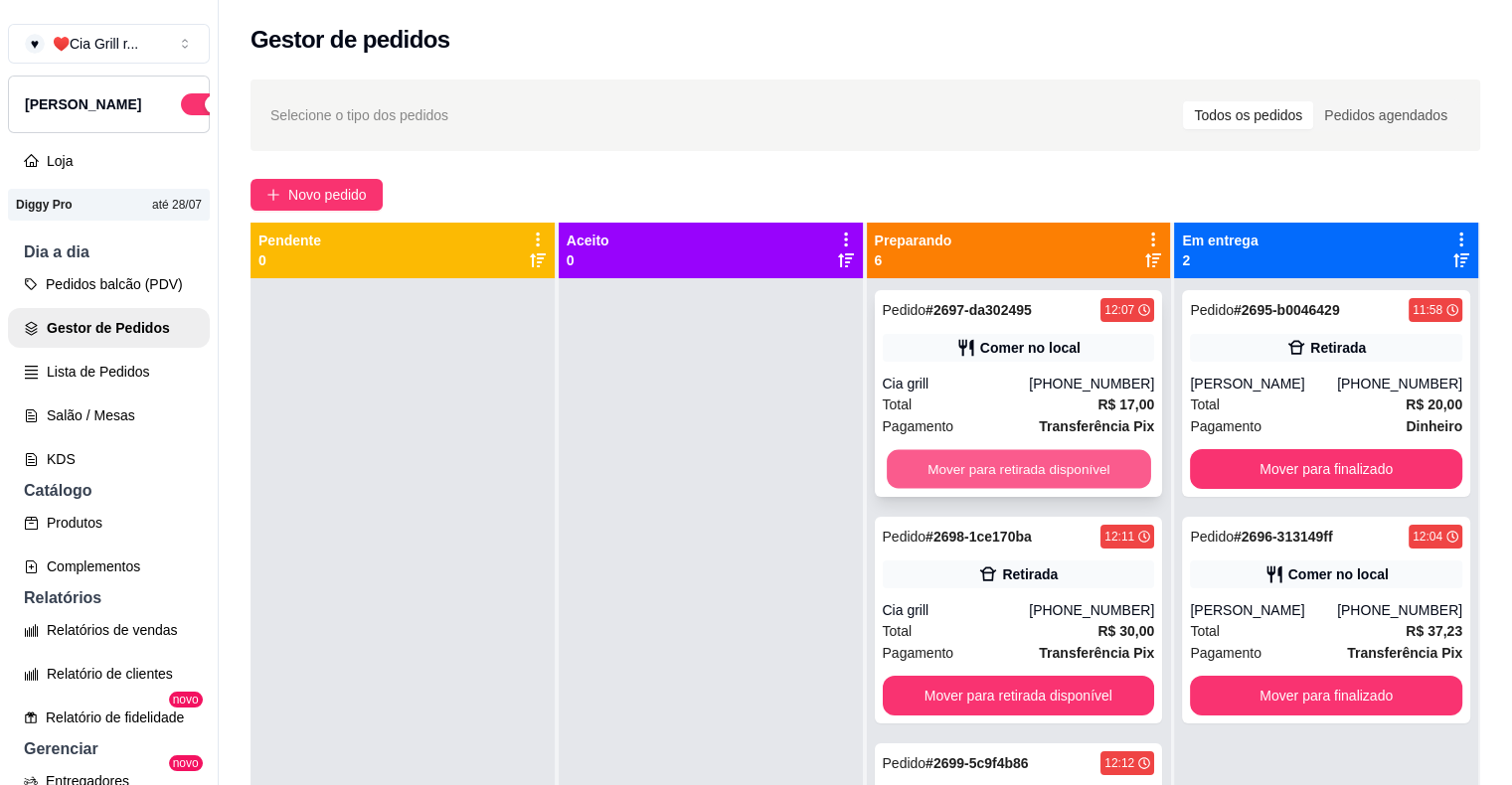 click on "Mover para retirada disponível" at bounding box center [1019, 469] 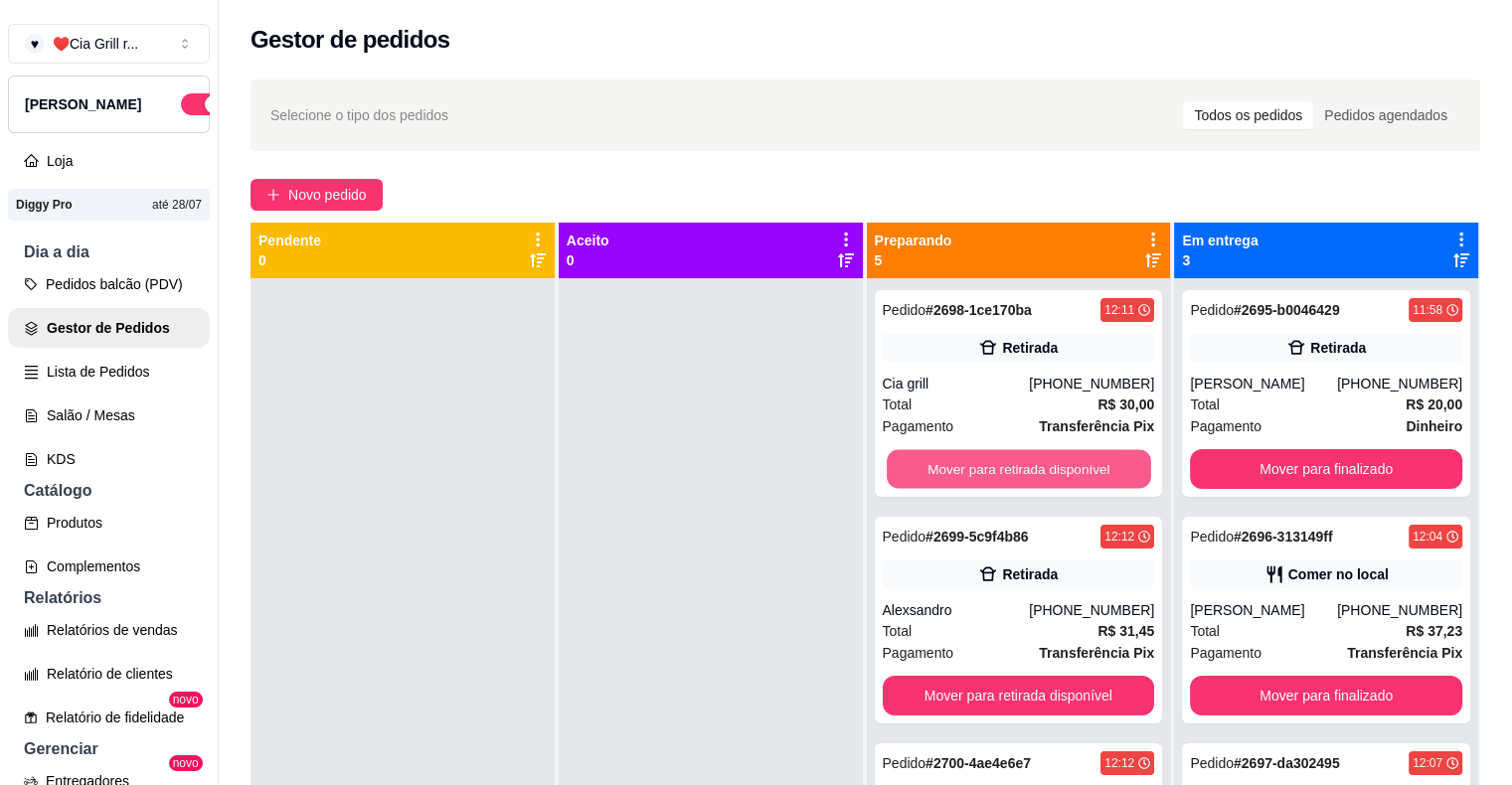 click on "Mover para retirada disponível" at bounding box center [1019, 469] 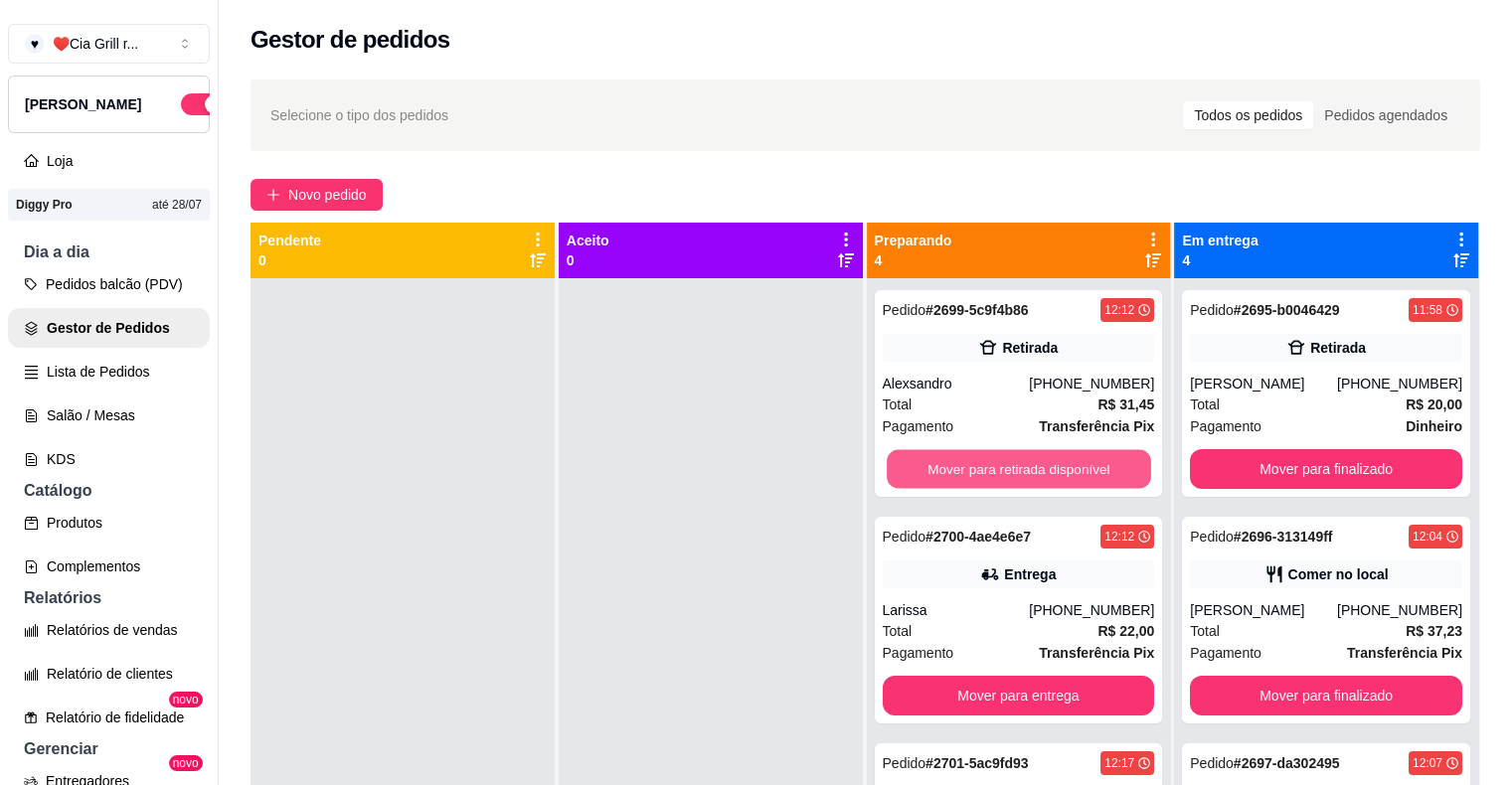 click on "Mover para retirada disponível" at bounding box center (1019, 469) 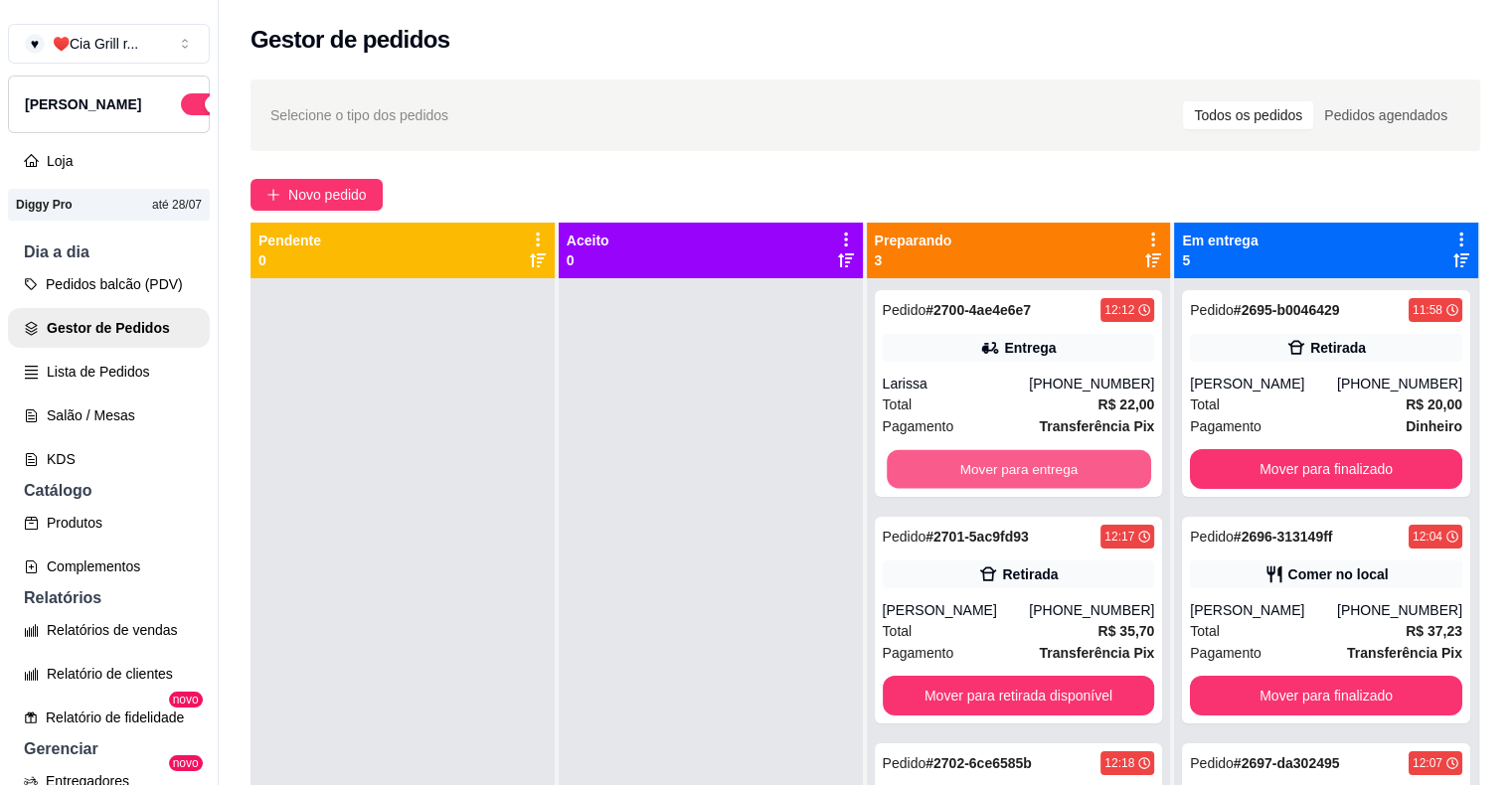 click on "Mover para entrega" at bounding box center (1019, 469) 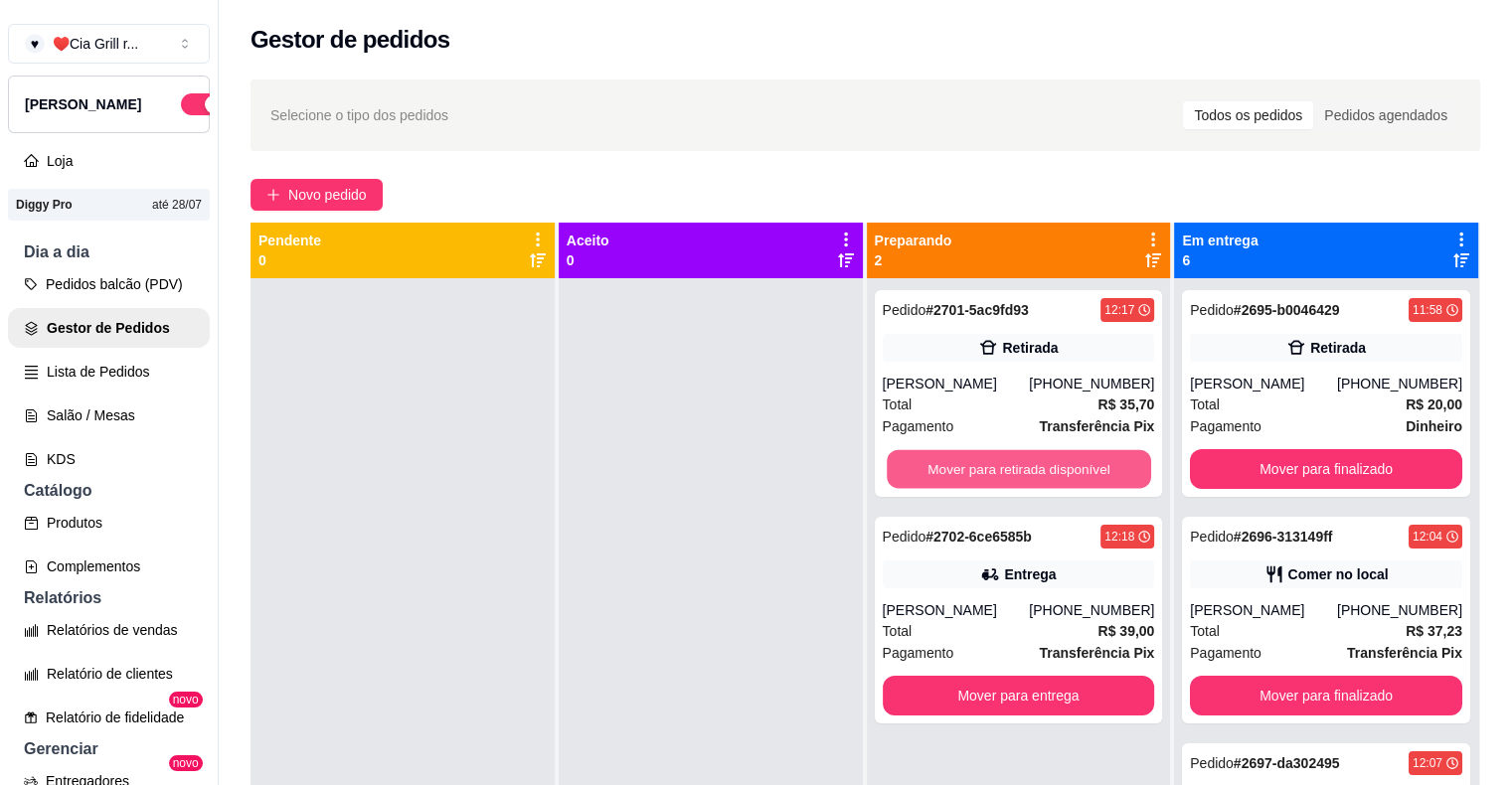 click on "Mover para retirada disponível" at bounding box center (1019, 469) 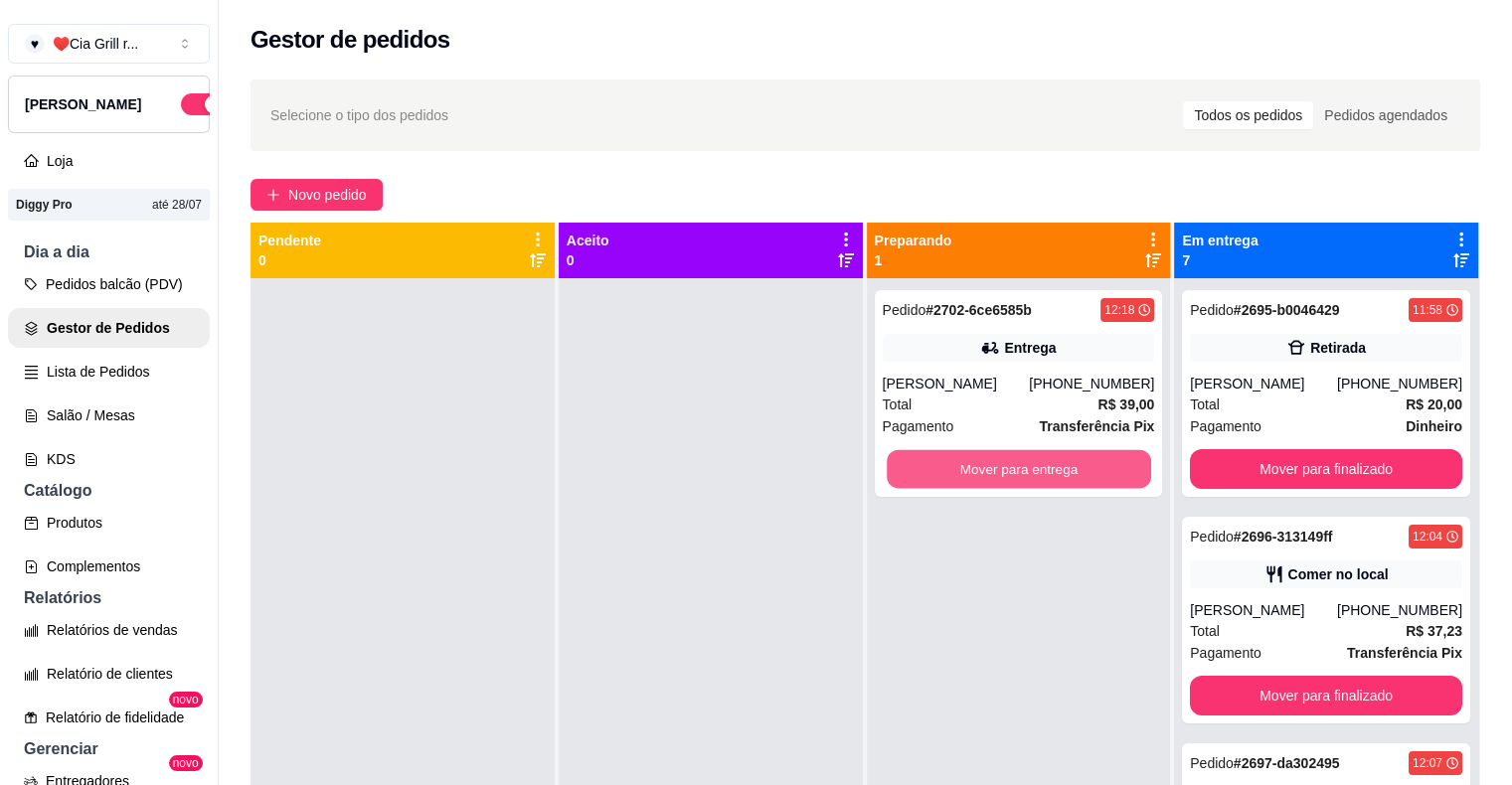 click on "Mover para entrega" at bounding box center [1019, 469] 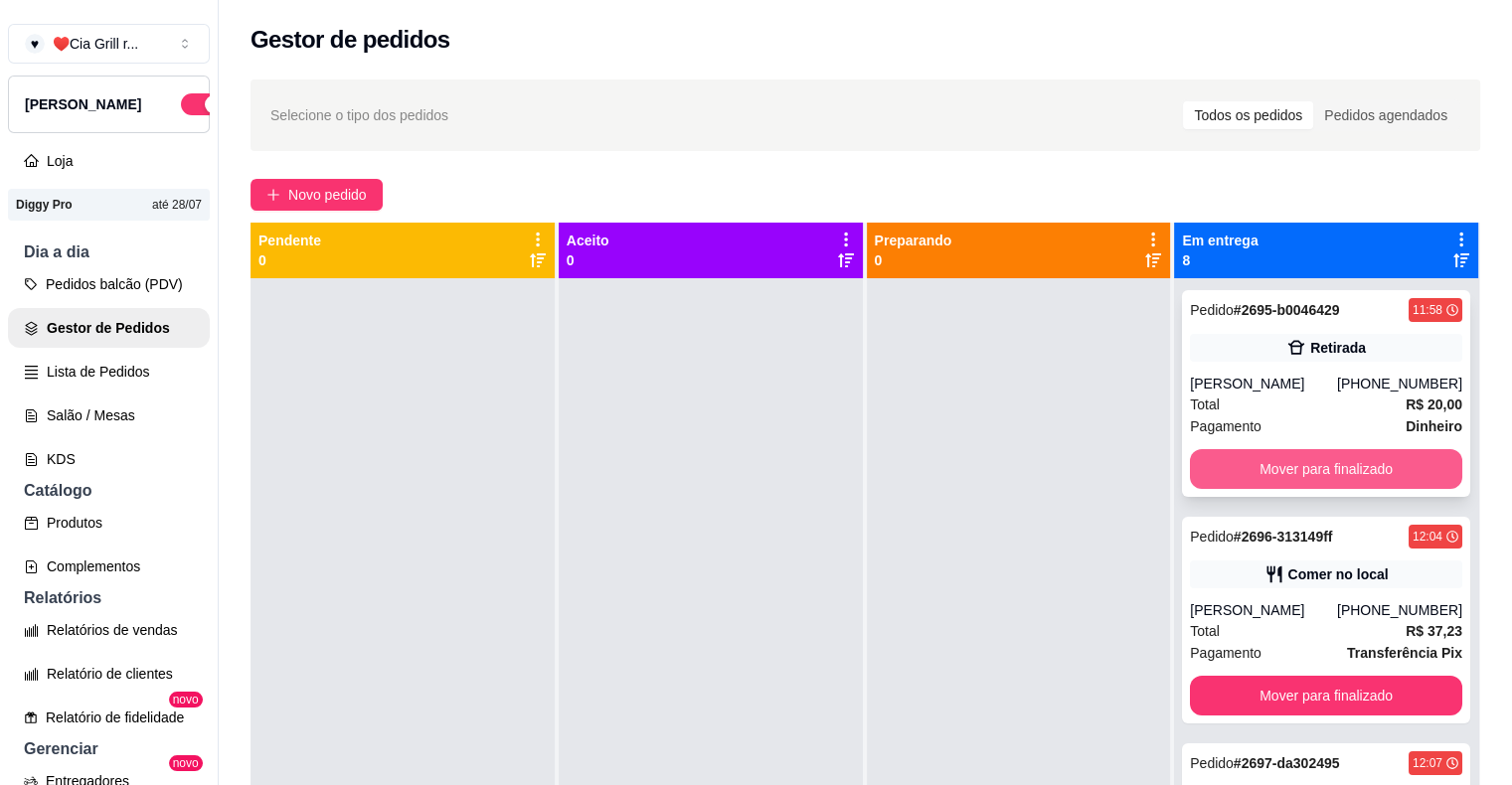 click on "Mover para finalizado" at bounding box center [1326, 469] 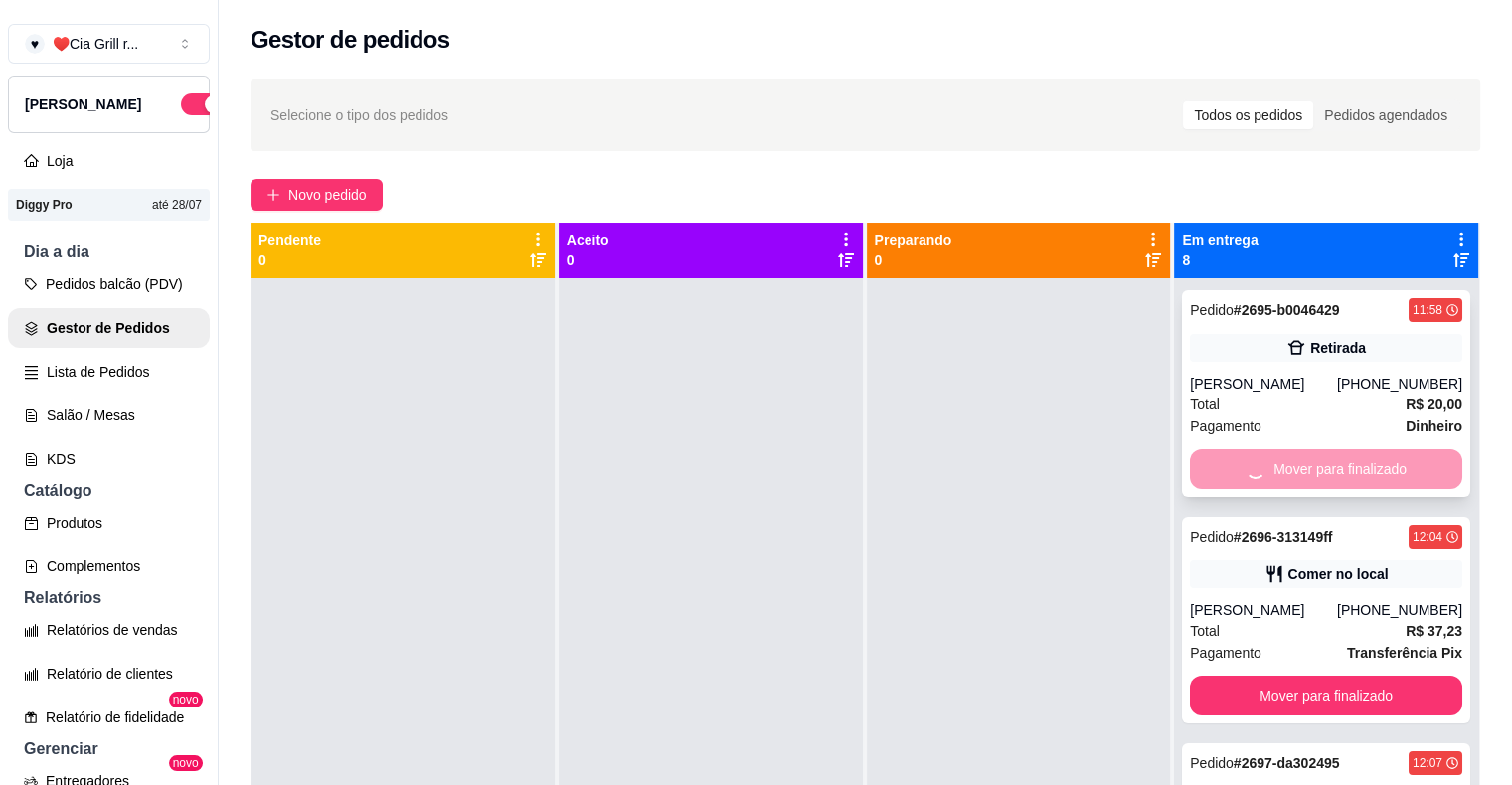 click on "Mover para finalizado" at bounding box center (1326, 469) 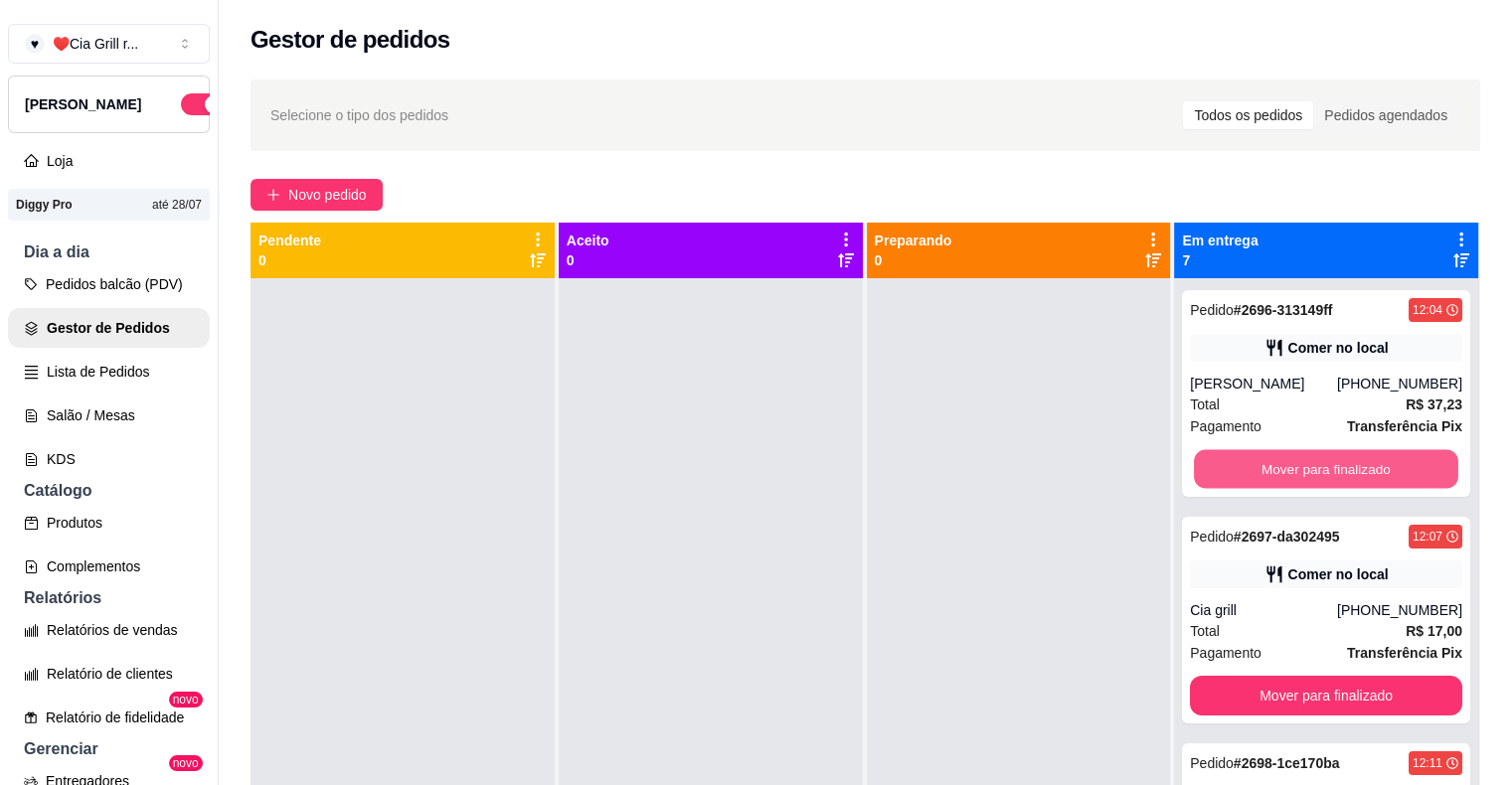click on "Mover para finalizado" at bounding box center [1326, 469] 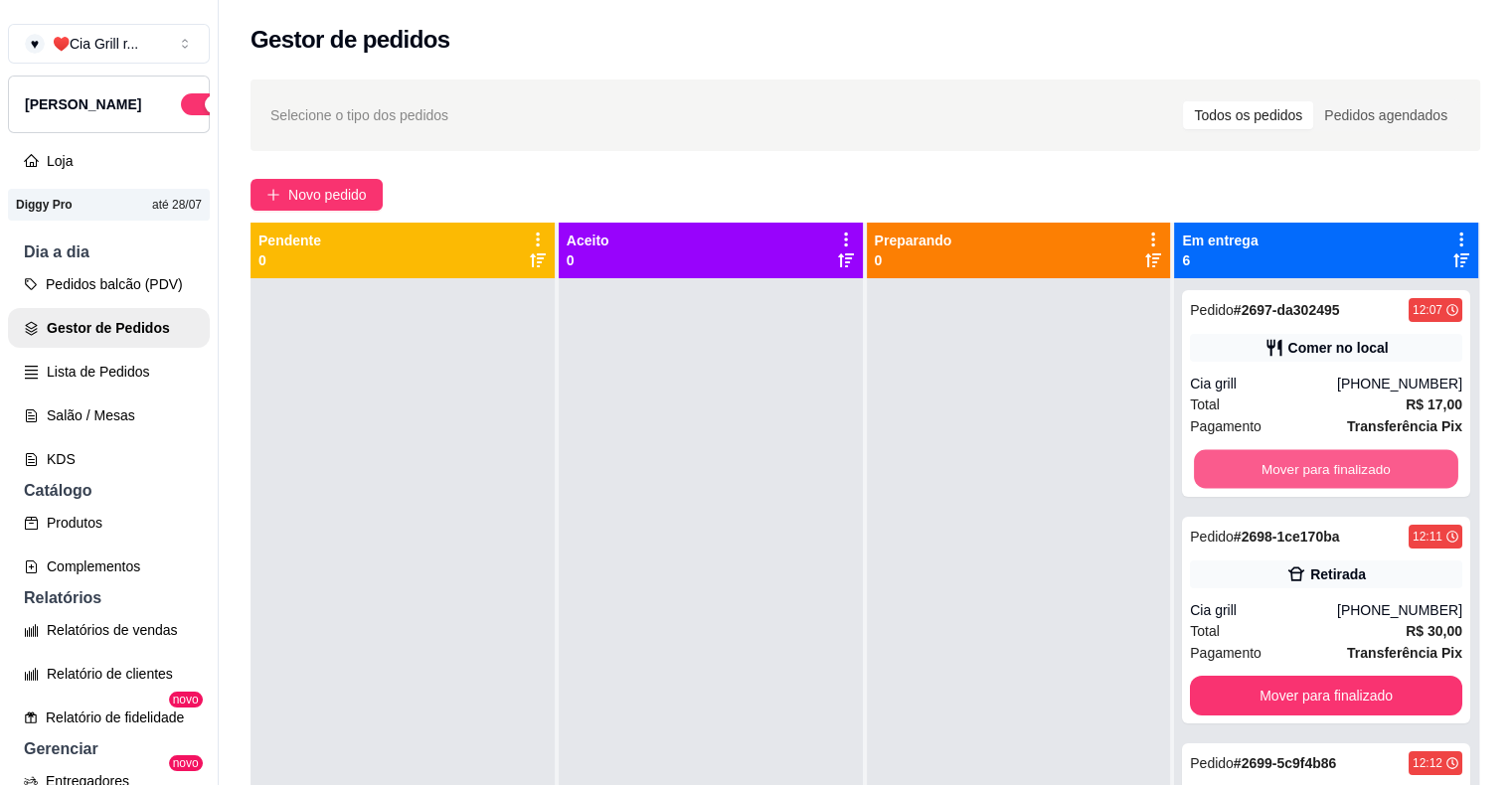 click on "Mover para finalizado" at bounding box center [1326, 469] 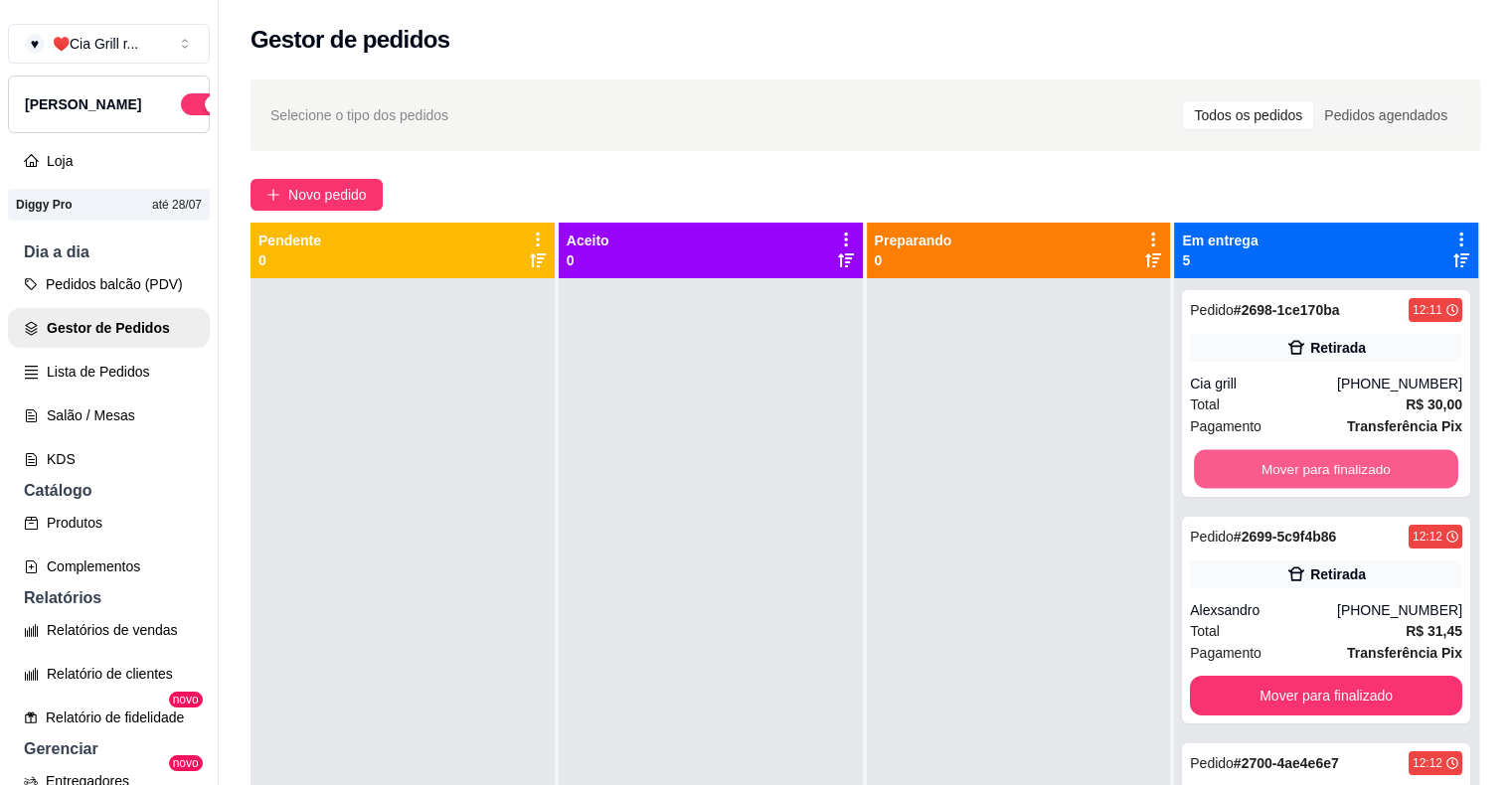 click on "Mover para finalizado" at bounding box center (1326, 469) 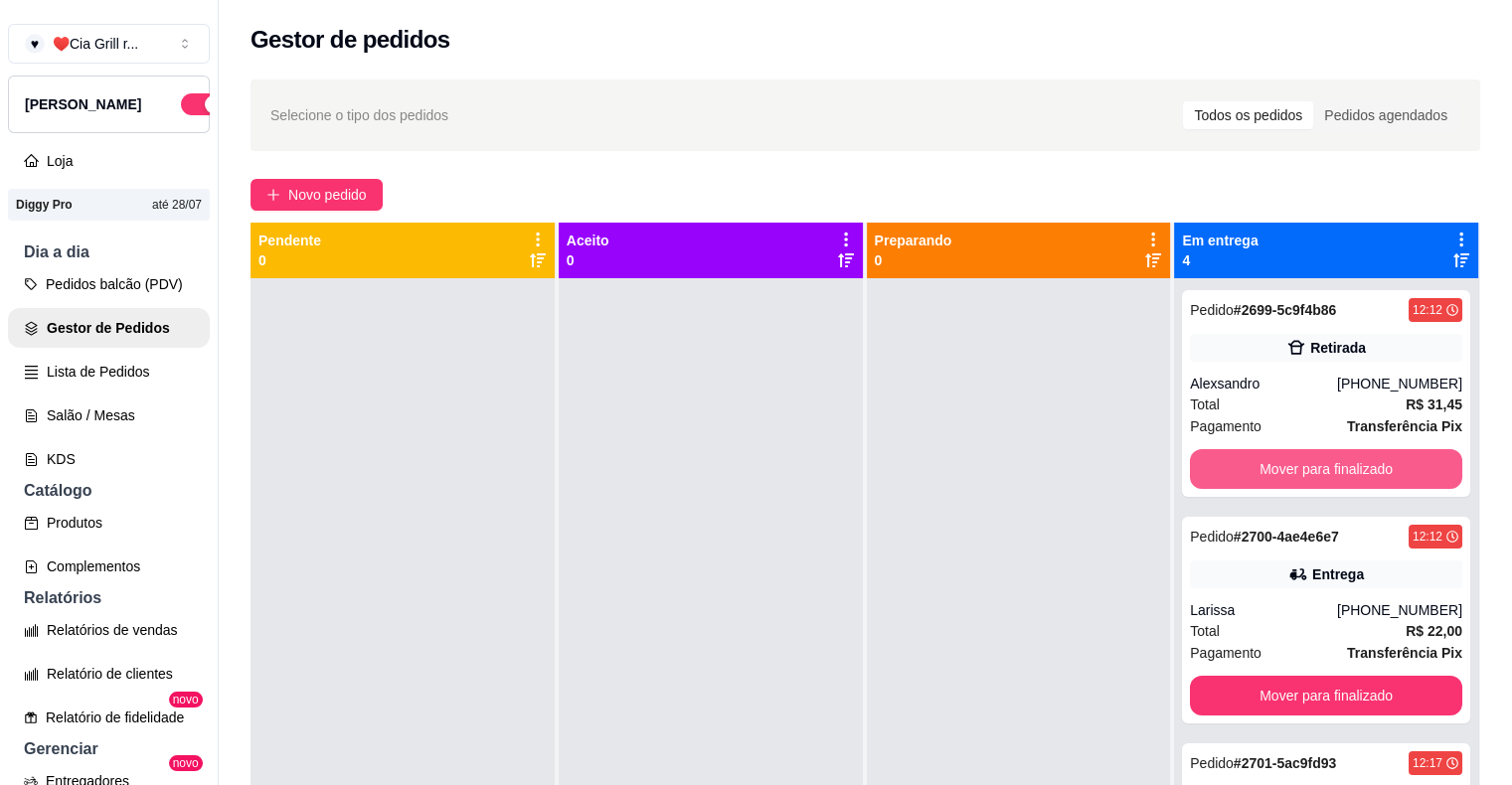 click on "Mover para finalizado" at bounding box center (1326, 469) 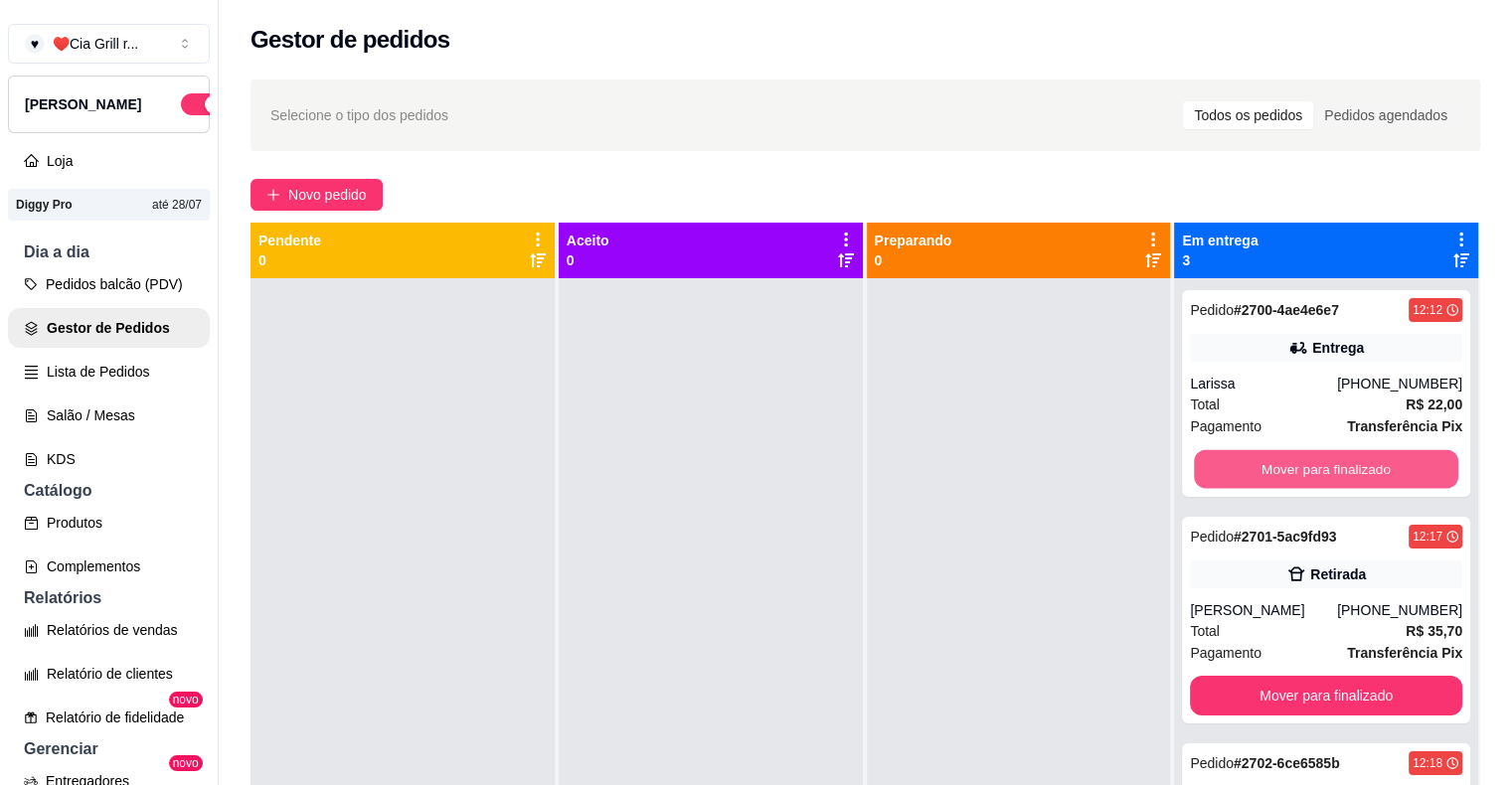 click on "Mover para finalizado" at bounding box center (1326, 469) 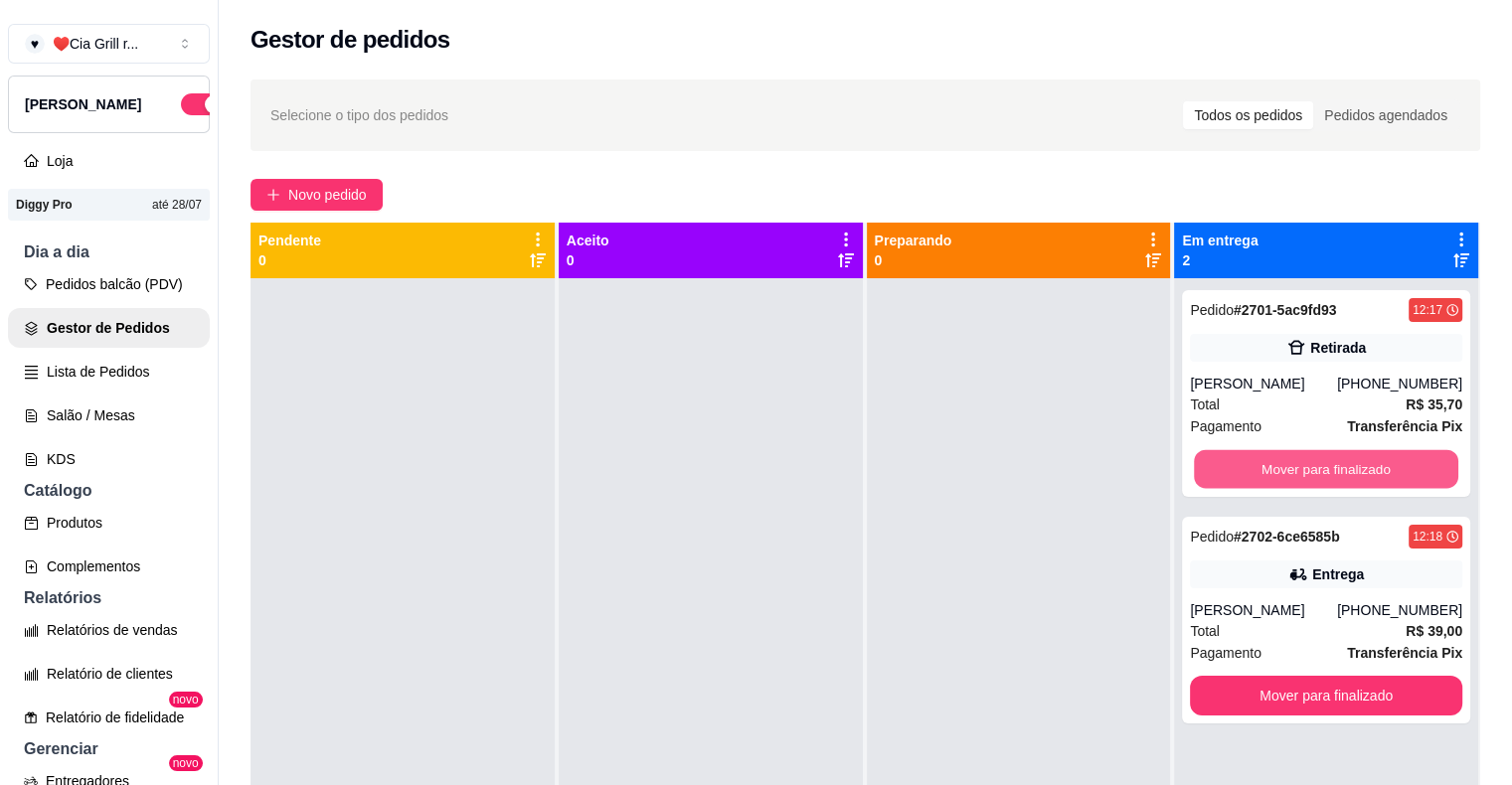 click on "Mover para finalizado" at bounding box center [1326, 469] 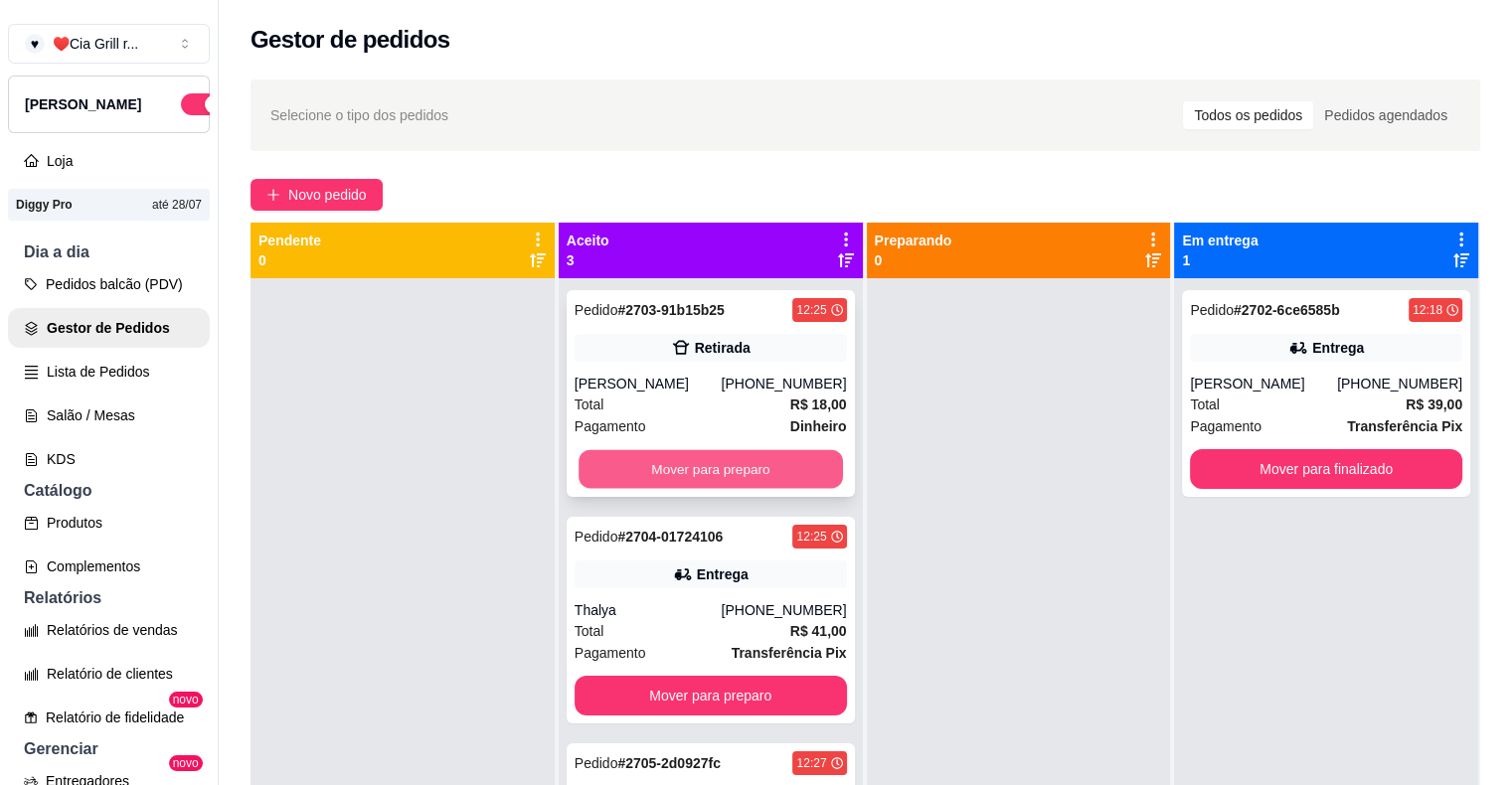 click on "Mover para preparo" at bounding box center [711, 469] 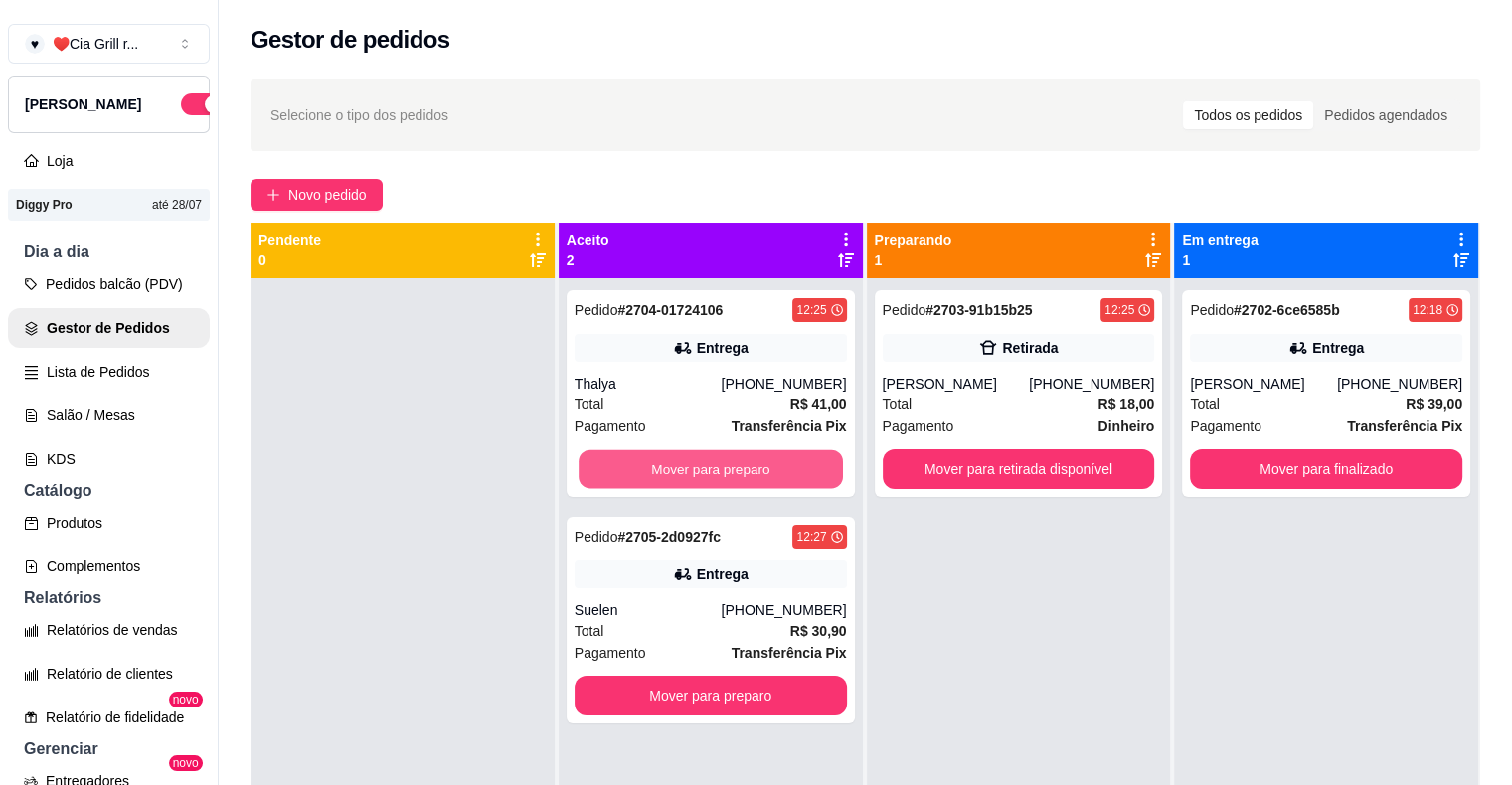 click on "Mover para preparo" at bounding box center (711, 469) 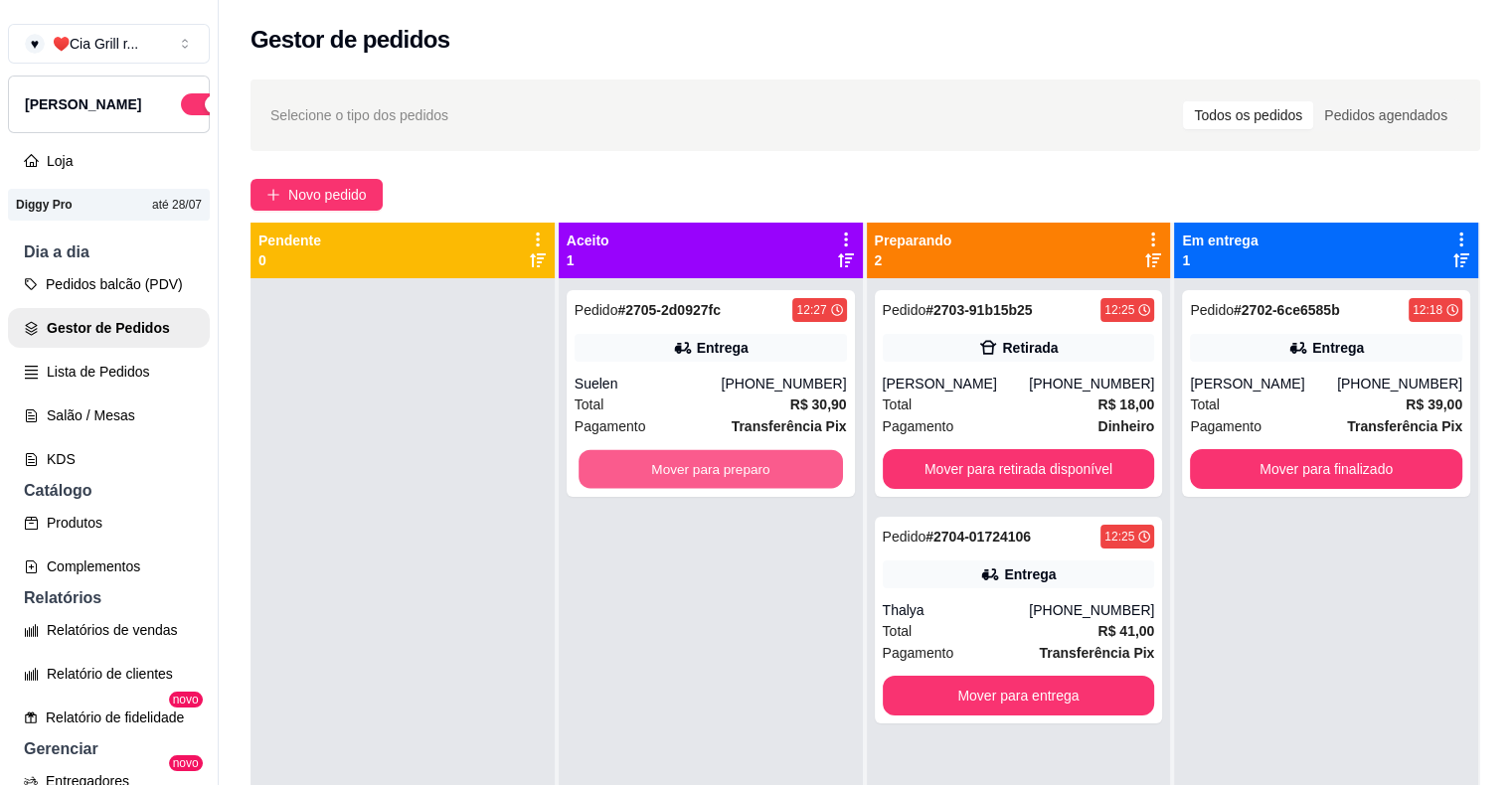 click on "Mover para preparo" at bounding box center [711, 469] 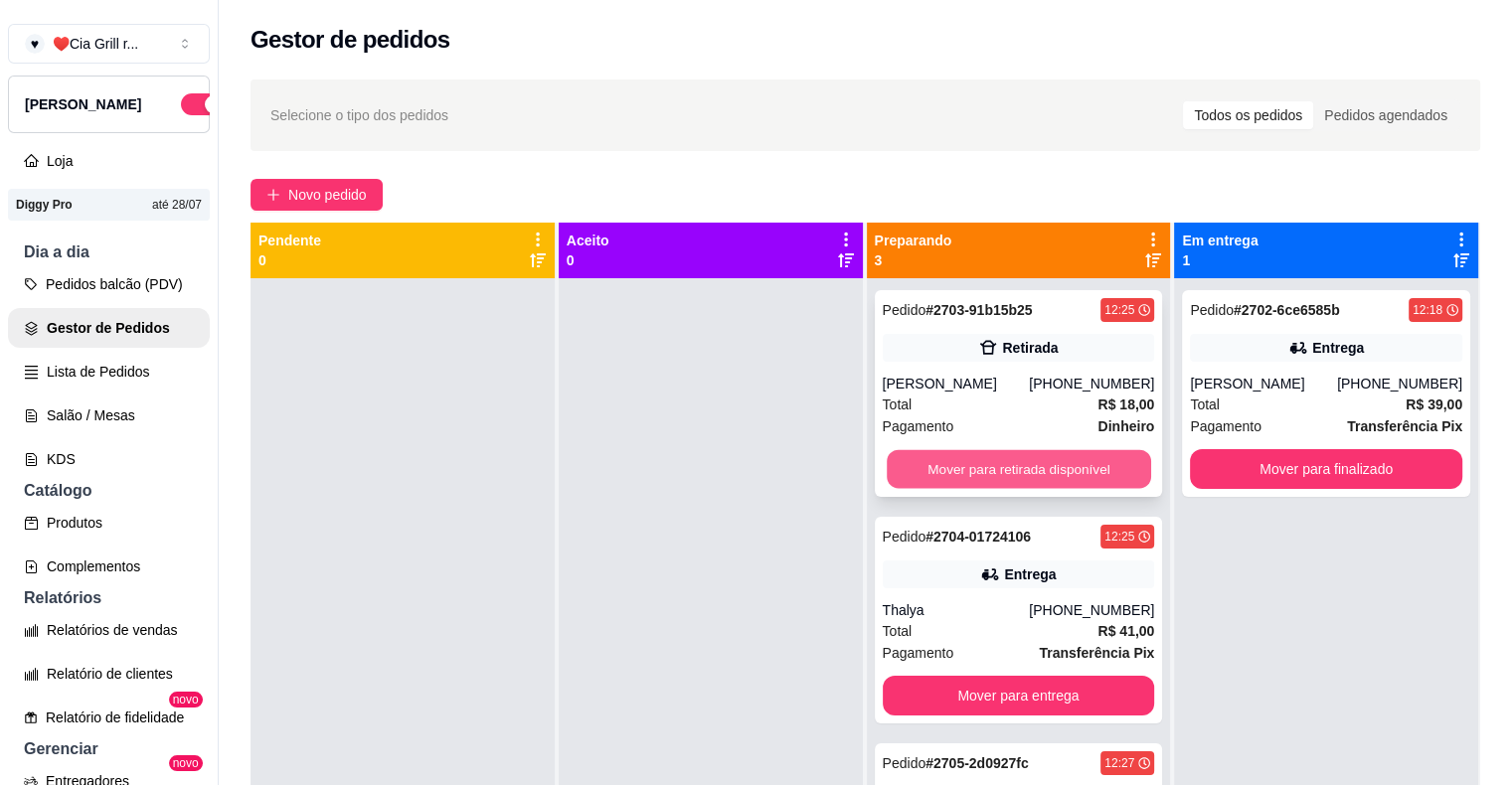 click on "Mover para retirada disponível" at bounding box center [1019, 469] 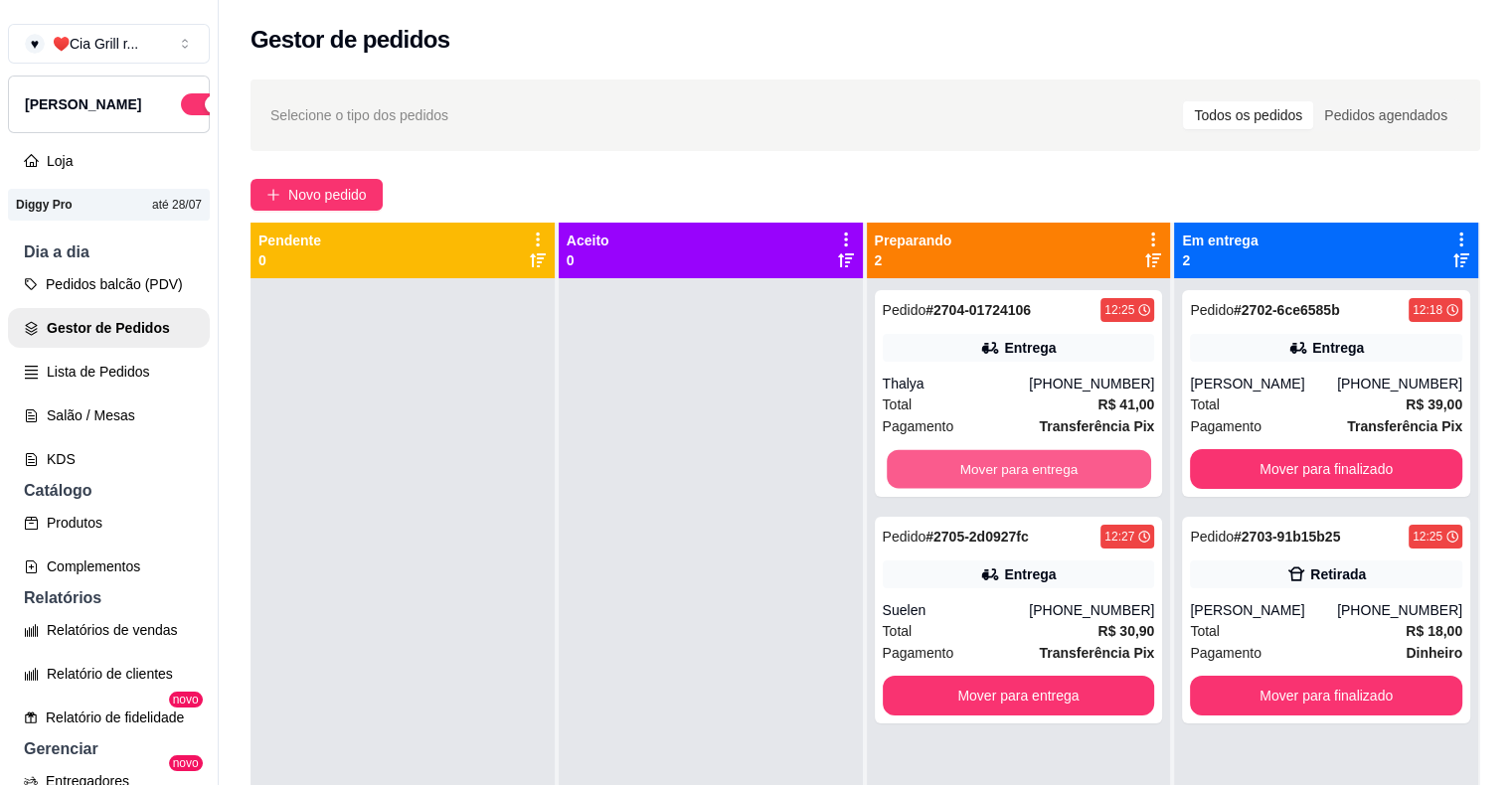 click on "Mover para entrega" at bounding box center (1019, 469) 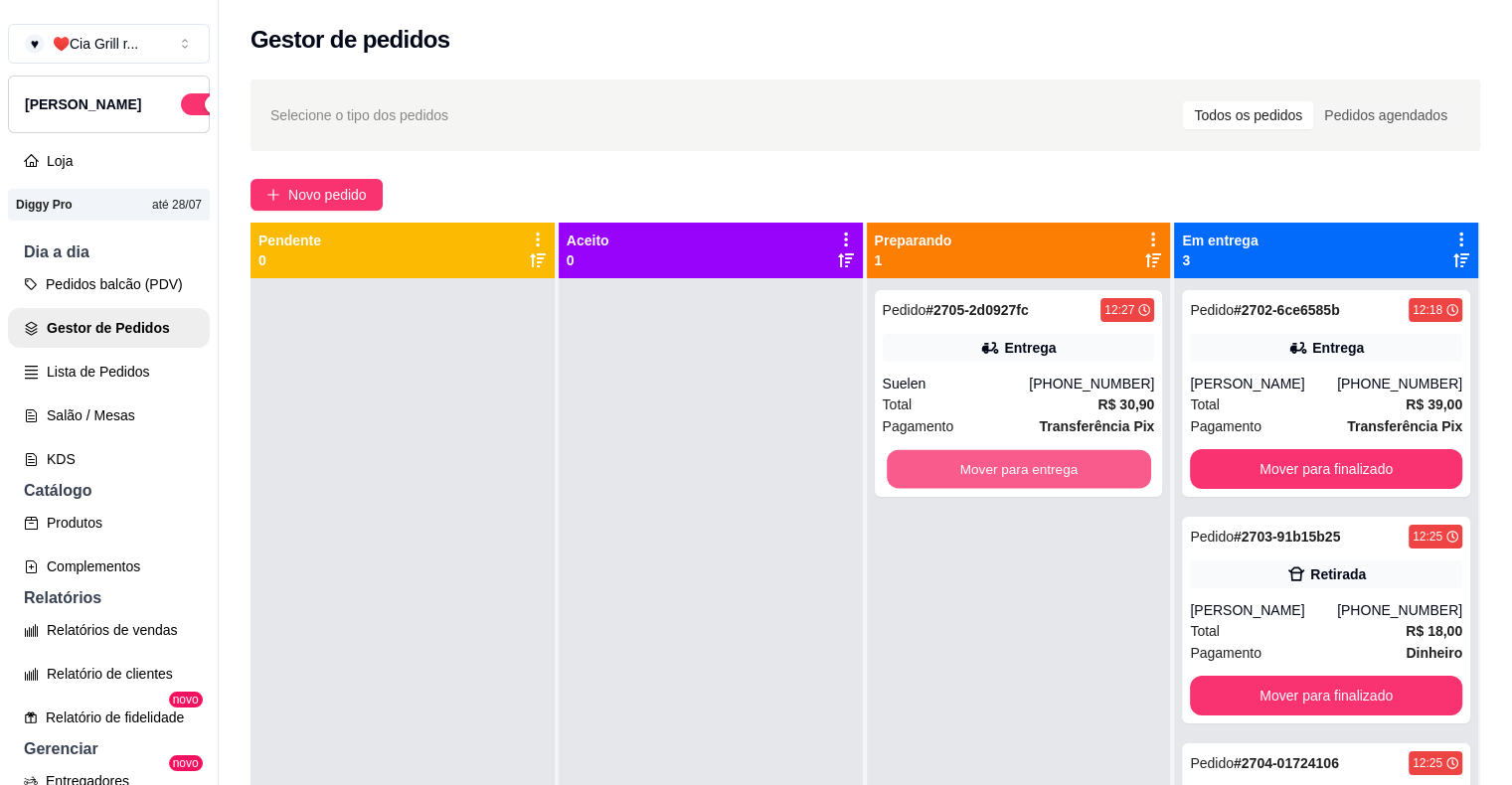 click on "Mover para entrega" at bounding box center [1019, 469] 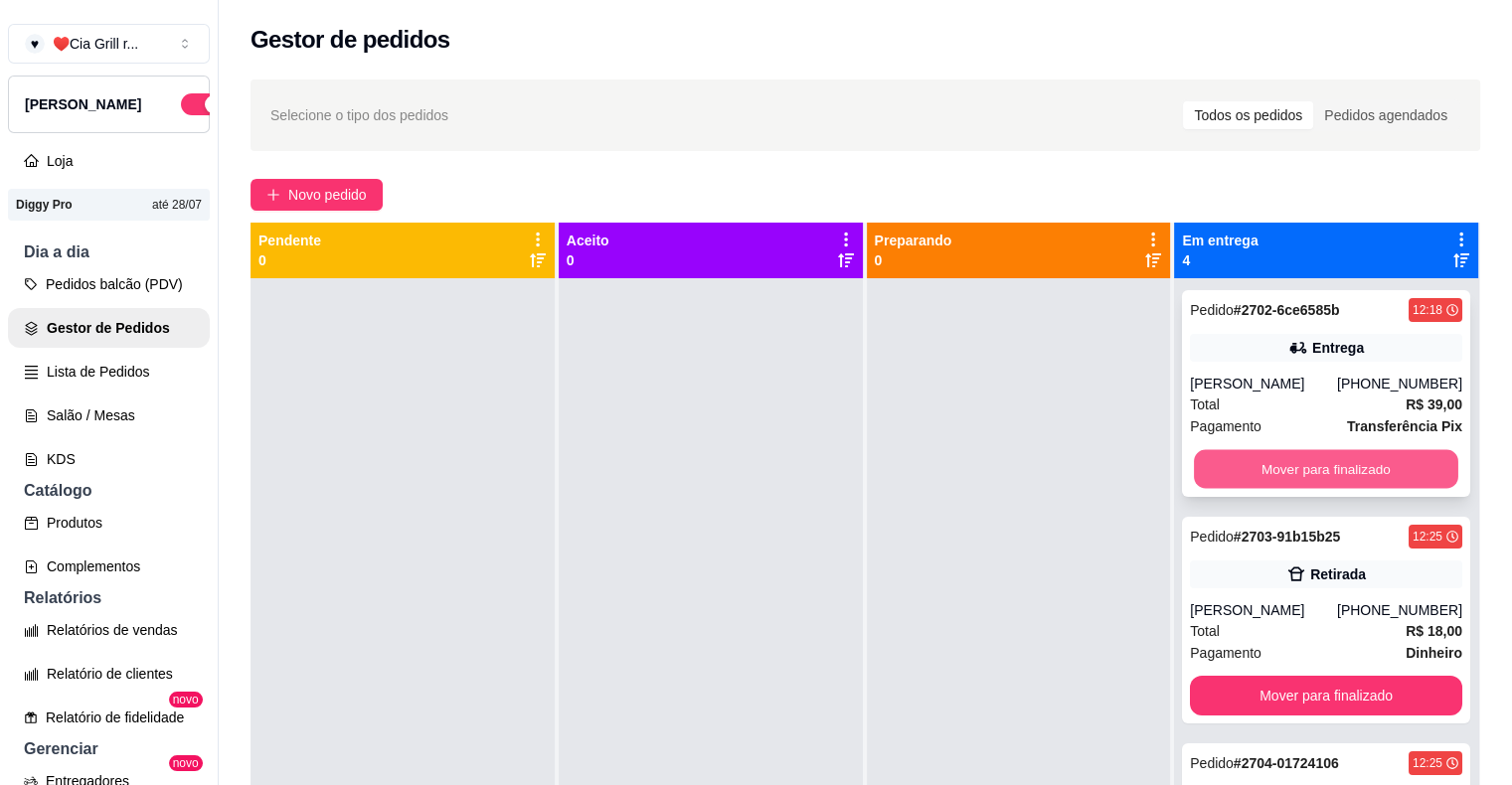 click on "Mover para finalizado" at bounding box center [1326, 469] 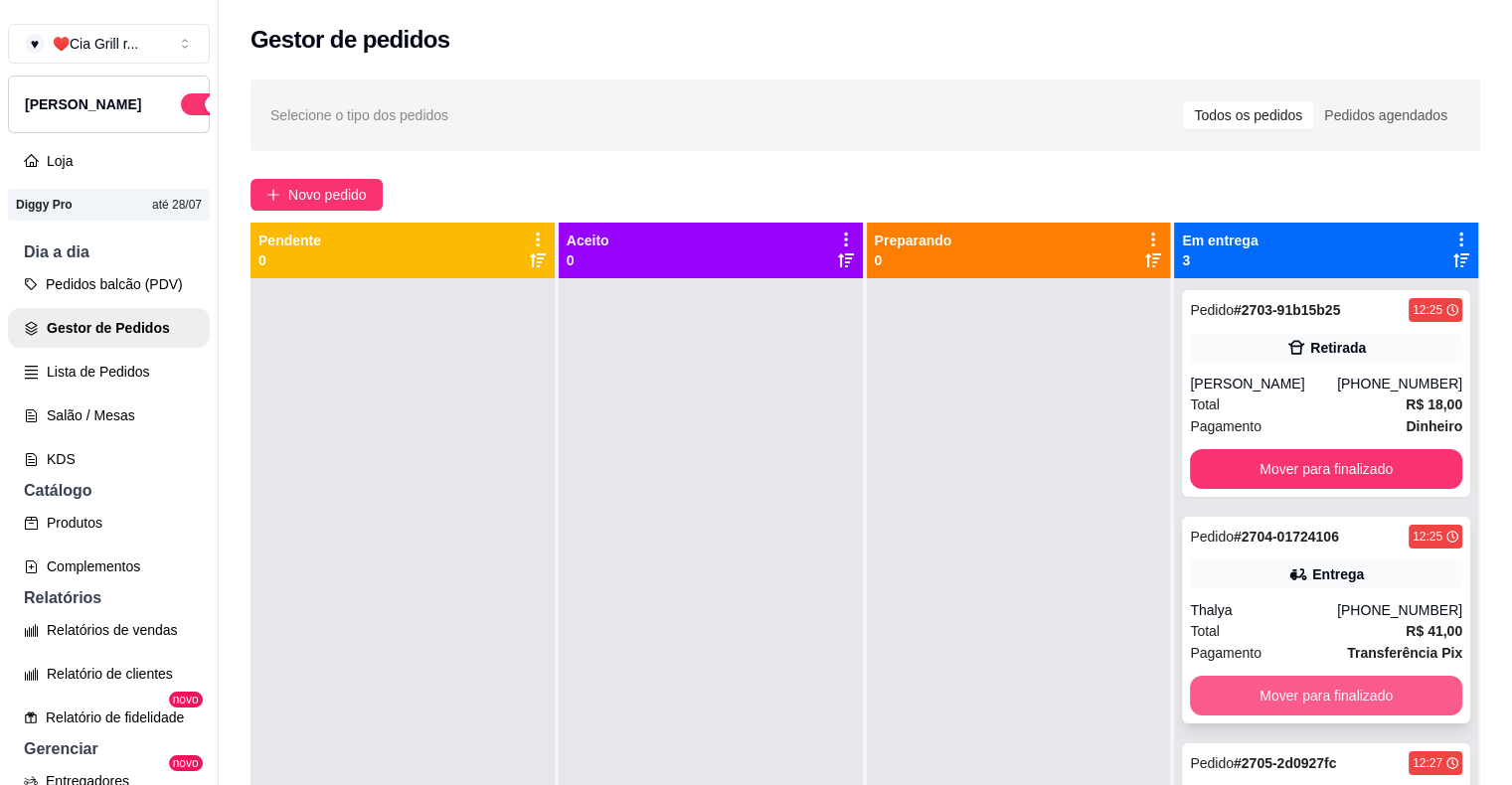 click on "Mover para finalizado" at bounding box center [1326, 696] 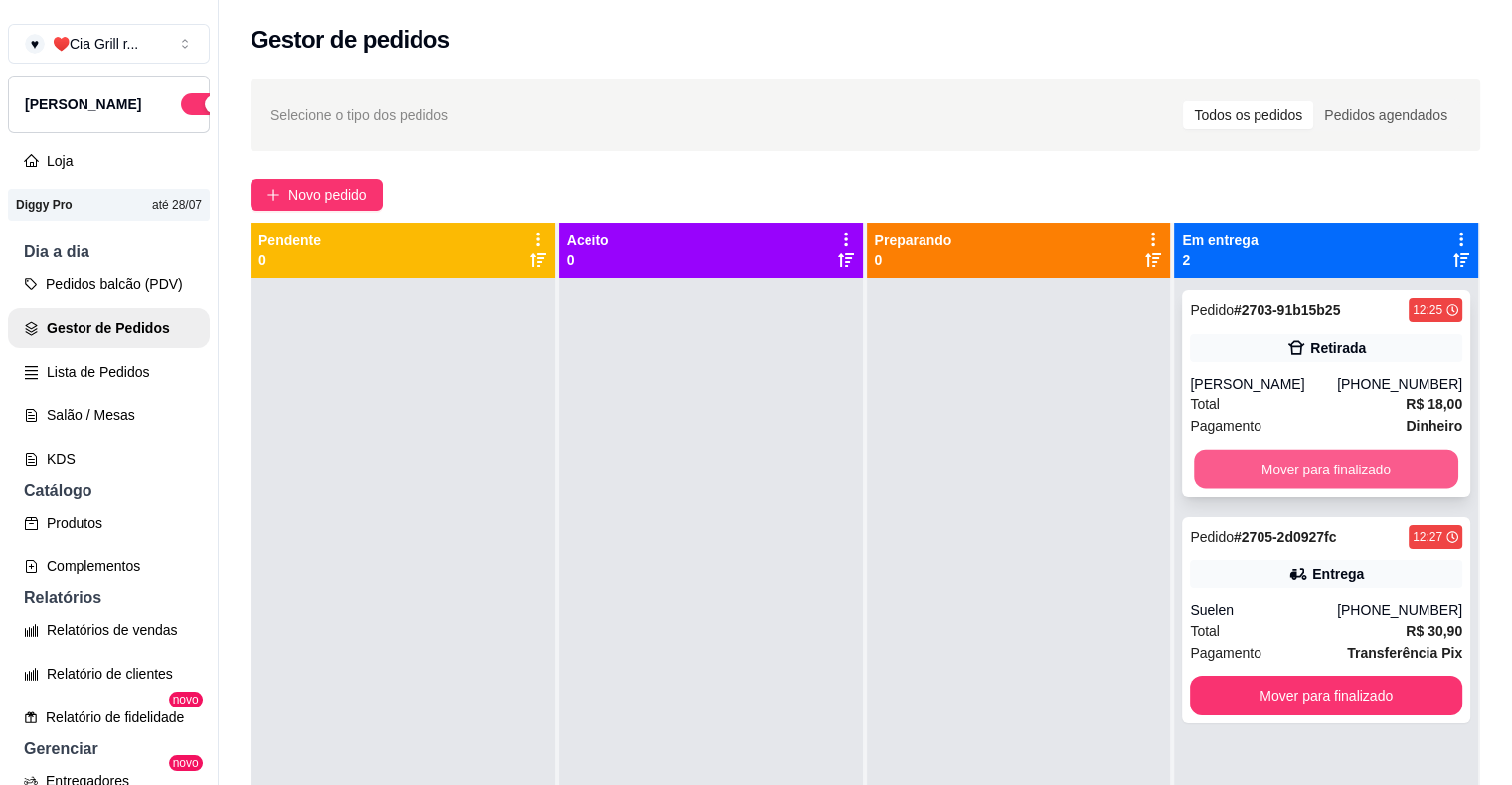 click on "Mover para finalizado" at bounding box center (1326, 469) 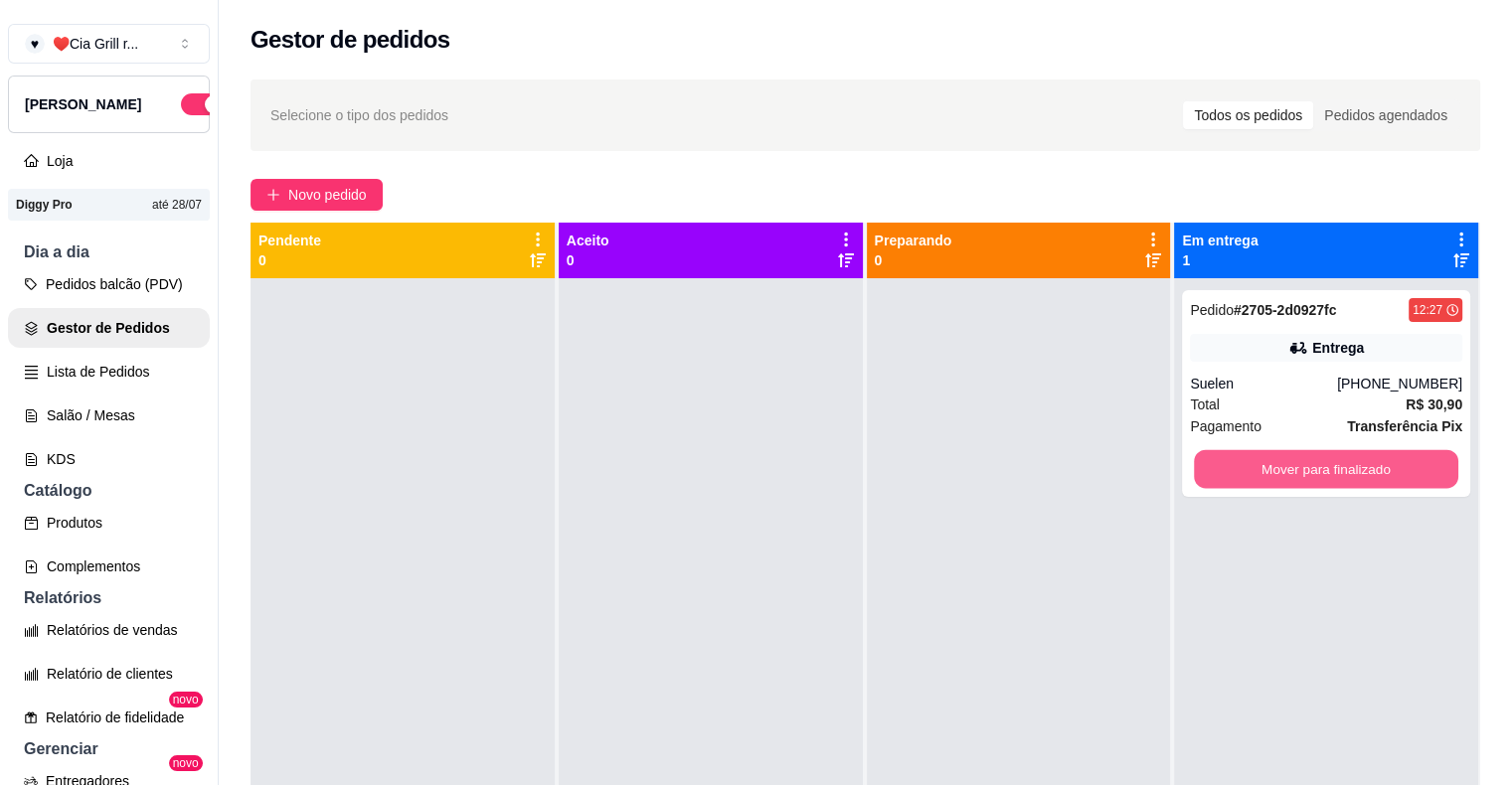click on "Mover para finalizado" at bounding box center [1326, 469] 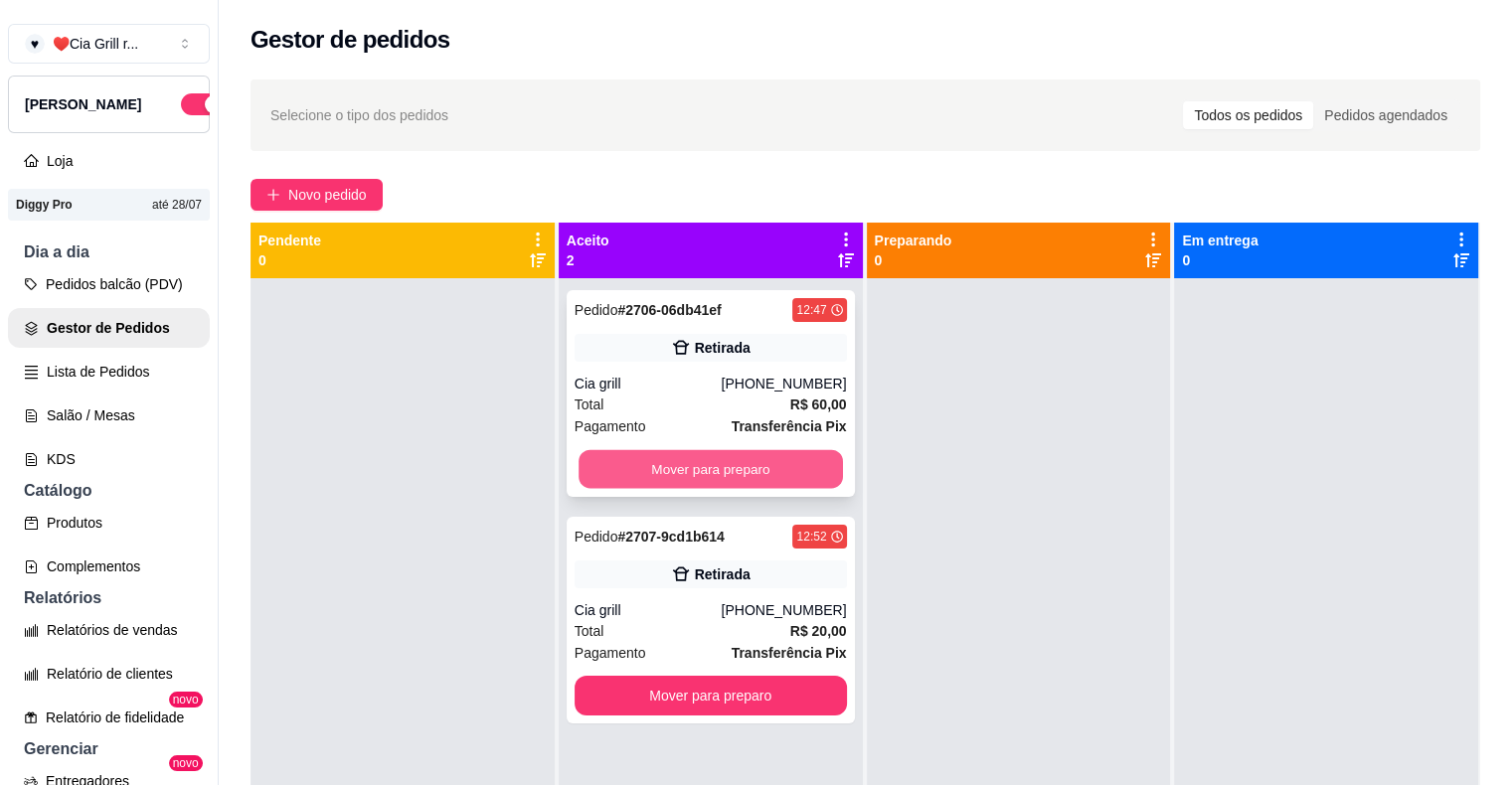 click on "Mover para preparo" at bounding box center [711, 469] 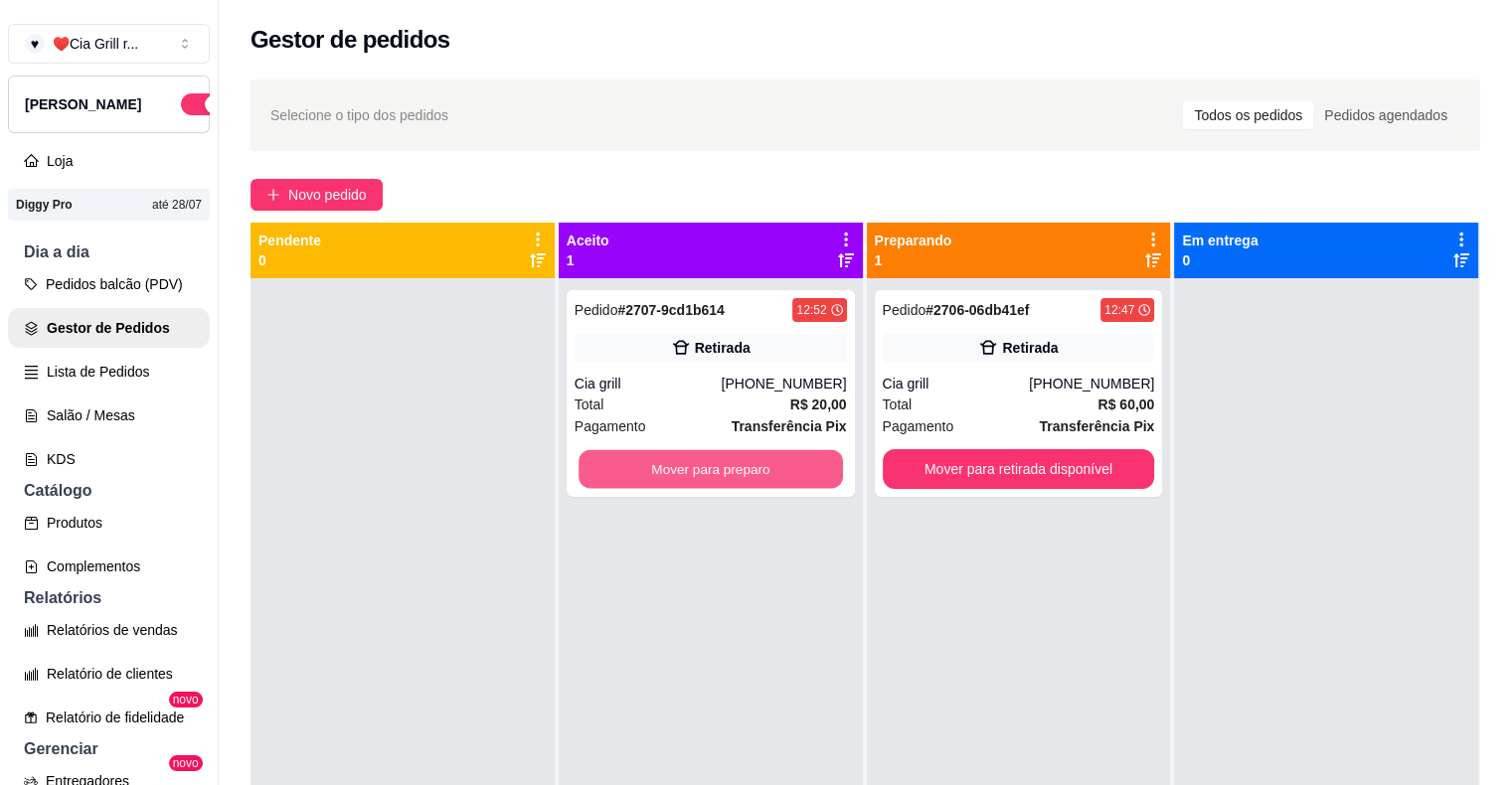 click on "Mover para preparo" at bounding box center [711, 469] 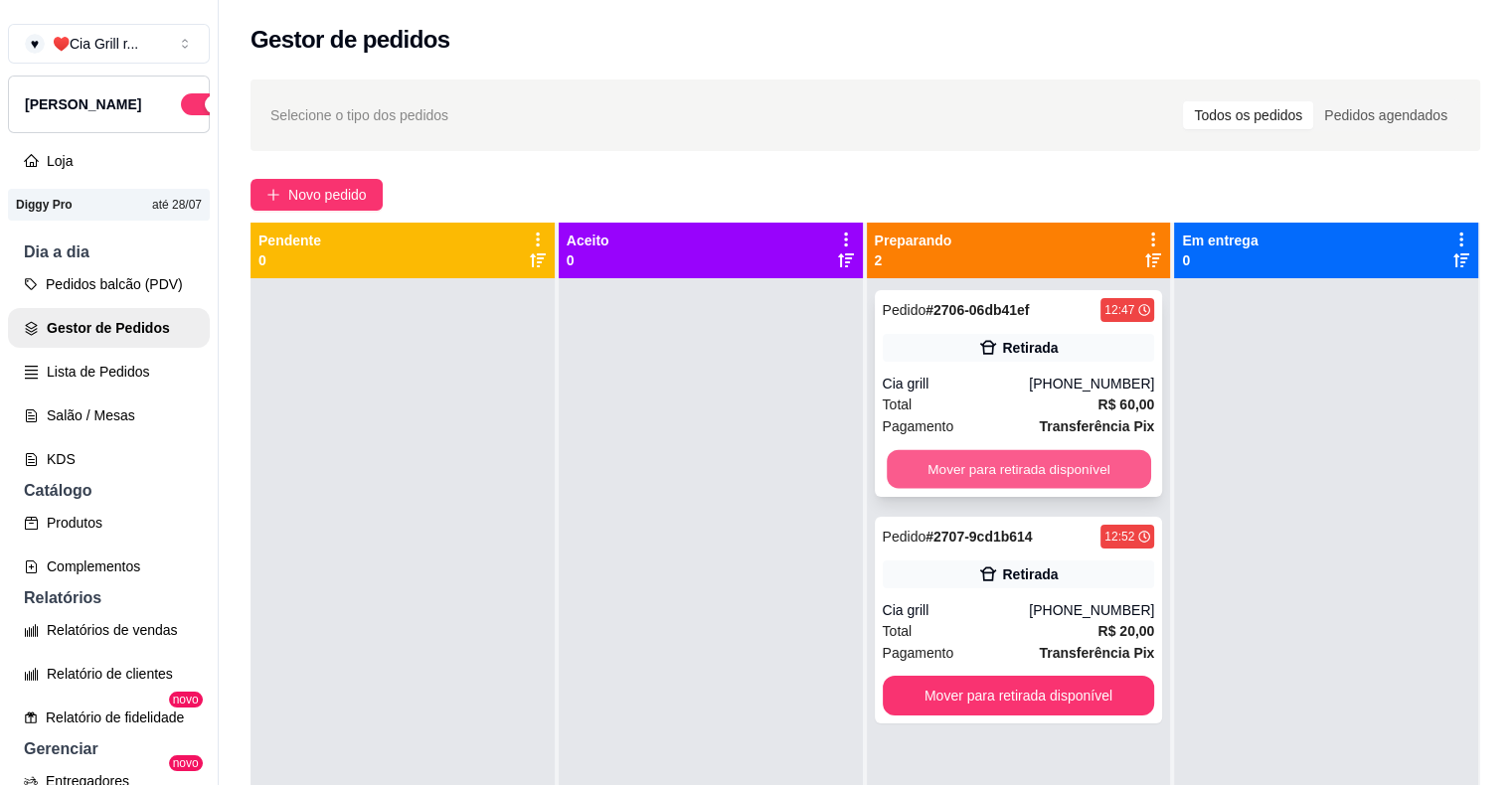 click on "Mover para retirada disponível" at bounding box center (1019, 469) 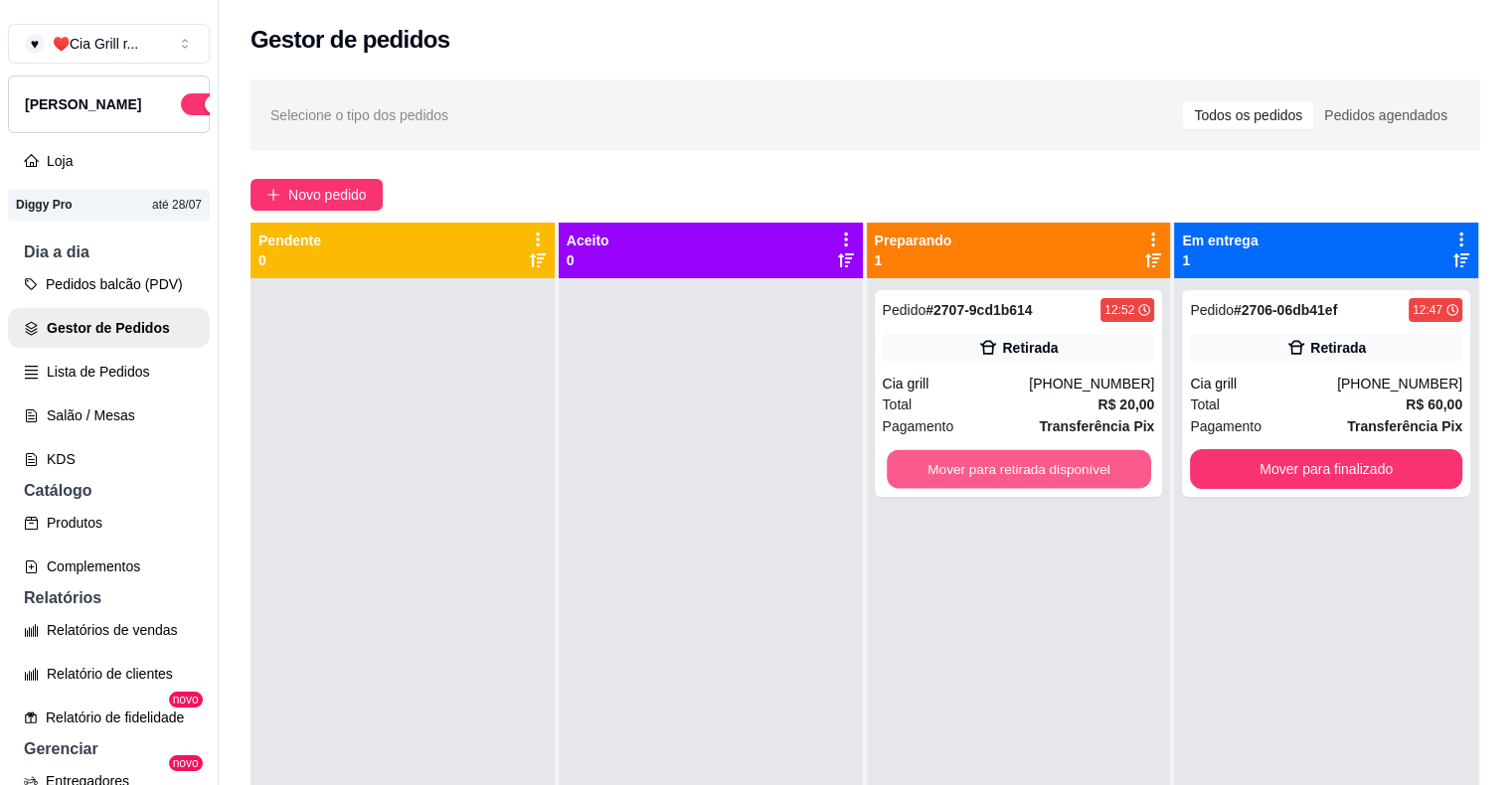 click on "Mover para retirada disponível" at bounding box center (1019, 469) 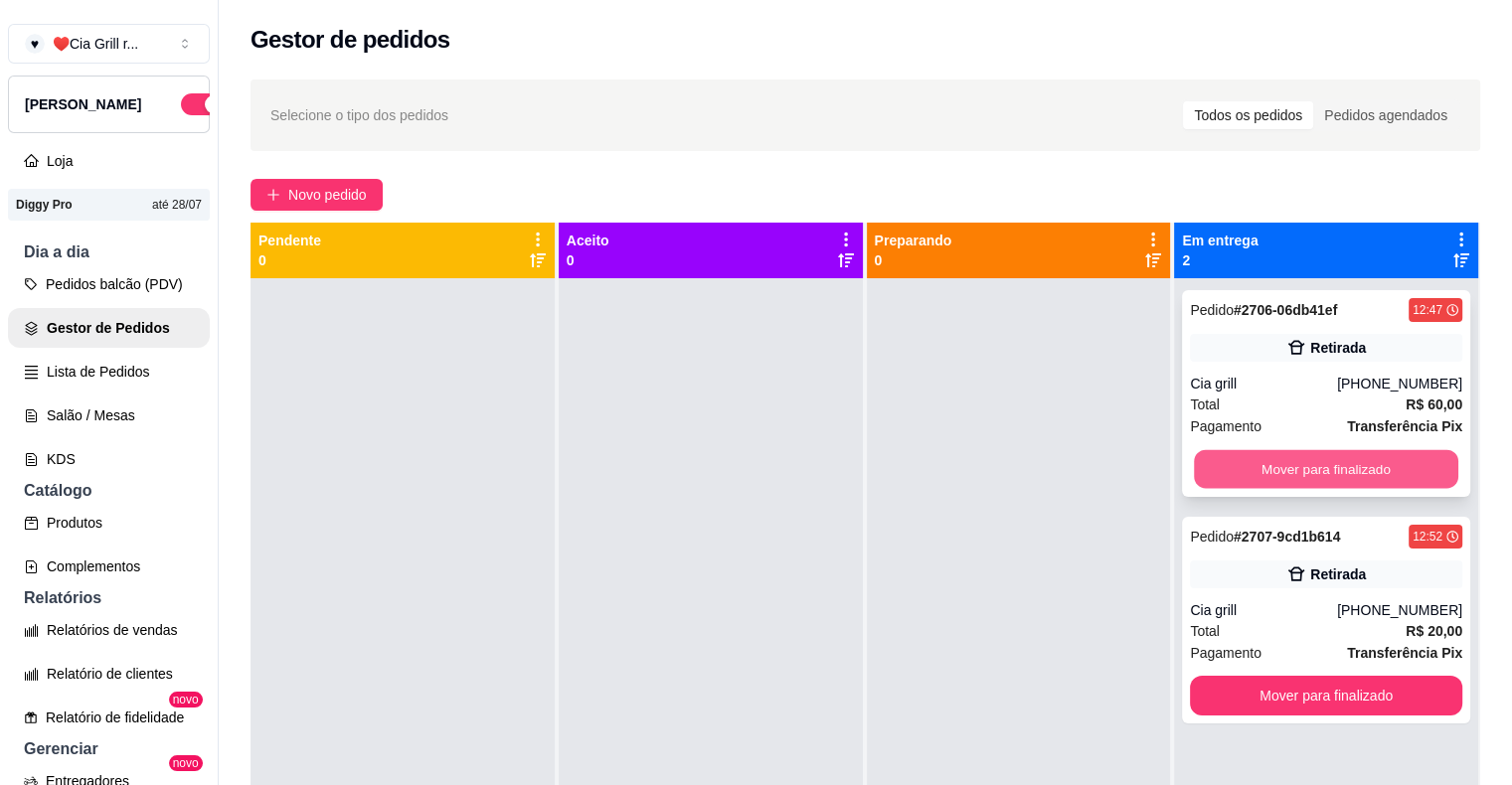 click on "Mover para finalizado" at bounding box center [1326, 469] 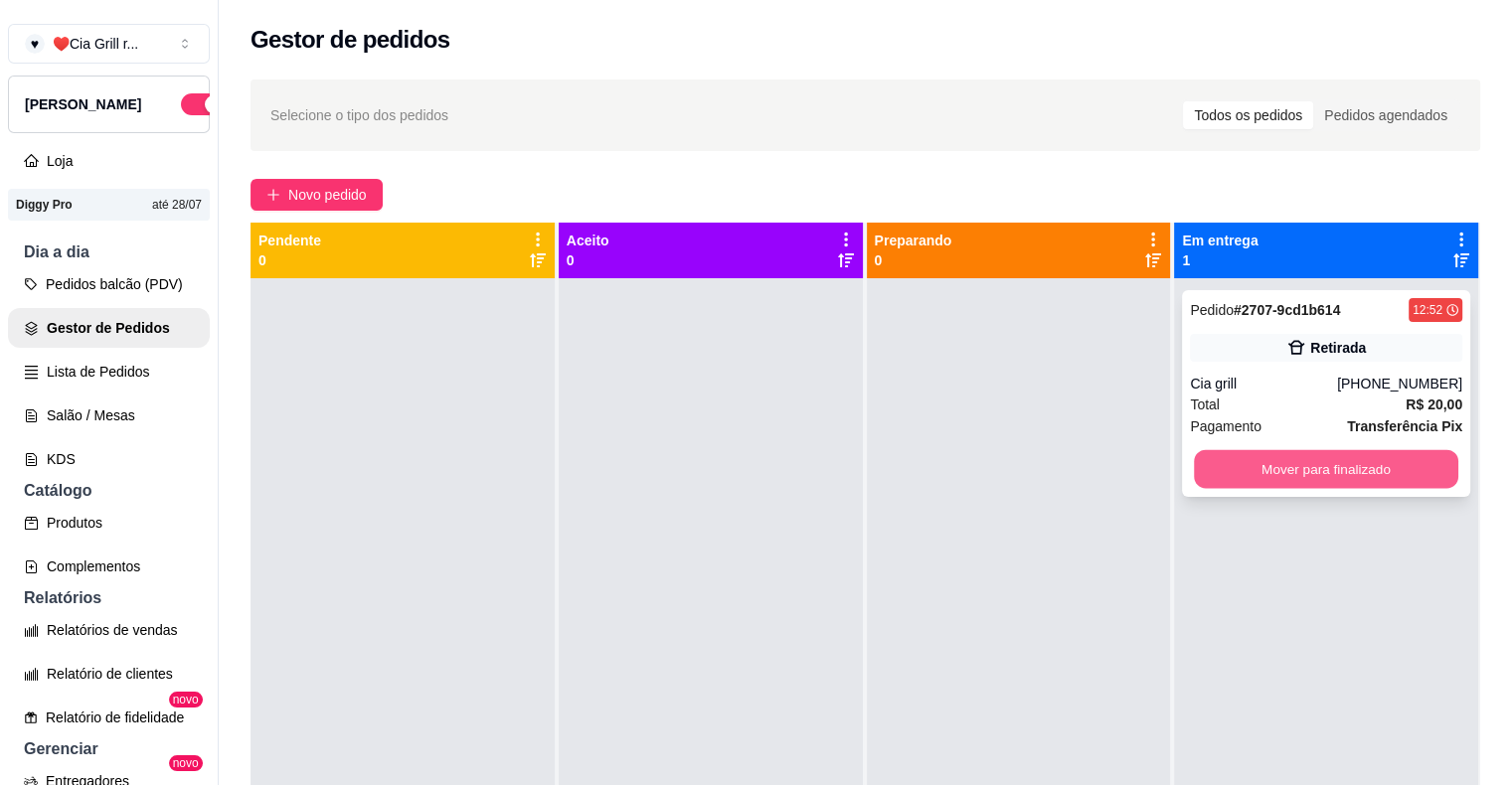 click on "Mover para finalizado" at bounding box center [1326, 469] 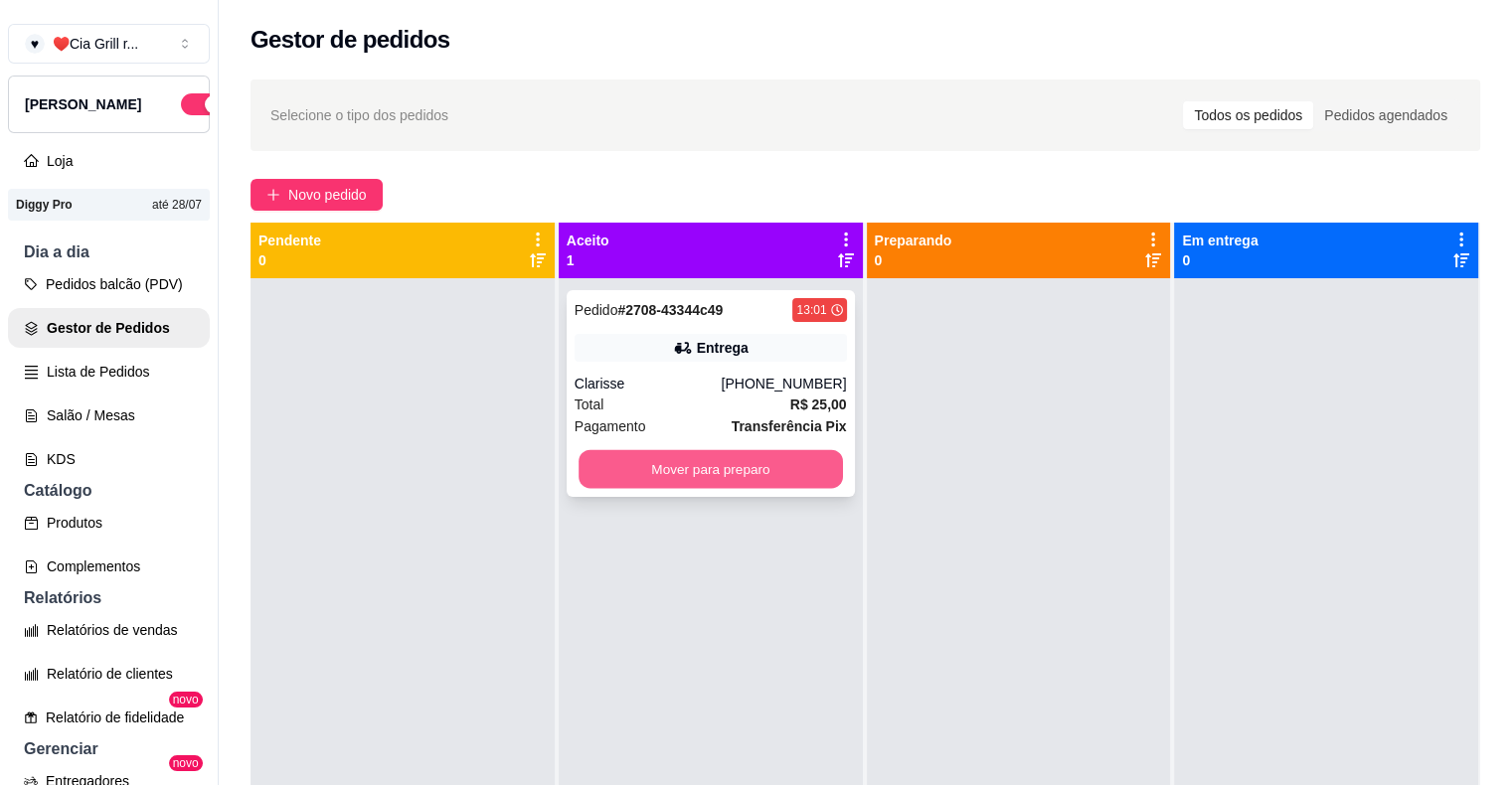 click on "Mover para preparo" at bounding box center [711, 469] 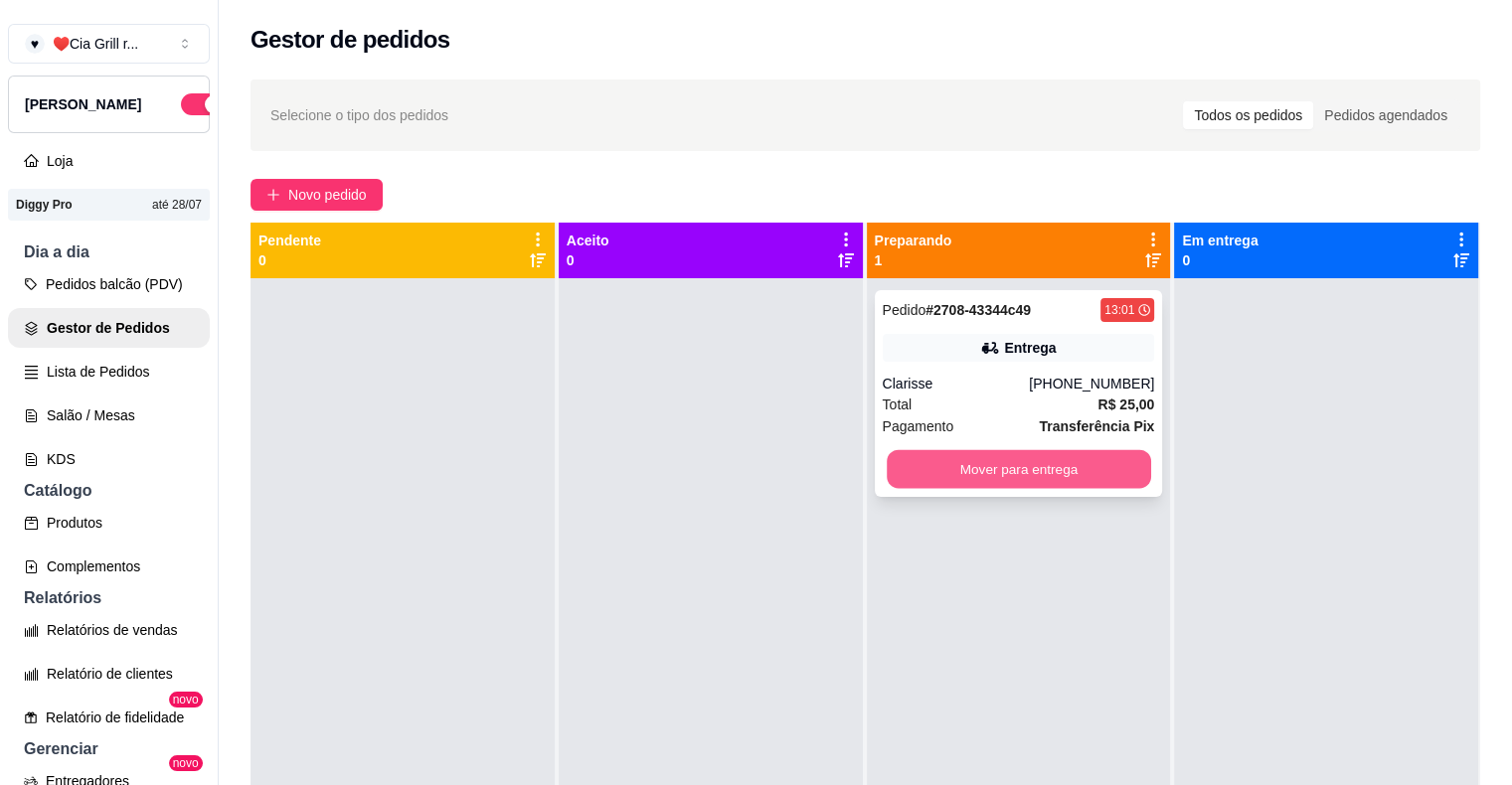 click on "Mover para entrega" at bounding box center (1019, 469) 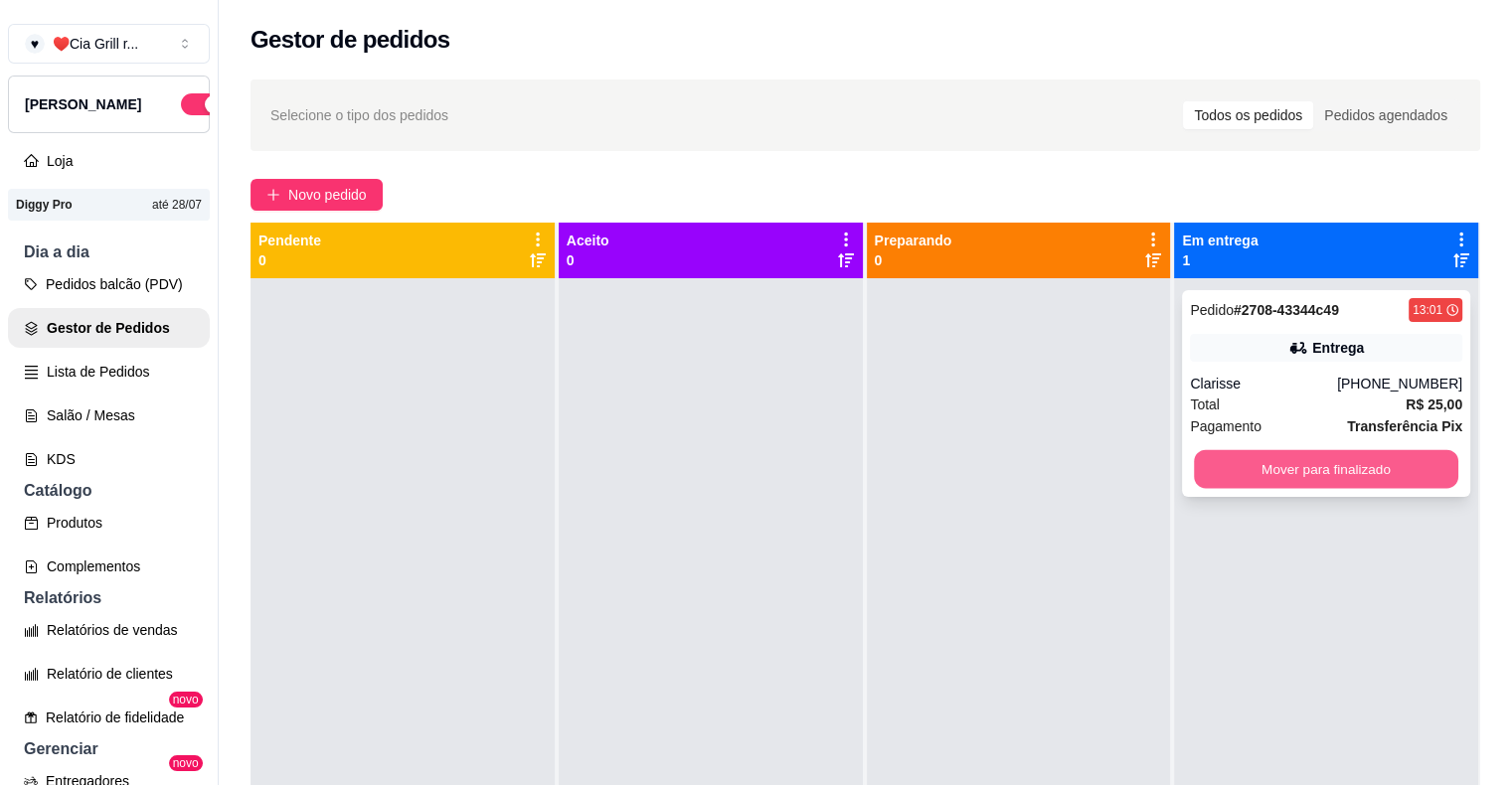 click on "Mover para finalizado" at bounding box center [1326, 469] 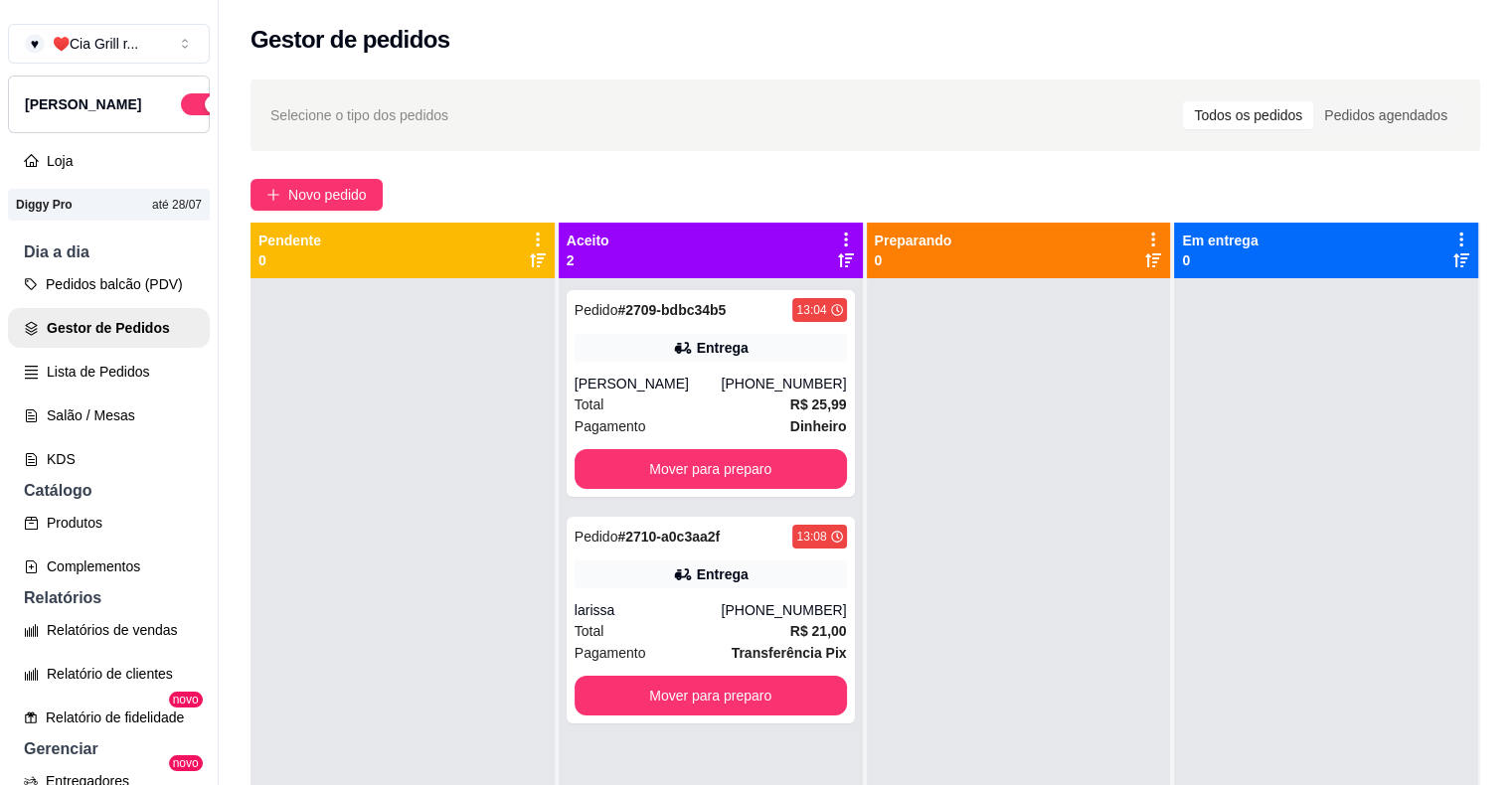 drag, startPoint x: 1207, startPoint y: 478, endPoint x: 1240, endPoint y: 466, distance: 35.1141 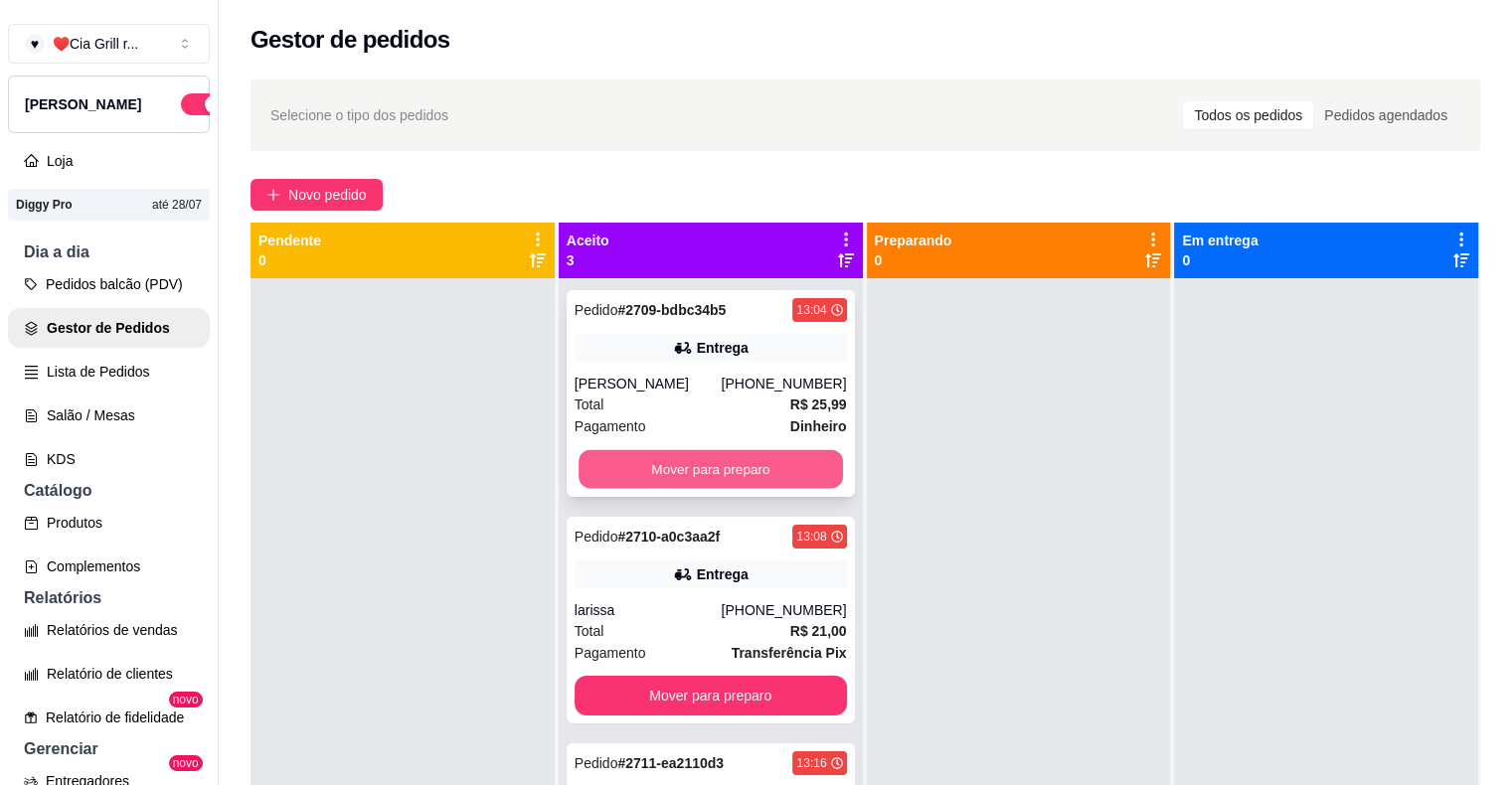 click on "Mover para preparo" at bounding box center (711, 469) 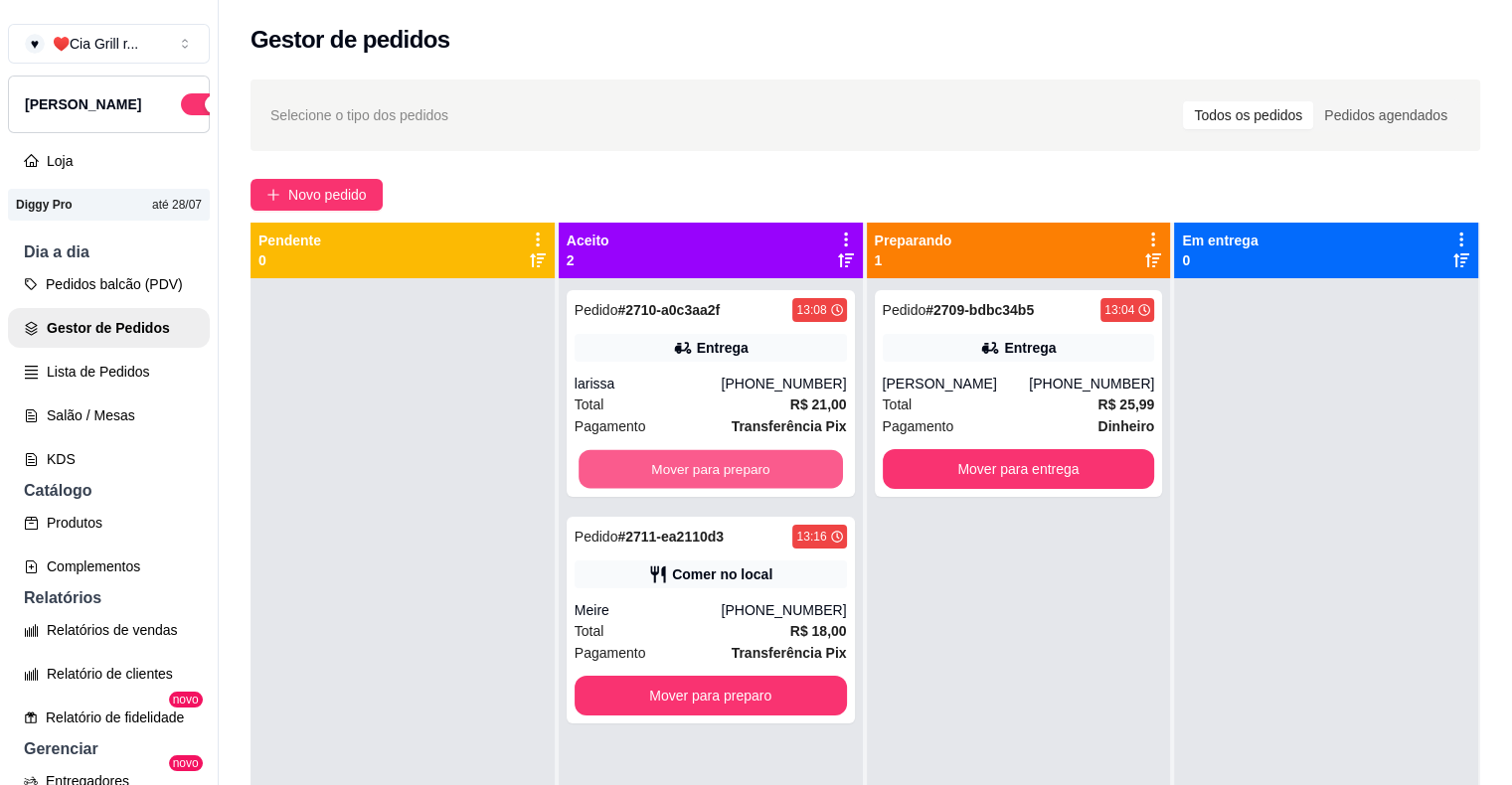 click on "Mover para preparo" at bounding box center (711, 469) 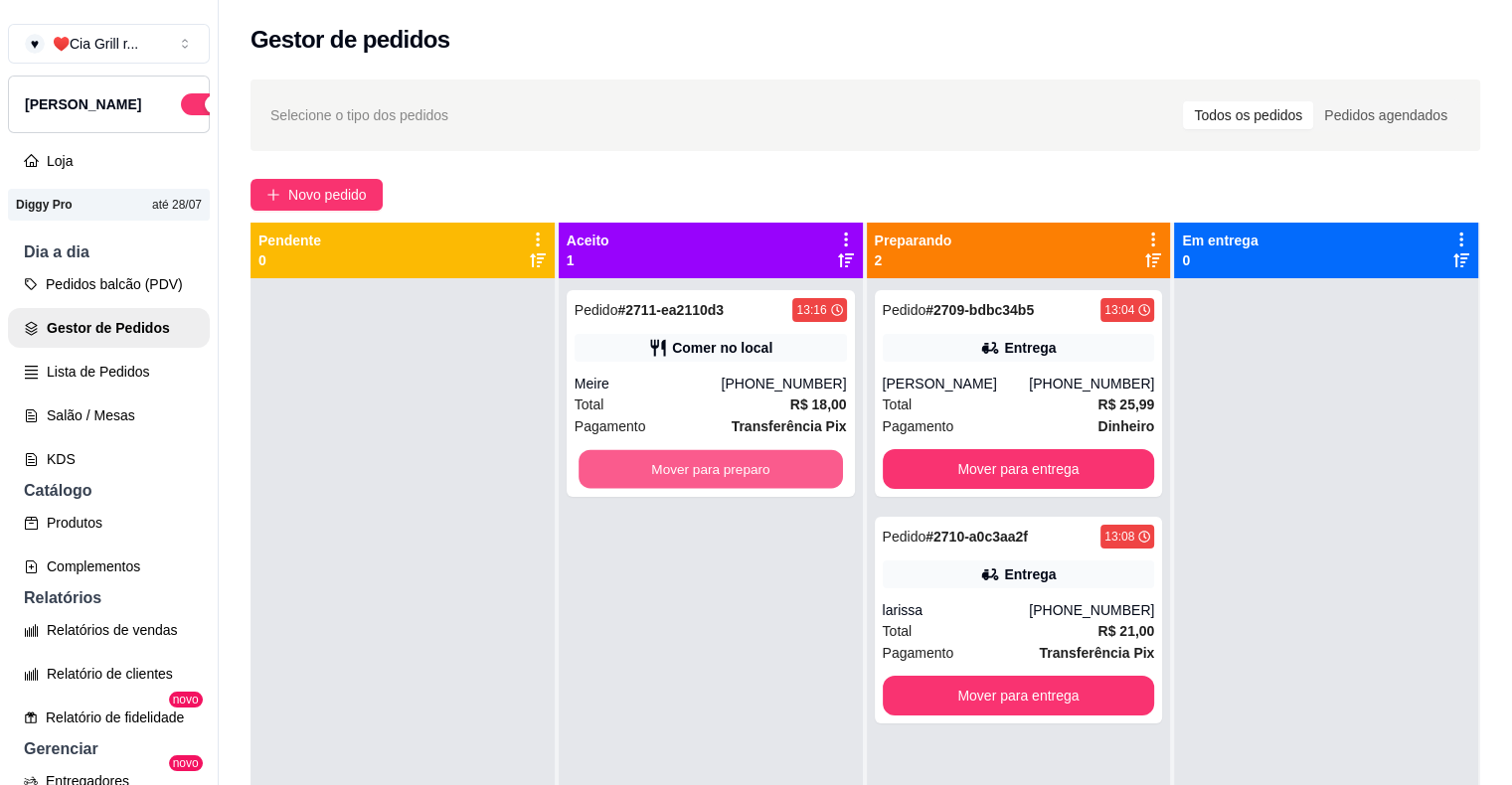click on "Mover para preparo" at bounding box center [711, 469] 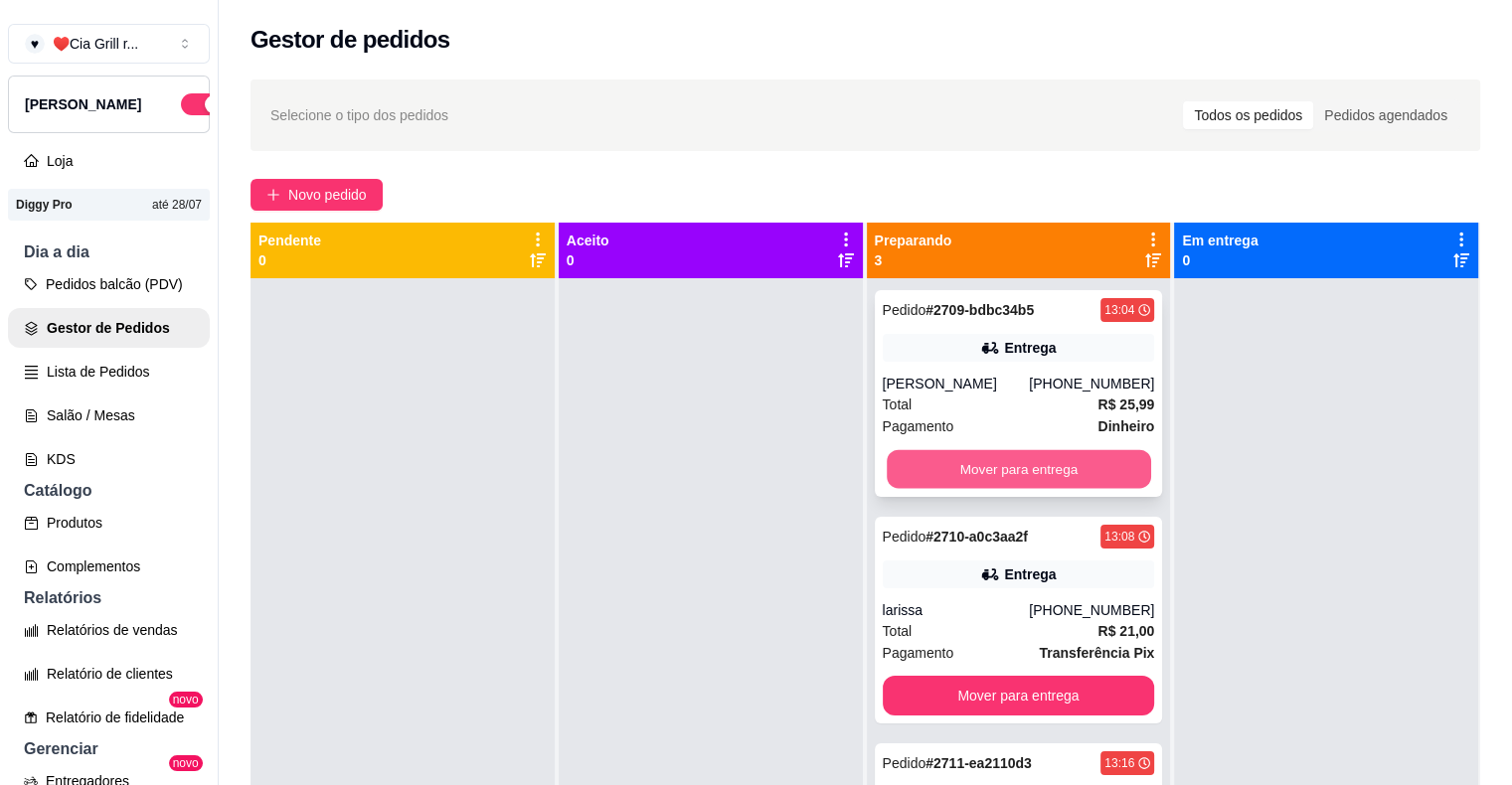 click on "Mover para entrega" at bounding box center (1019, 469) 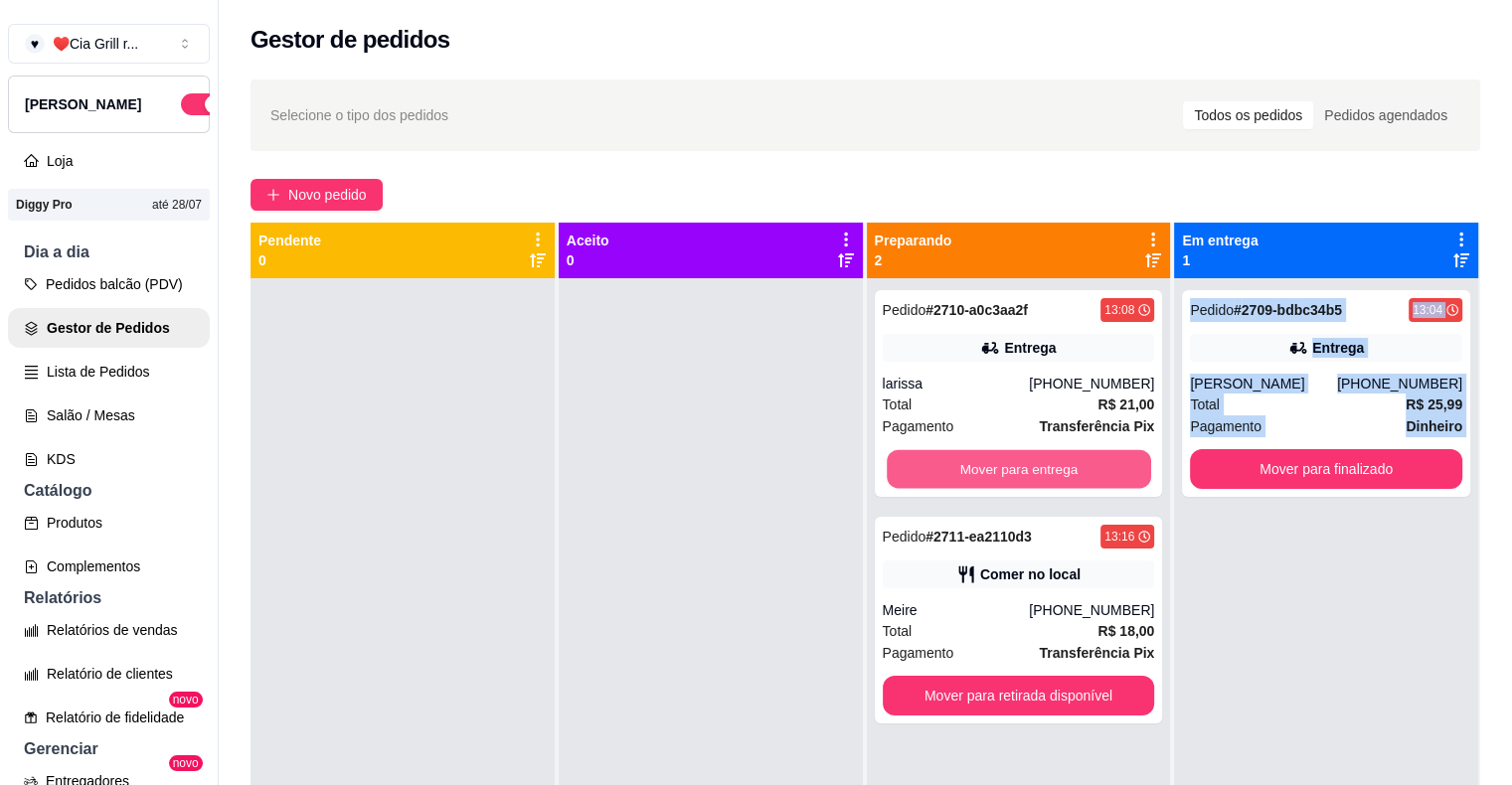 click on "Mover para entrega" at bounding box center [1019, 469] 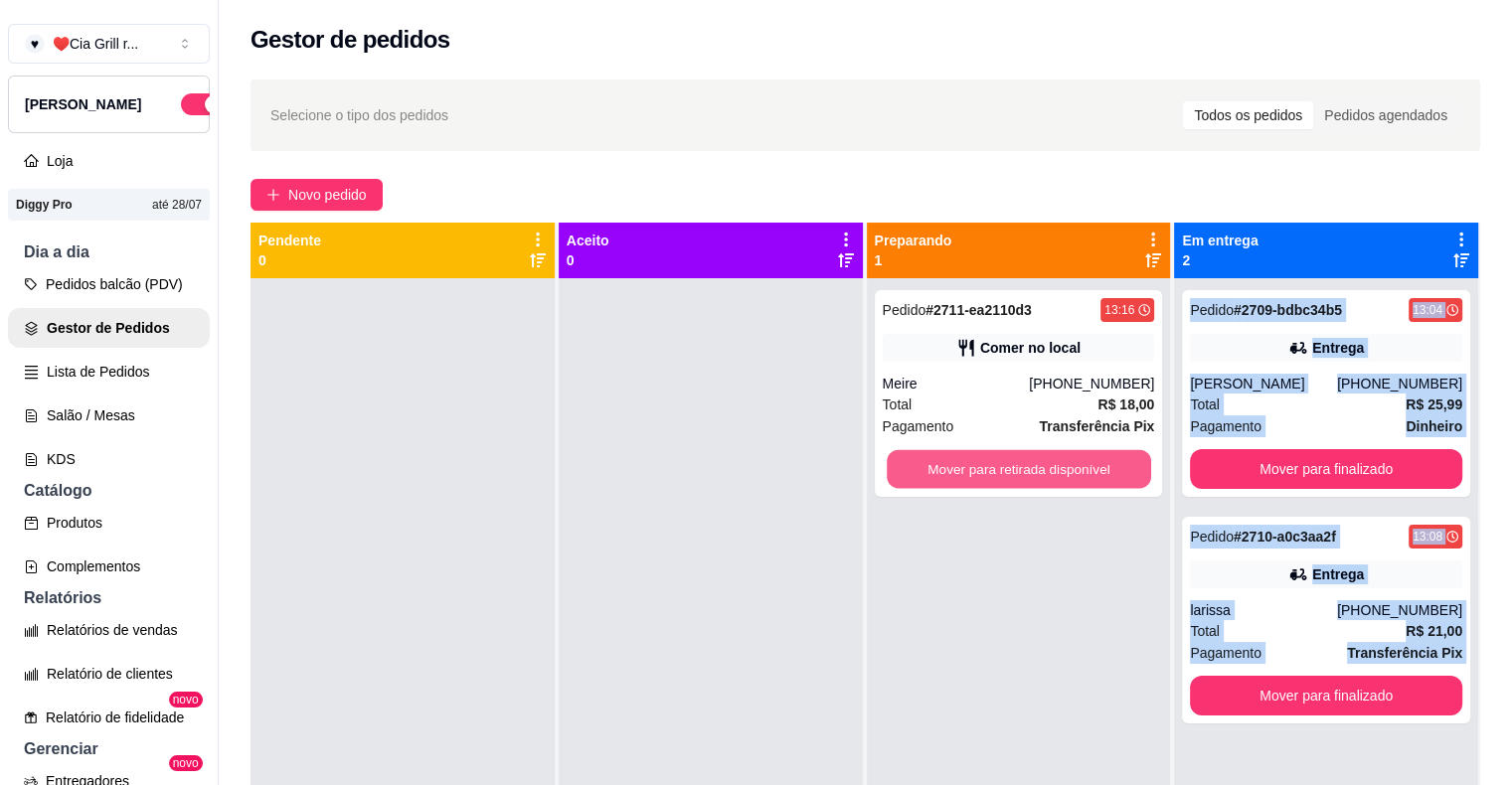 click on "Mover para retirada disponível" at bounding box center [1019, 469] 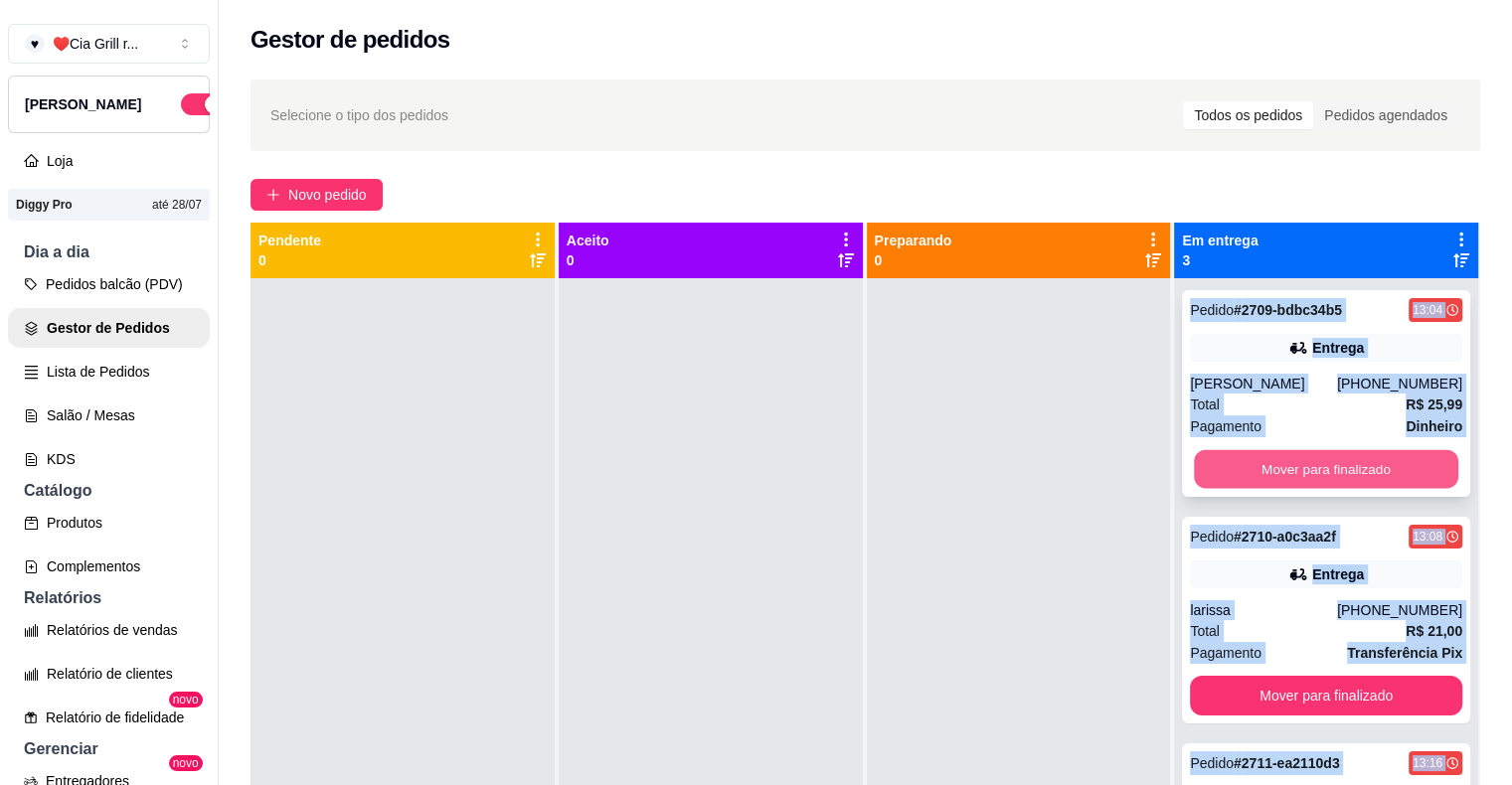 click on "Mover para finalizado" at bounding box center [1326, 469] 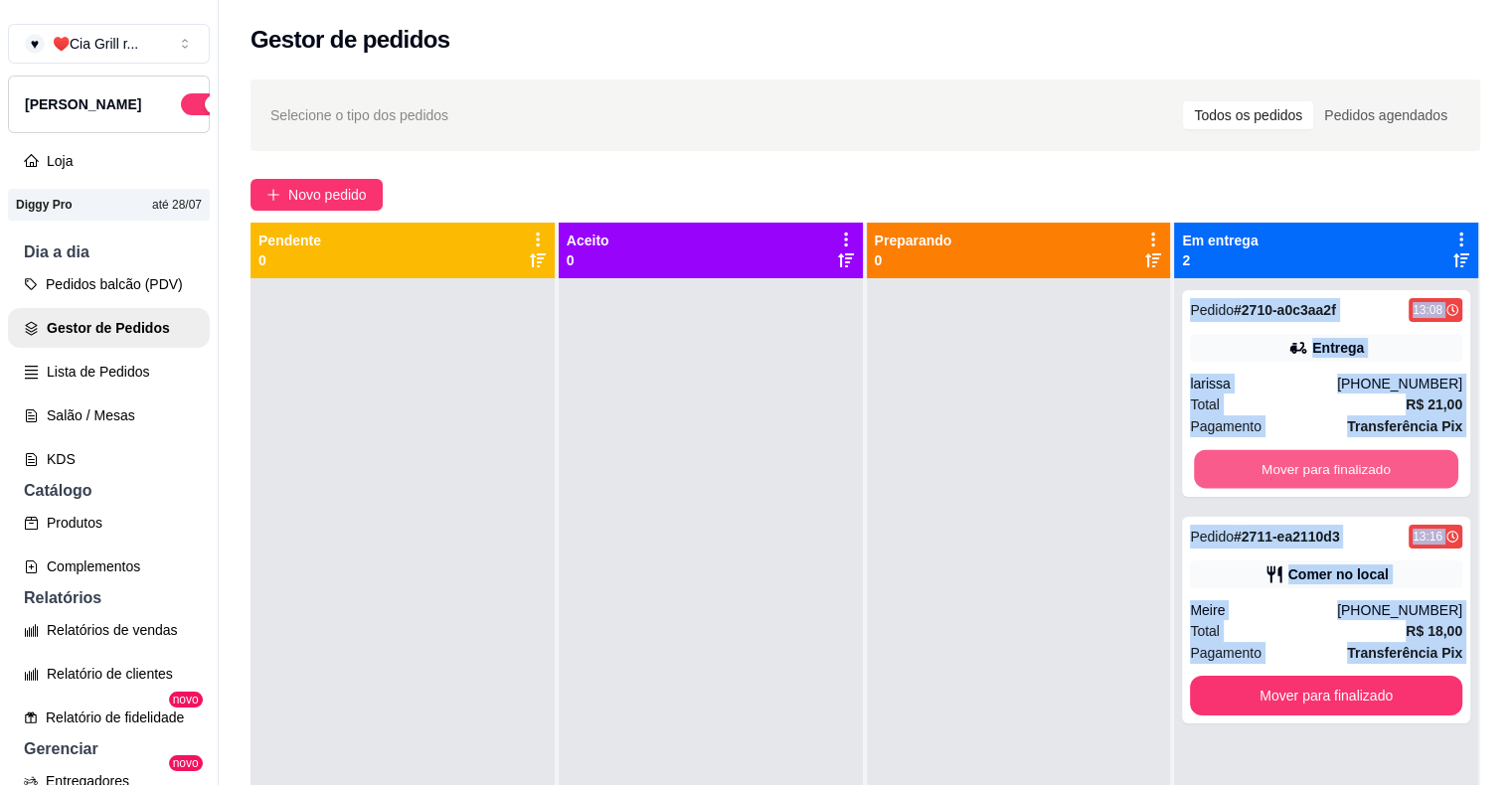 click on "Mover para finalizado" at bounding box center [1326, 469] 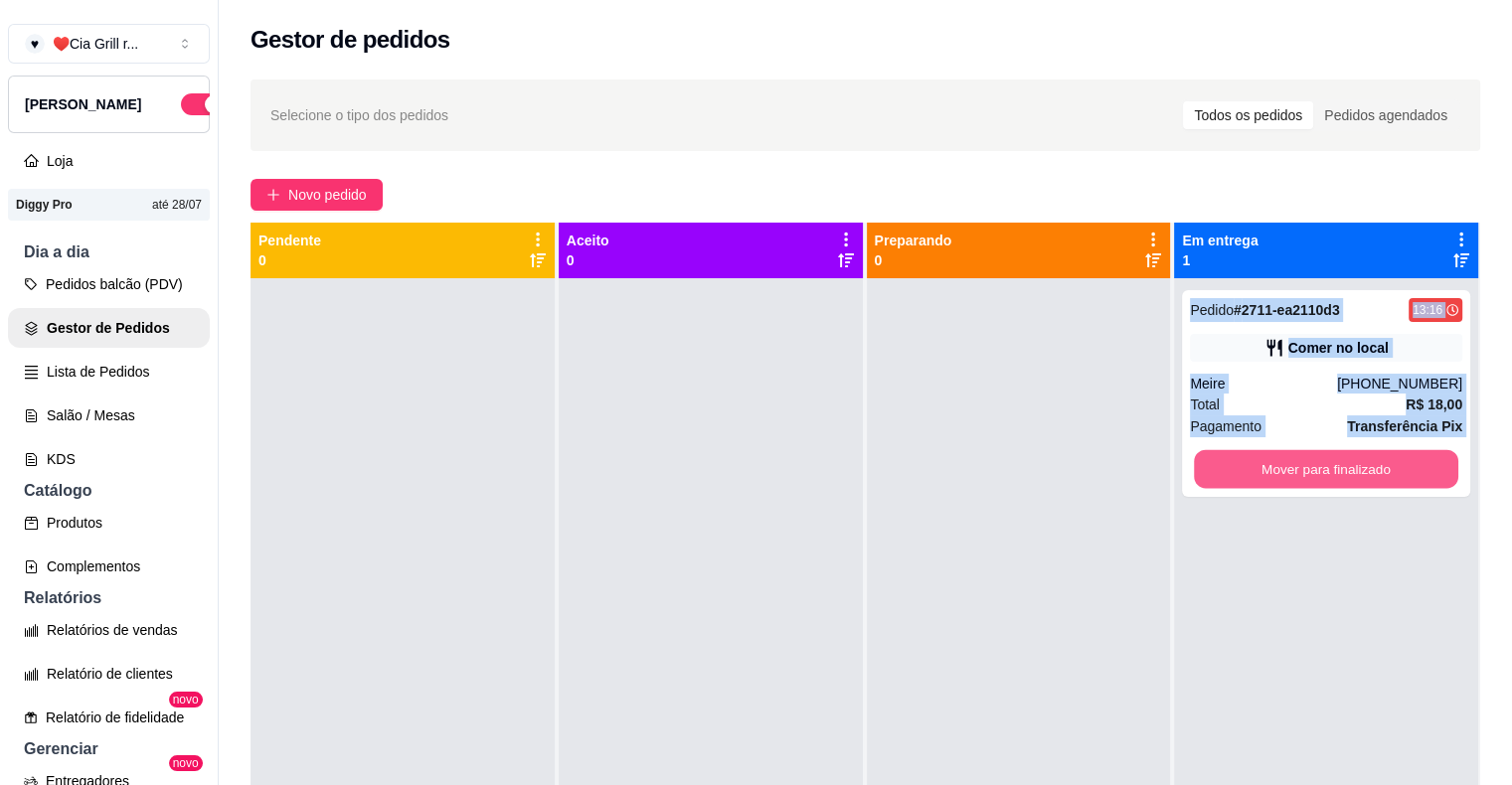 click on "Mover para finalizado" at bounding box center [1326, 469] 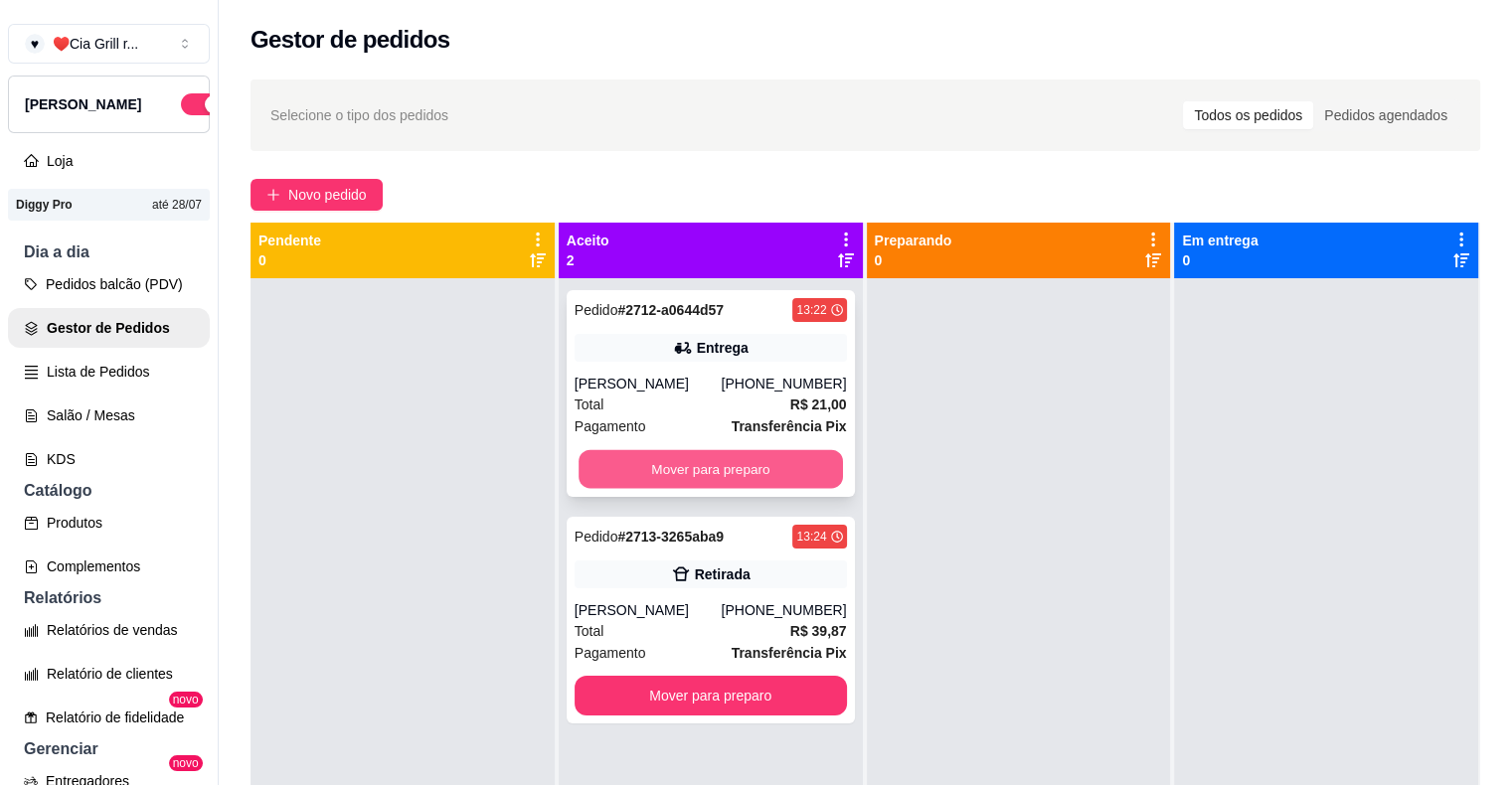 click on "Mover para preparo" at bounding box center [711, 469] 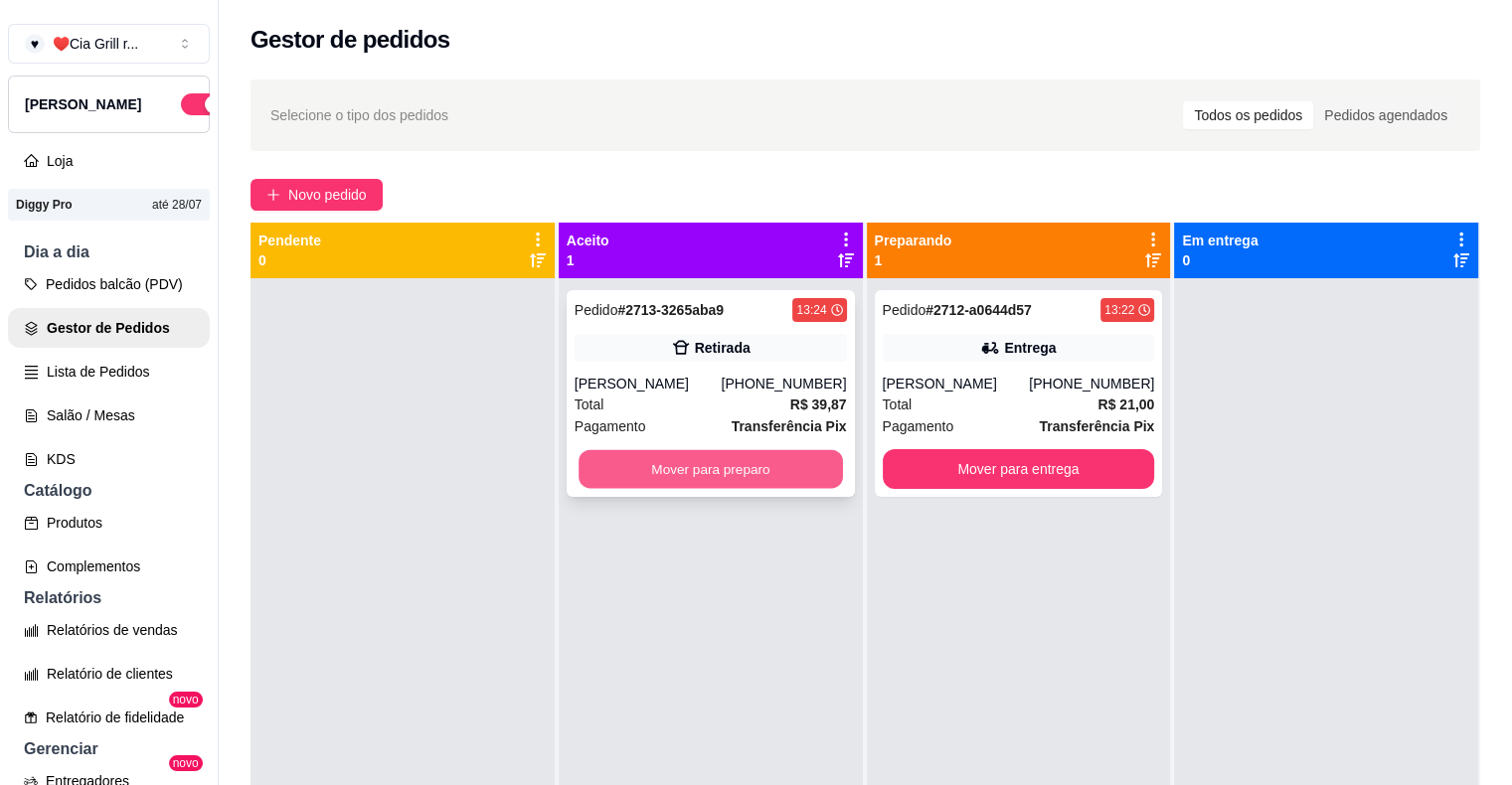 click on "Mover para preparo" at bounding box center [711, 469] 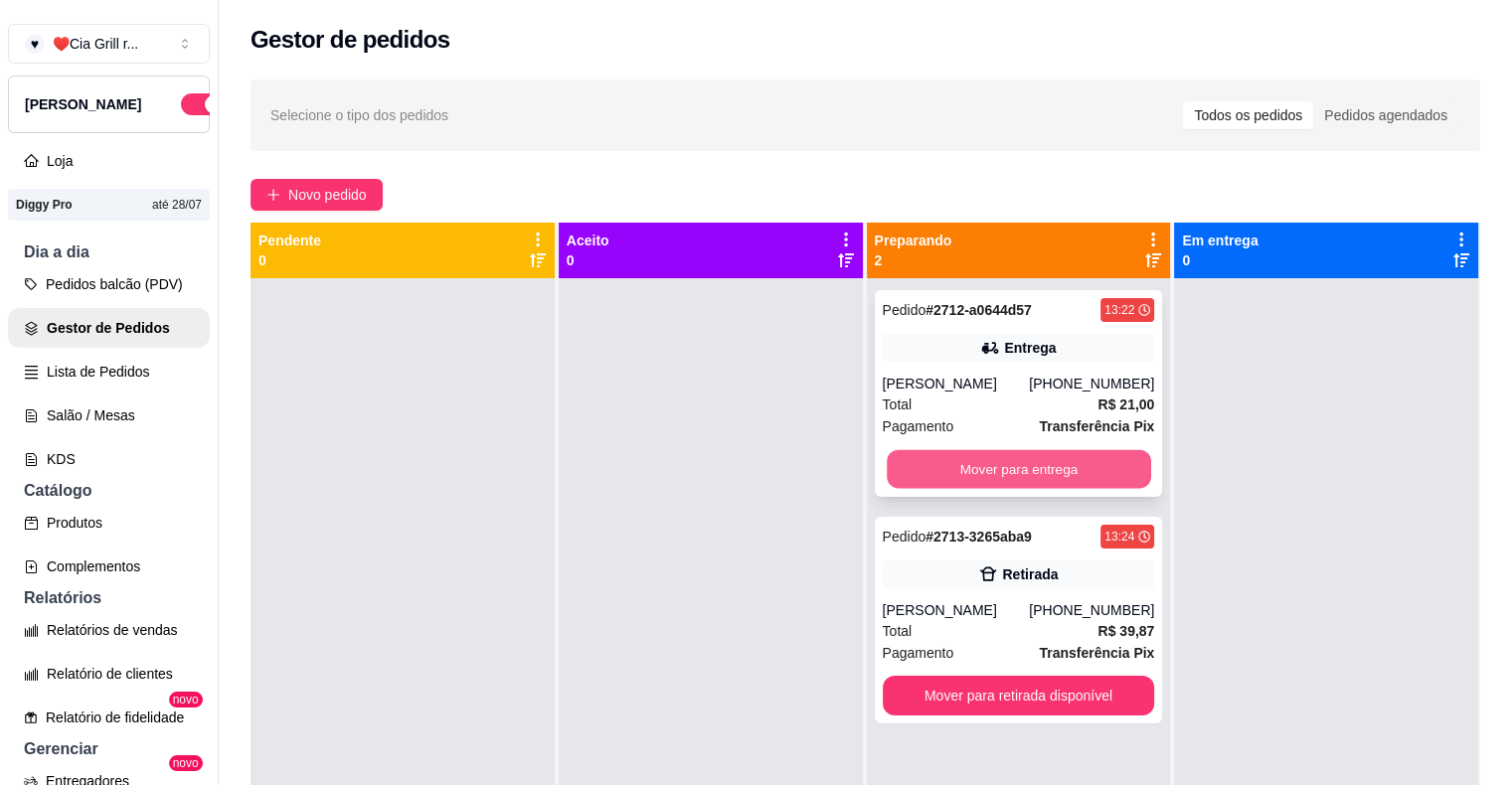 click on "Mover para entrega" at bounding box center (1019, 469) 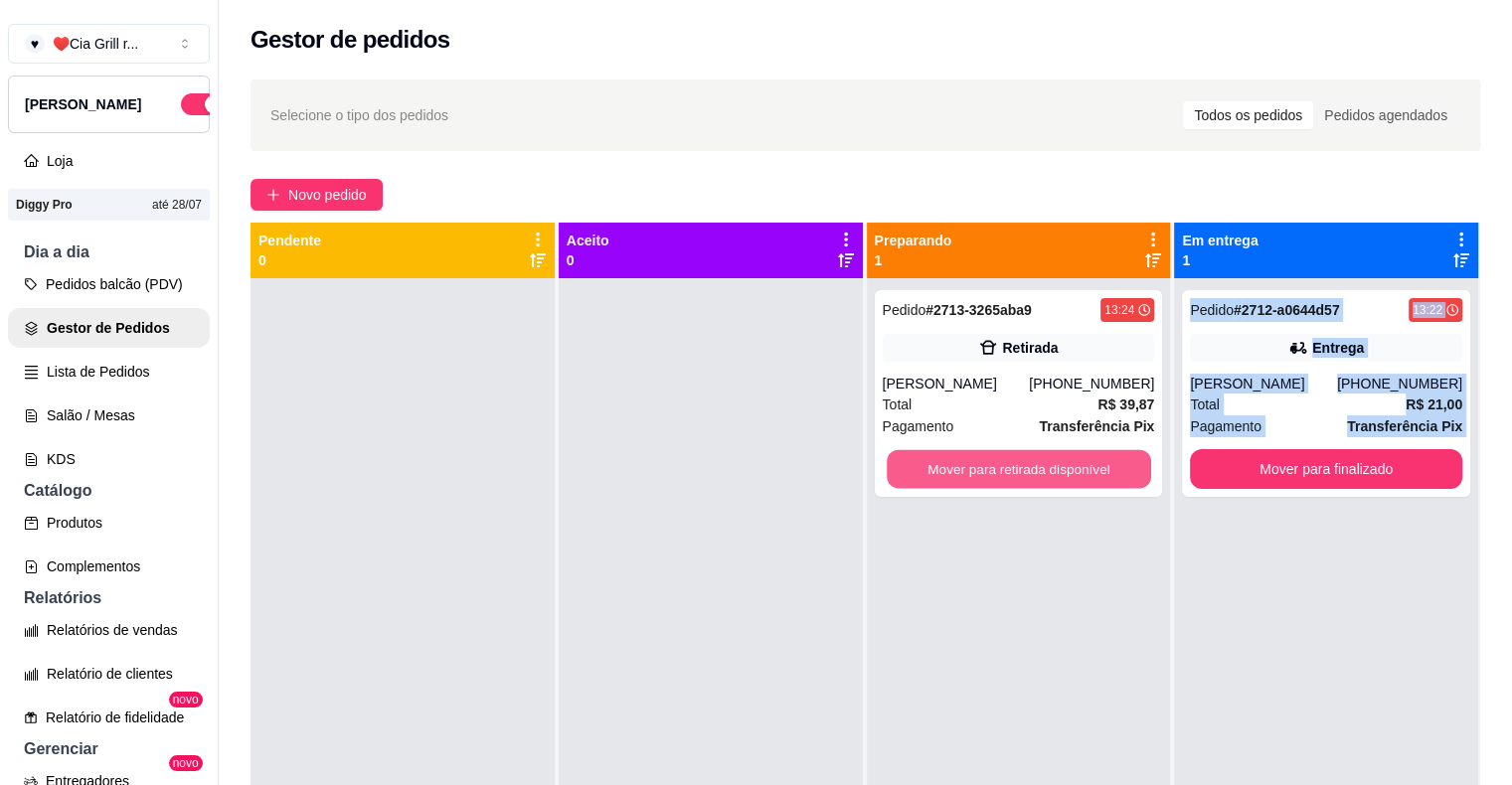 click on "Mover para retirada disponível" at bounding box center [1019, 469] 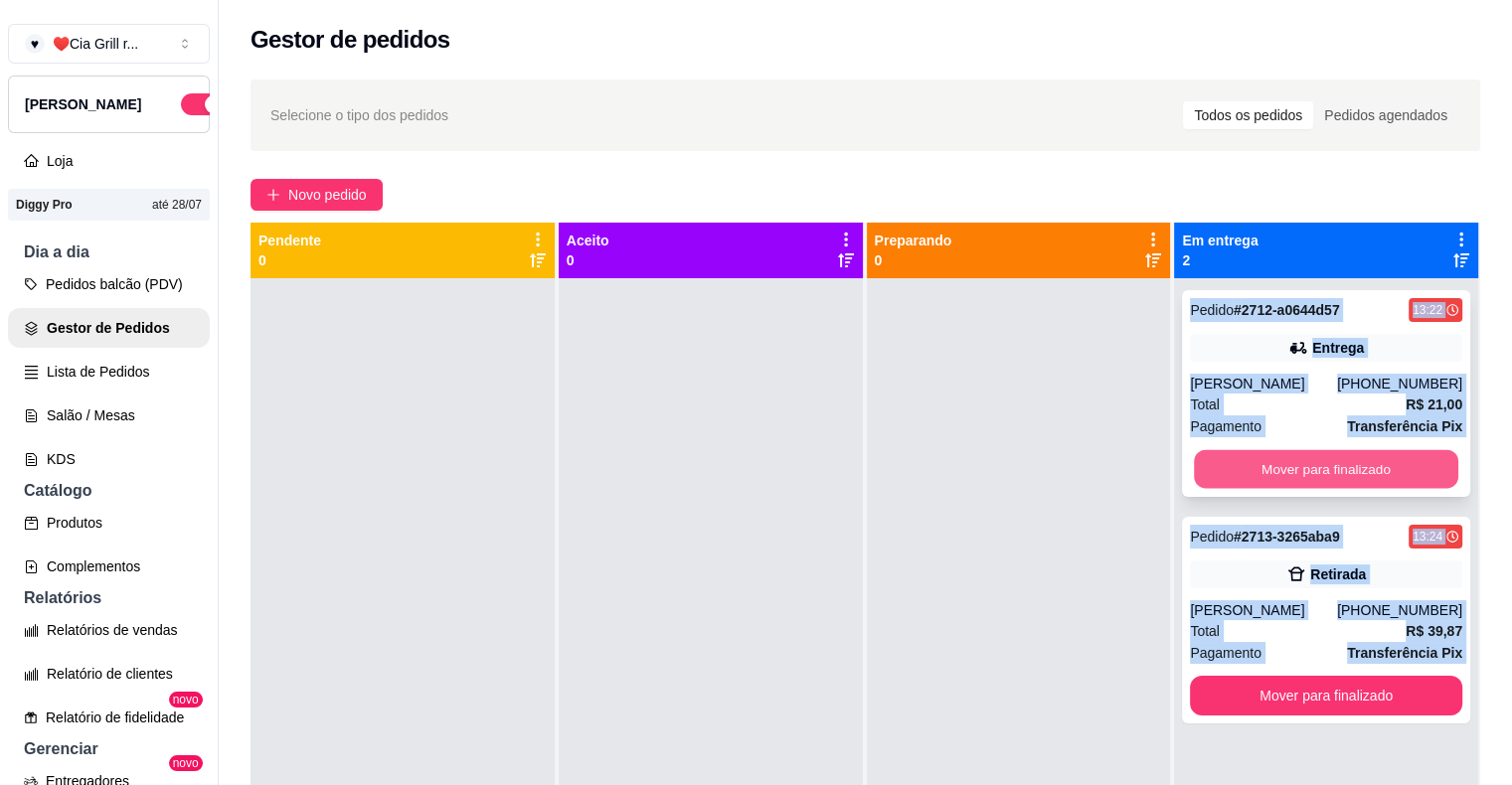 click on "Mover para finalizado" at bounding box center [1326, 469] 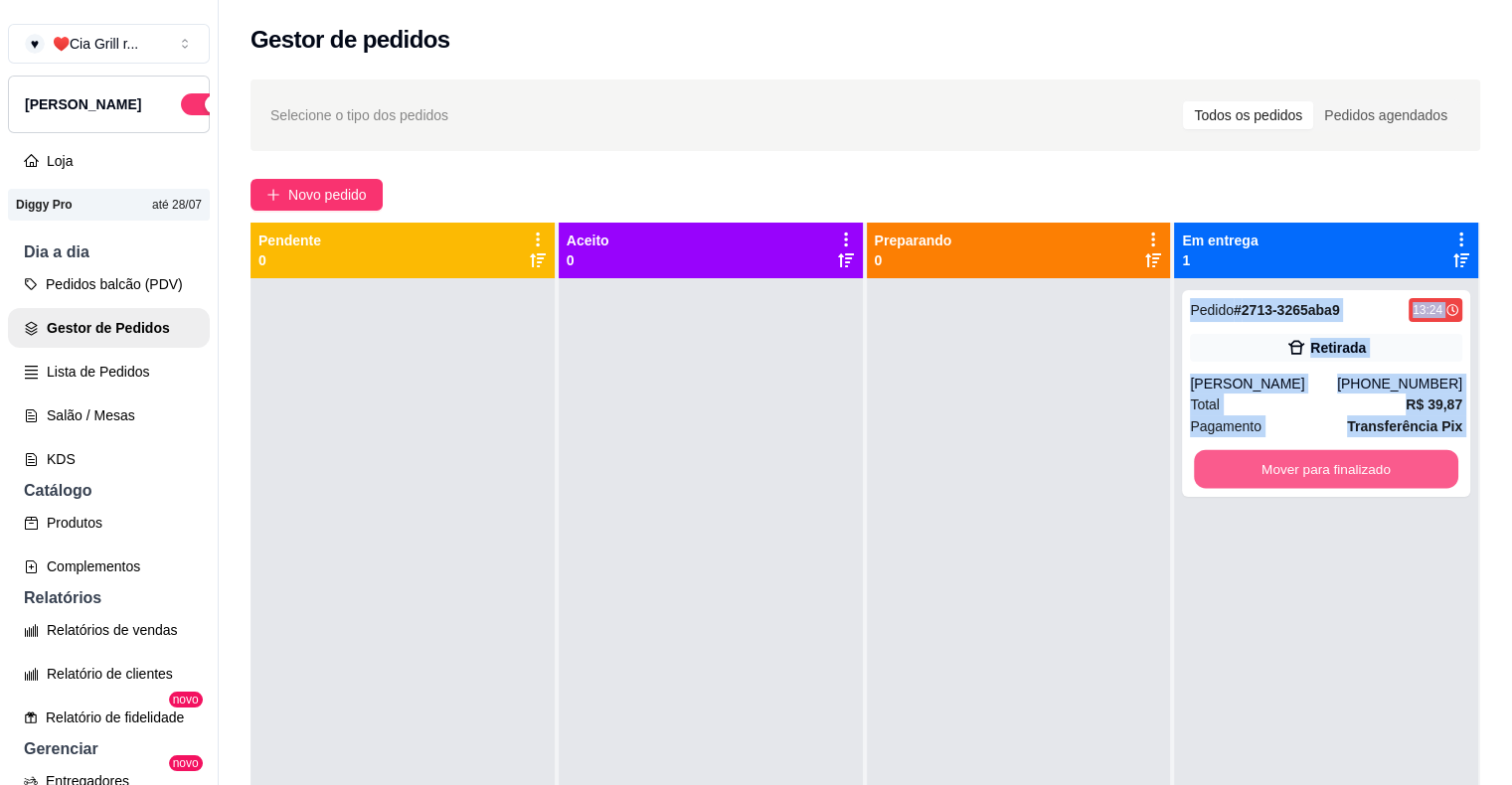 click on "Mover para finalizado" at bounding box center [1326, 469] 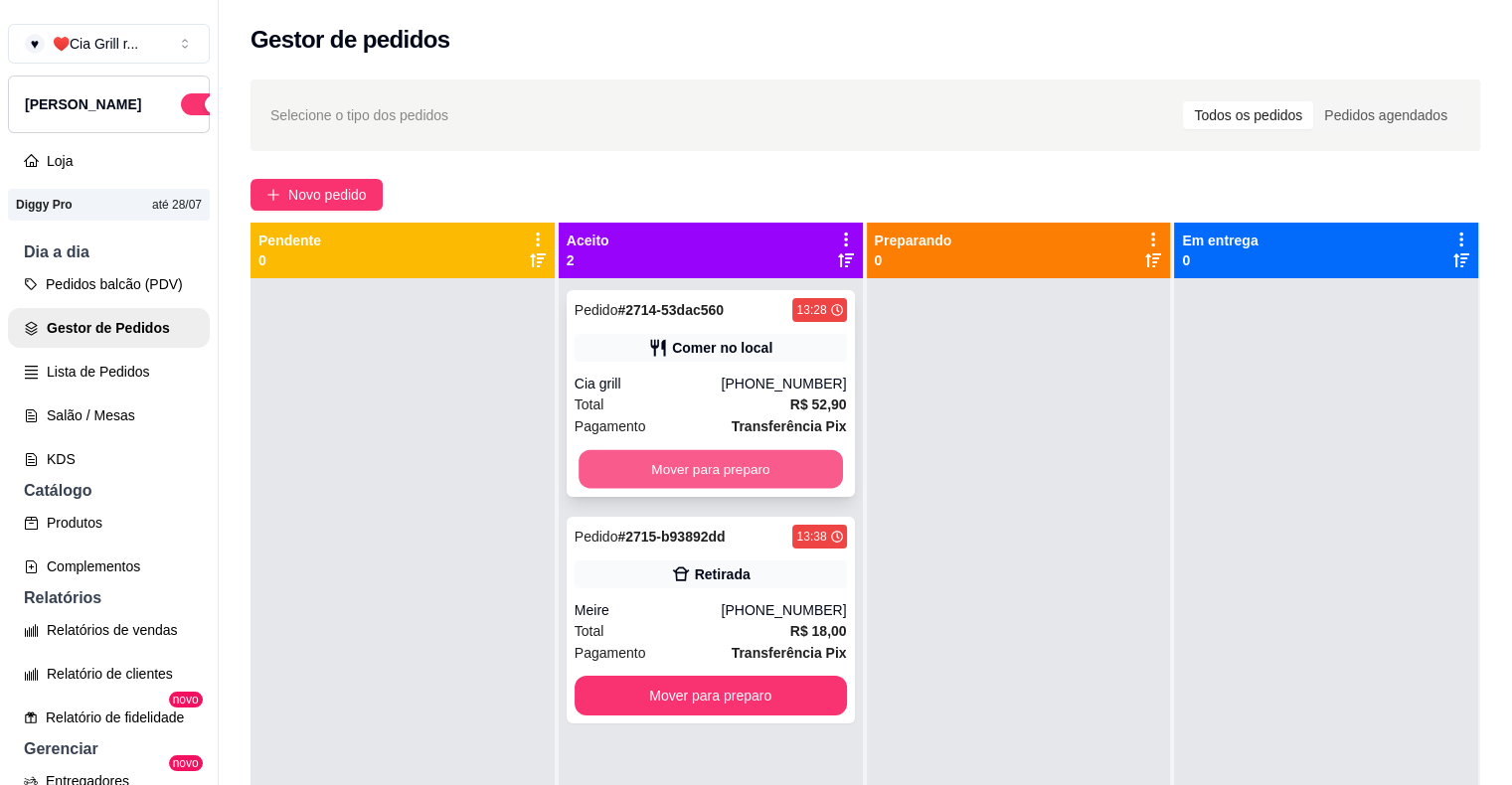 click on "Mover para preparo" at bounding box center (711, 469) 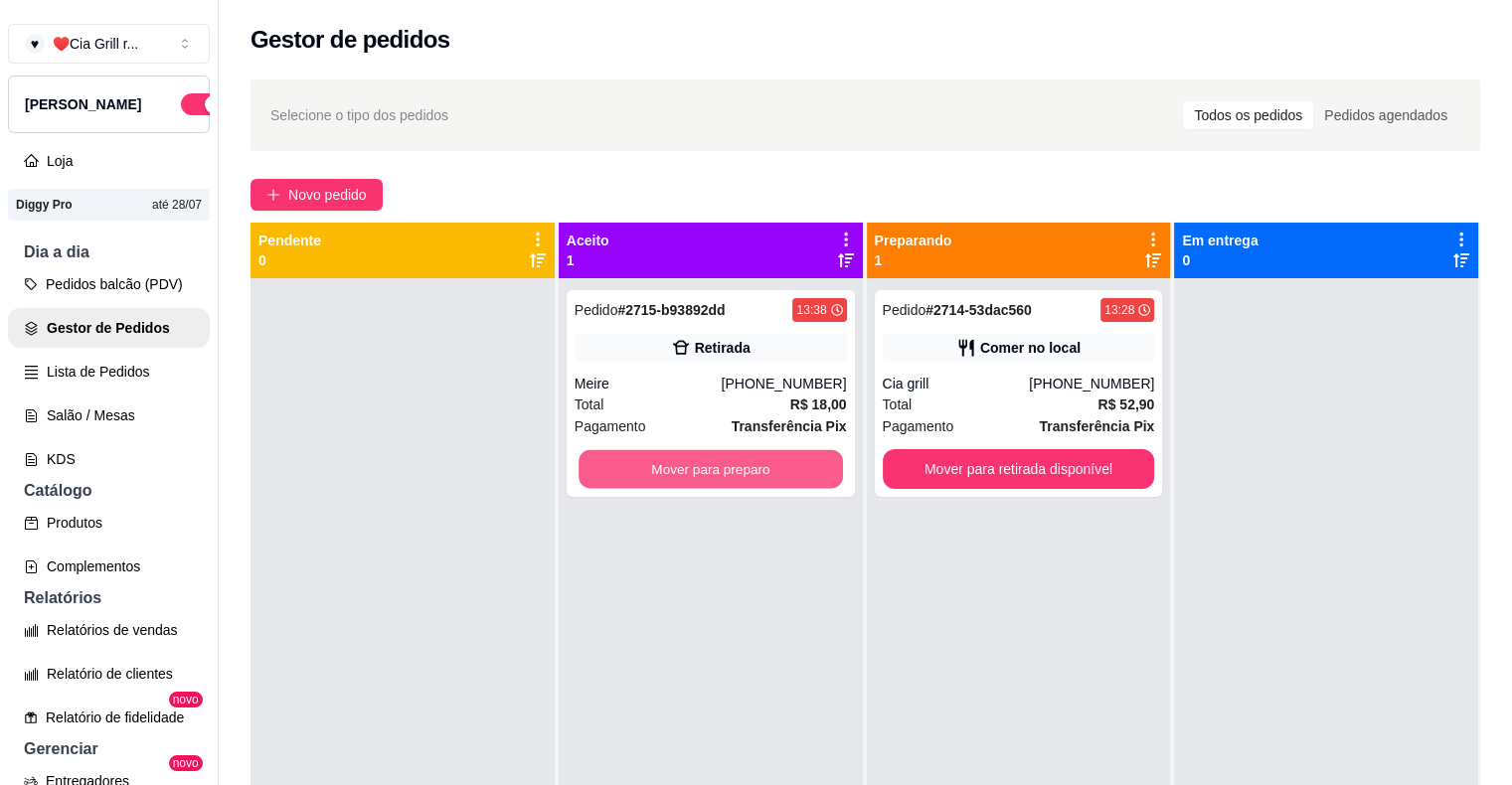 click on "Mover para preparo" at bounding box center (711, 469) 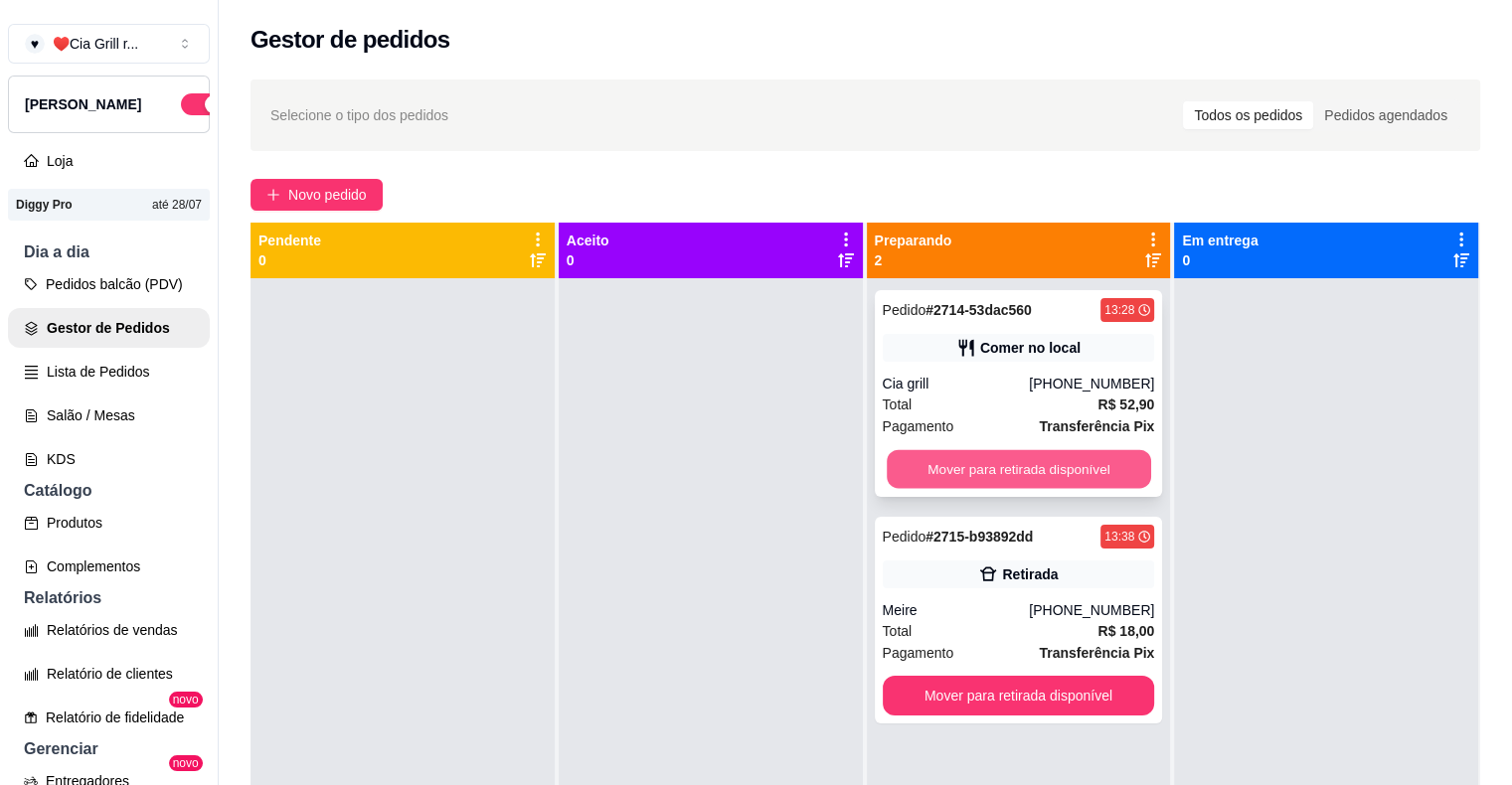 click on "Mover para retirada disponível" at bounding box center (1019, 469) 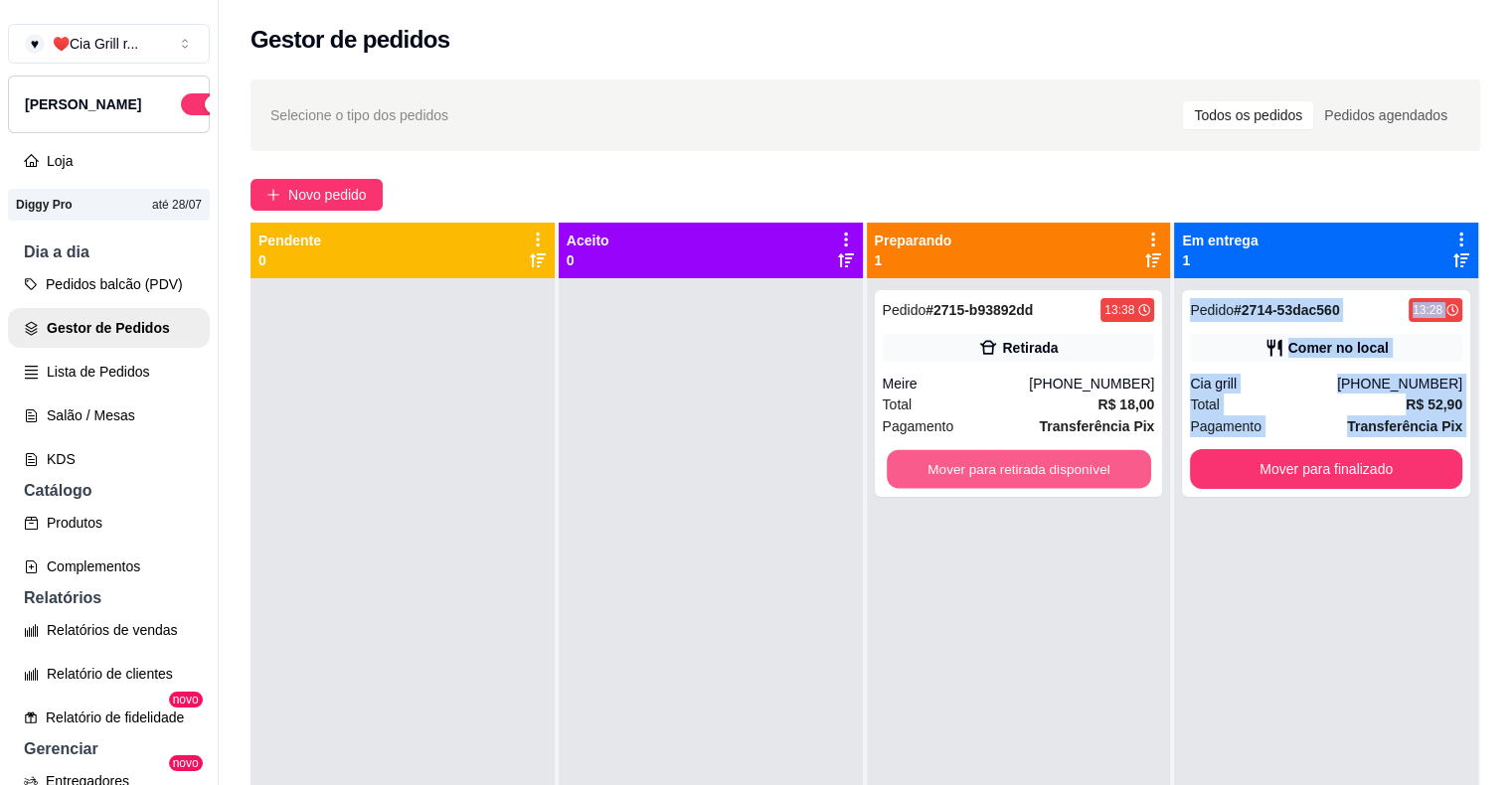 click on "Mover para retirada disponível" at bounding box center [1019, 469] 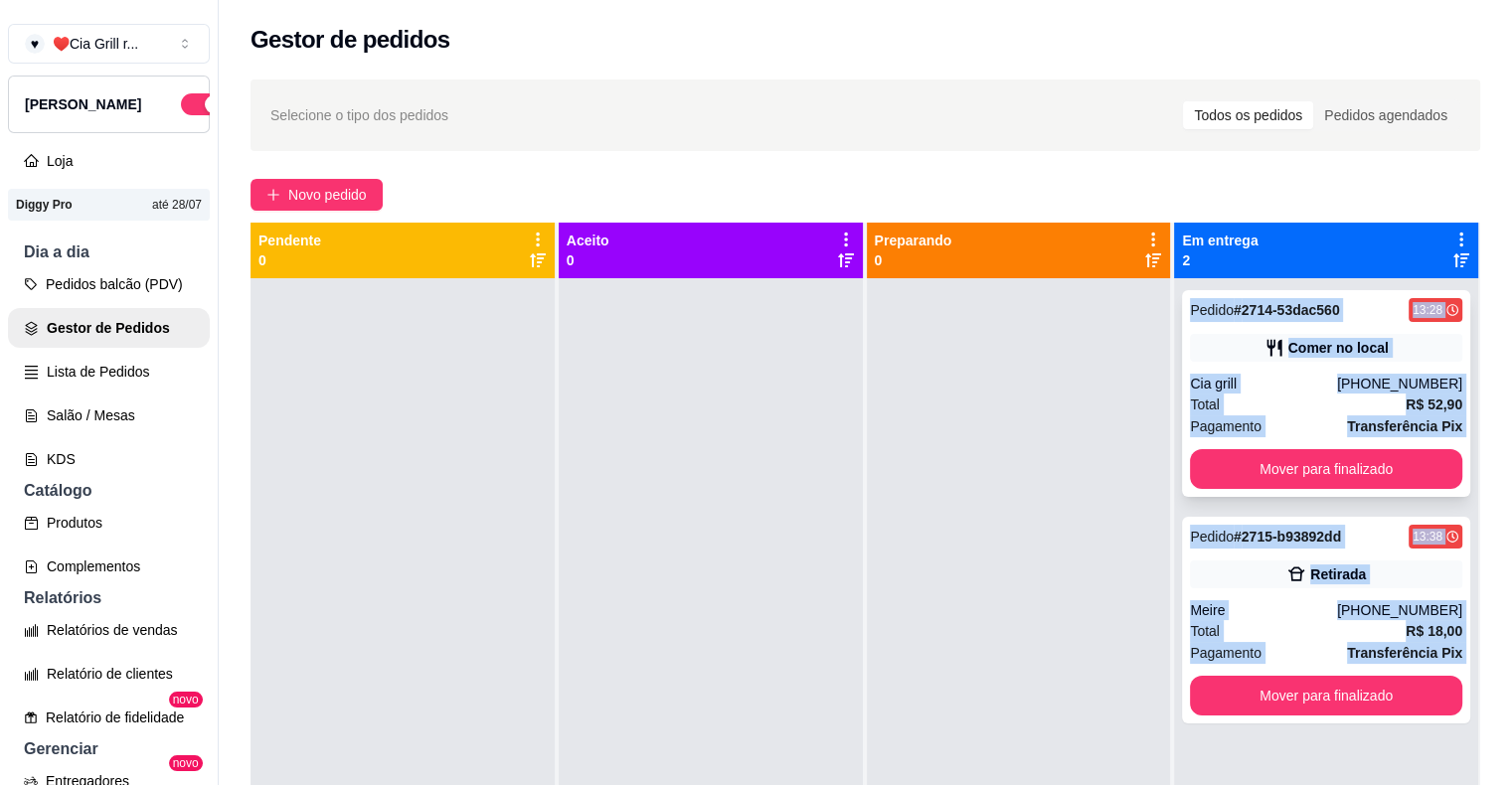 click on "Comer no local" at bounding box center (1338, 348) 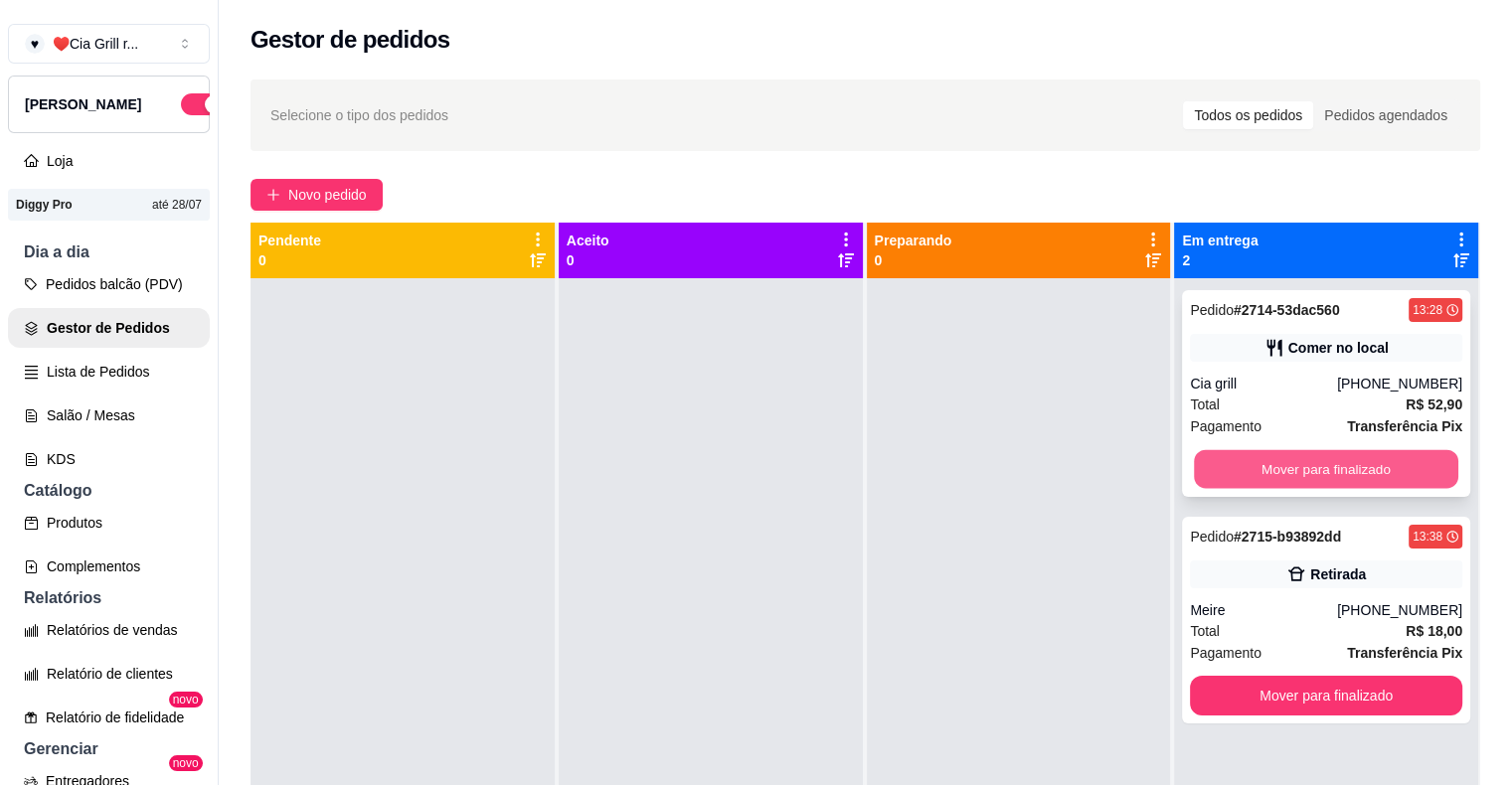 click on "Mover para finalizado" at bounding box center [1326, 469] 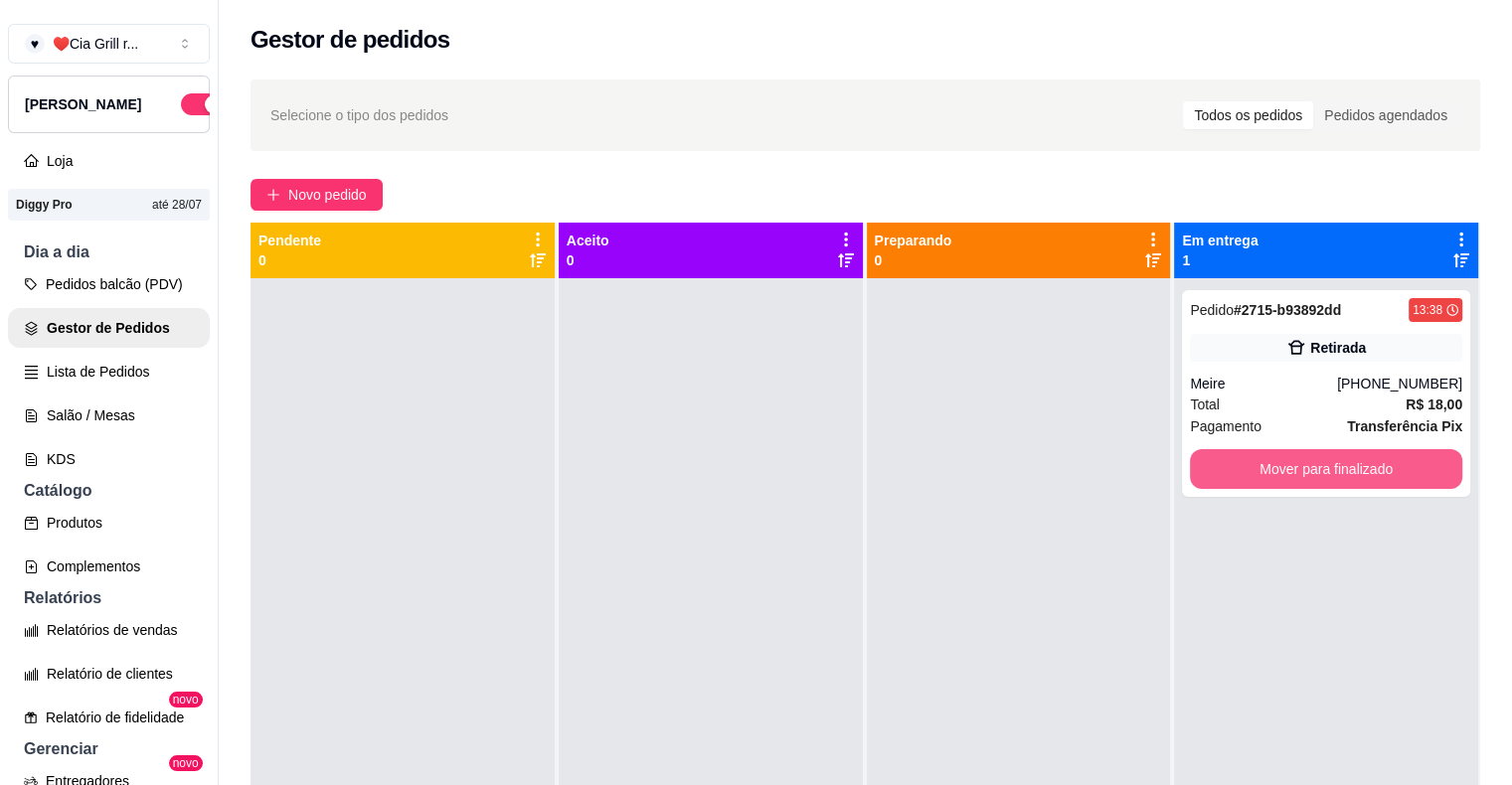 click on "Mover para finalizado" at bounding box center [1326, 469] 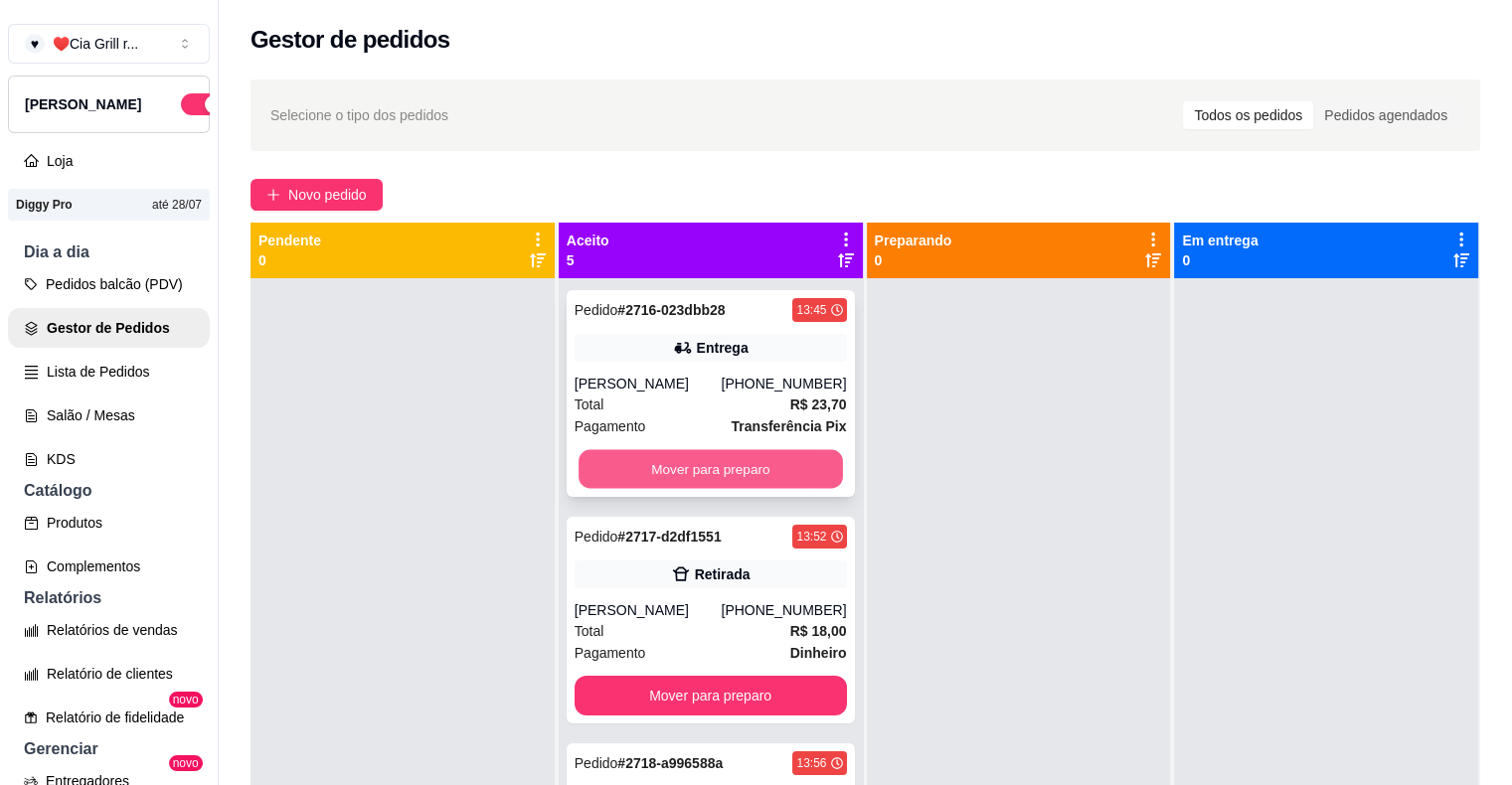 click on "Mover para preparo" at bounding box center [711, 469] 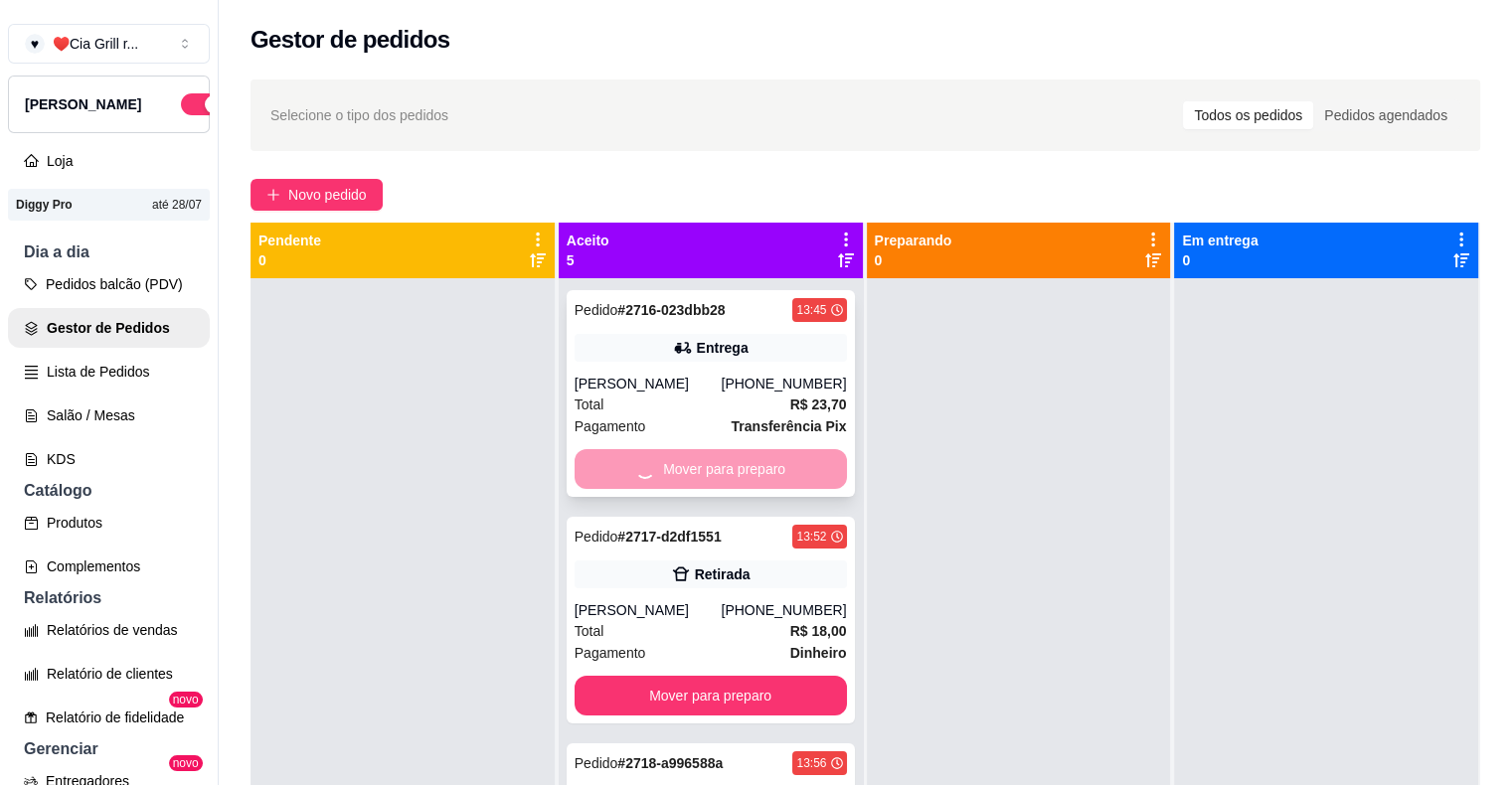 click on "Mover para preparo" at bounding box center [711, 469] 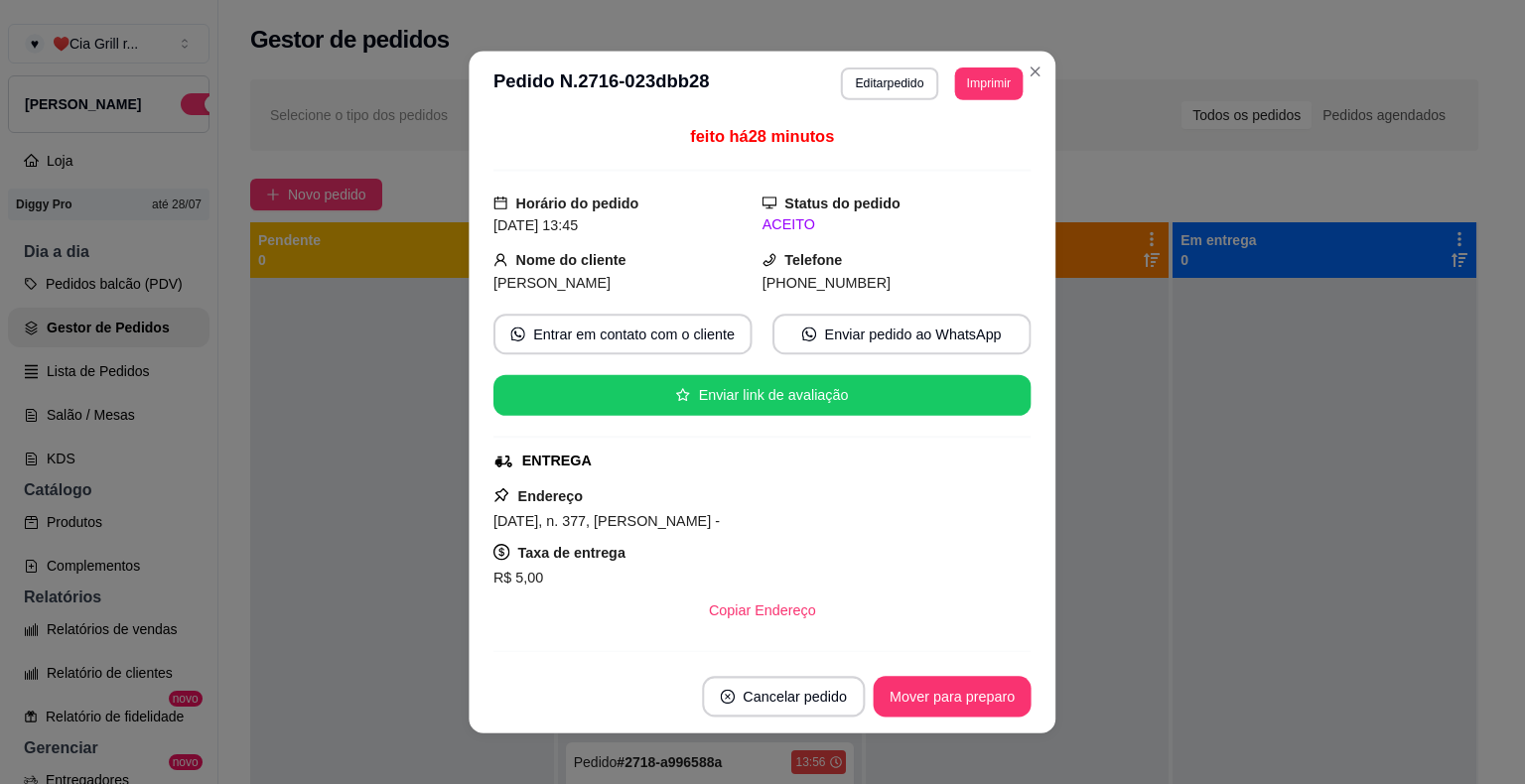 click on "ENTREGA" at bounding box center (760, 460) 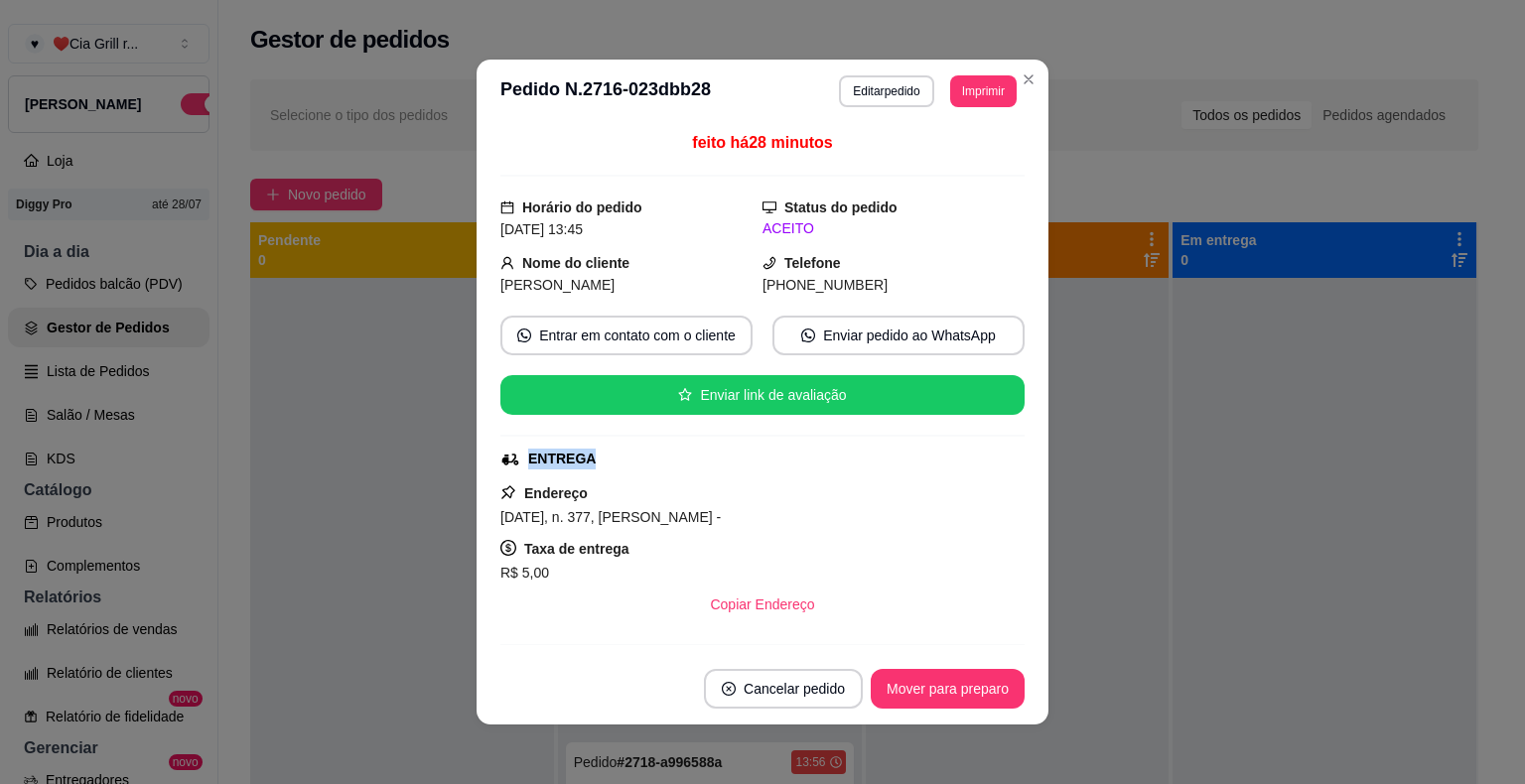 click on "ENTREGA" at bounding box center (761, 458) 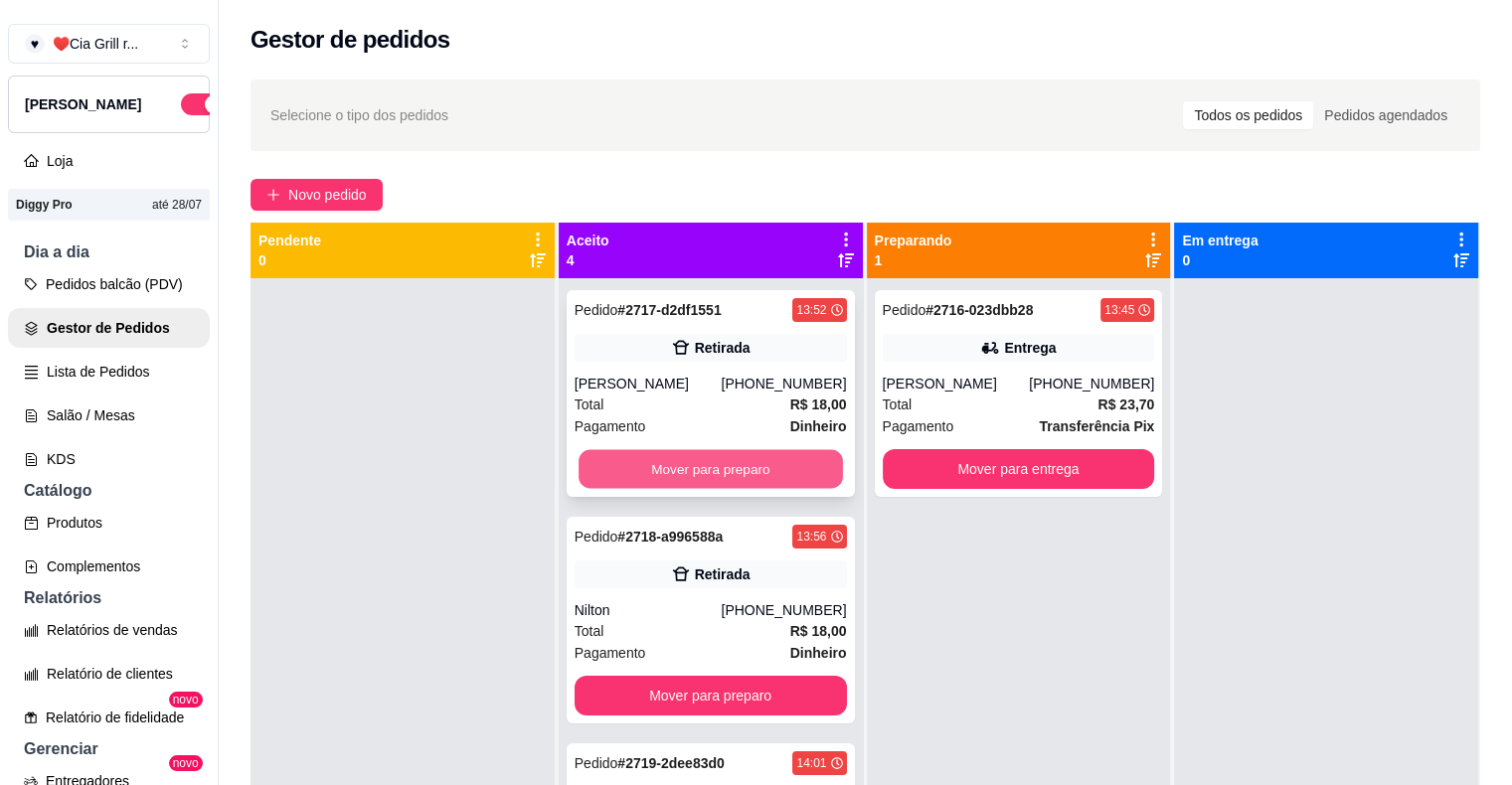 click on "Mover para preparo" at bounding box center [711, 469] 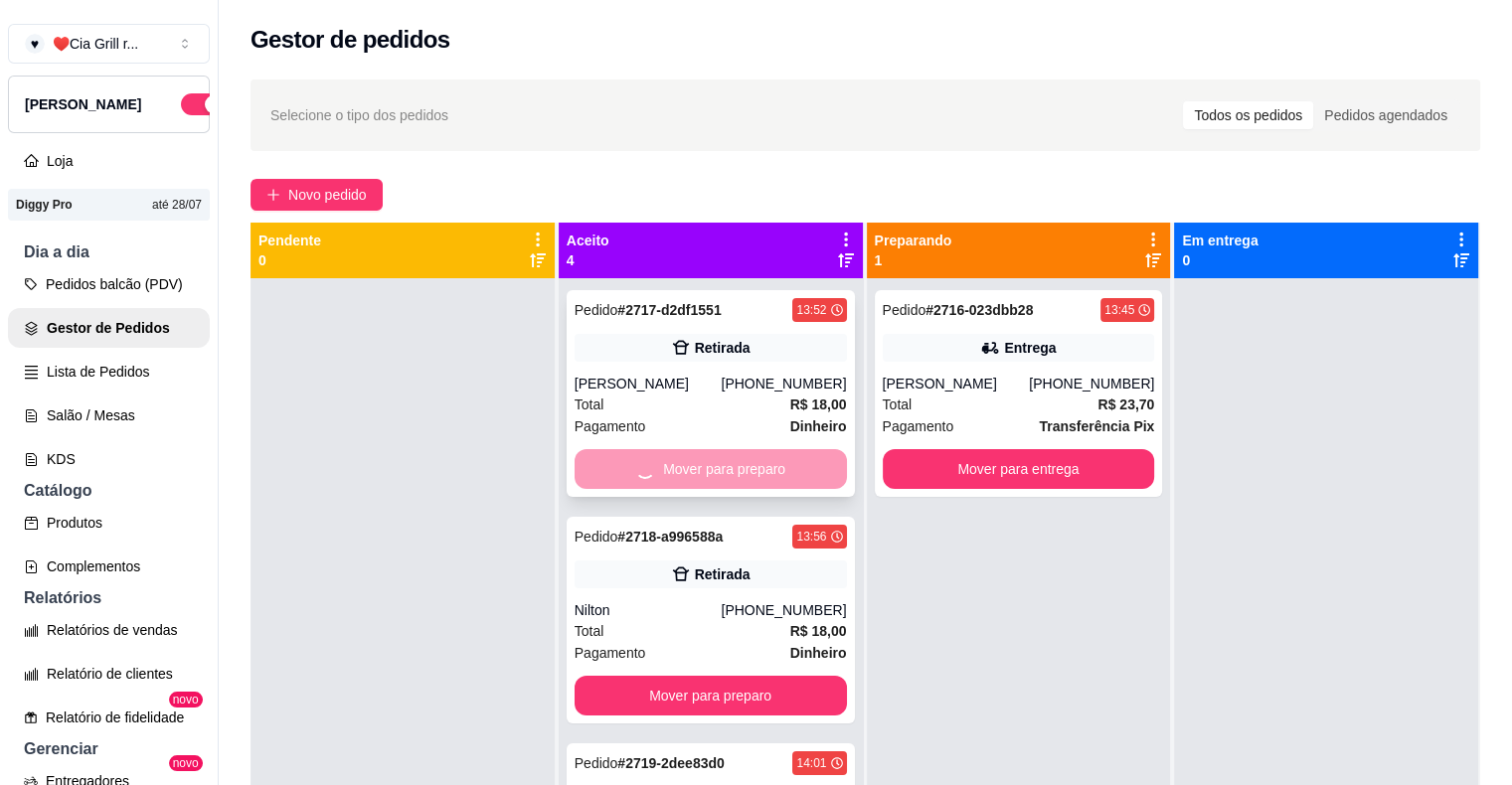 click on "Mover para preparo" at bounding box center (711, 469) 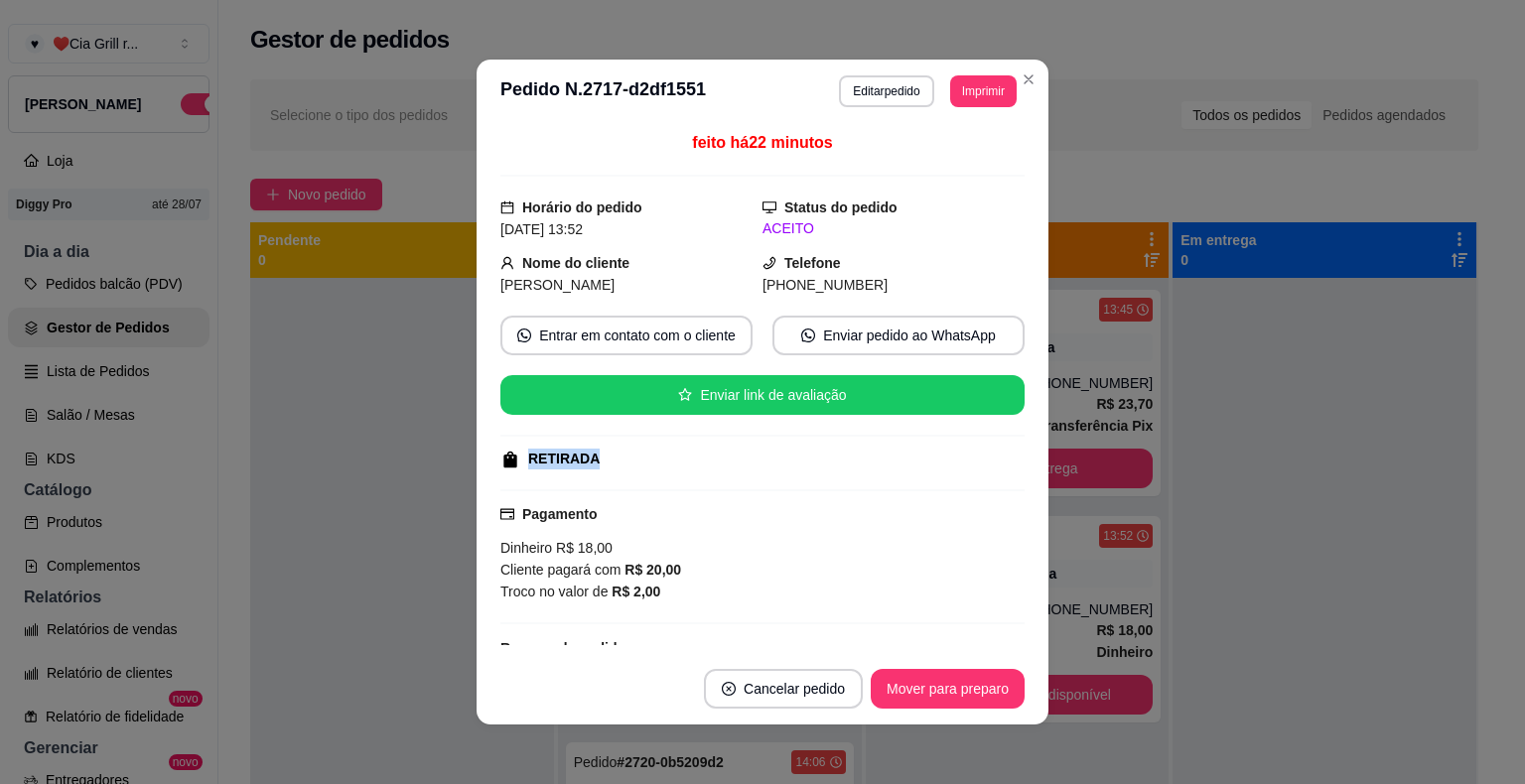 click on "RETIRADA" at bounding box center [761, 458] 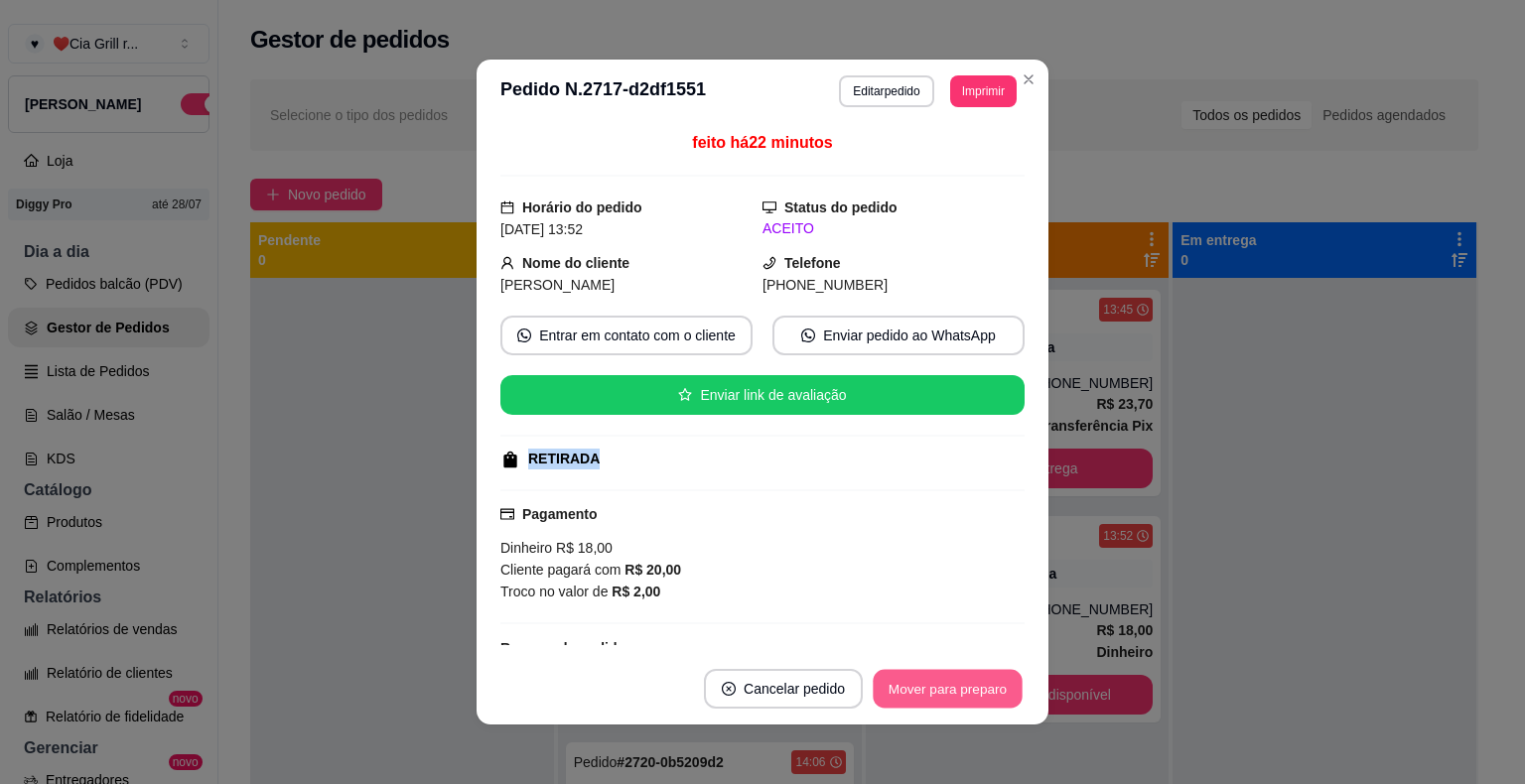 click on "Mover para preparo" at bounding box center [947, 689] 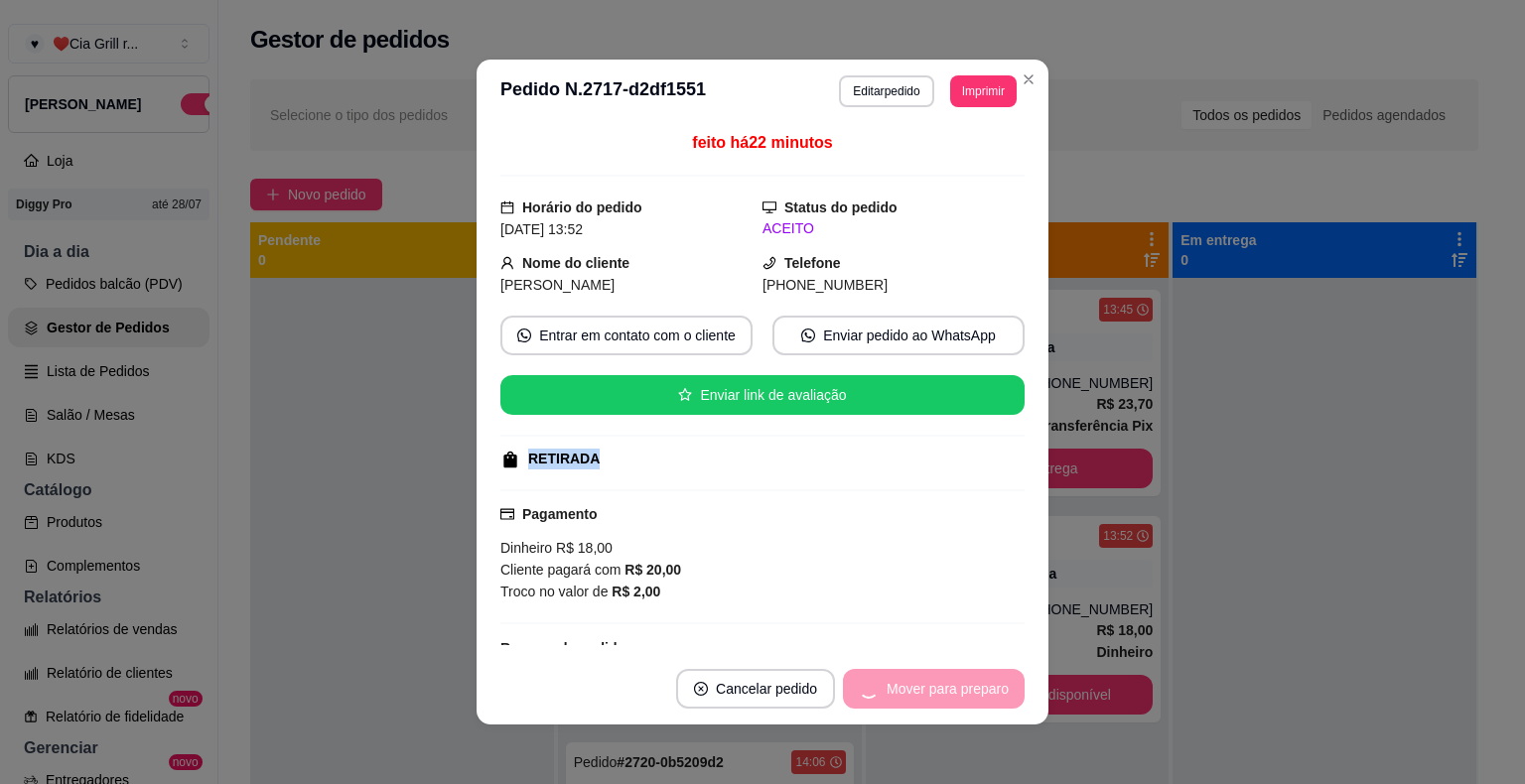 click on "Mover para preparo" at bounding box center (933, 689) 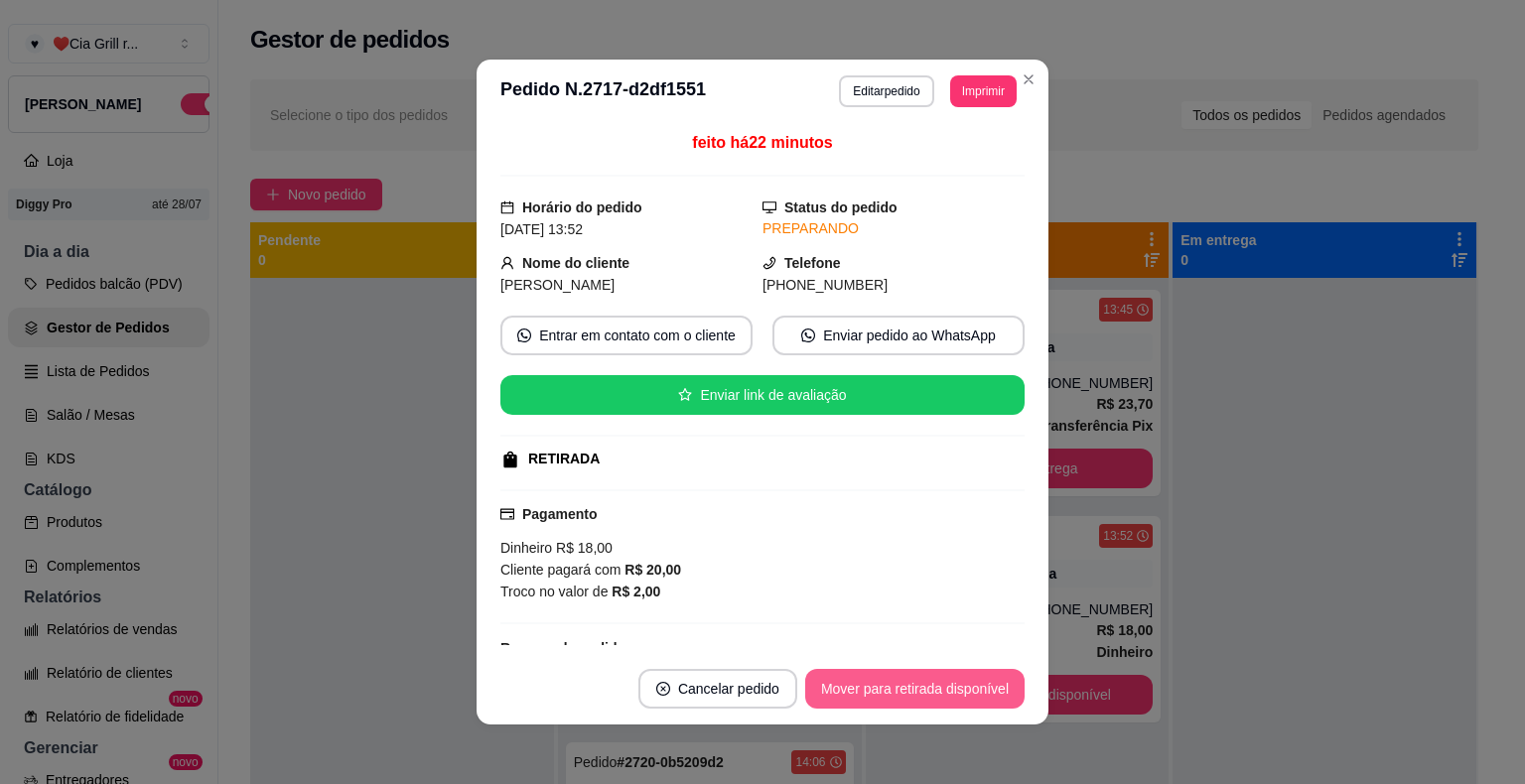 click on "Mover para retirada disponível" at bounding box center (914, 689) 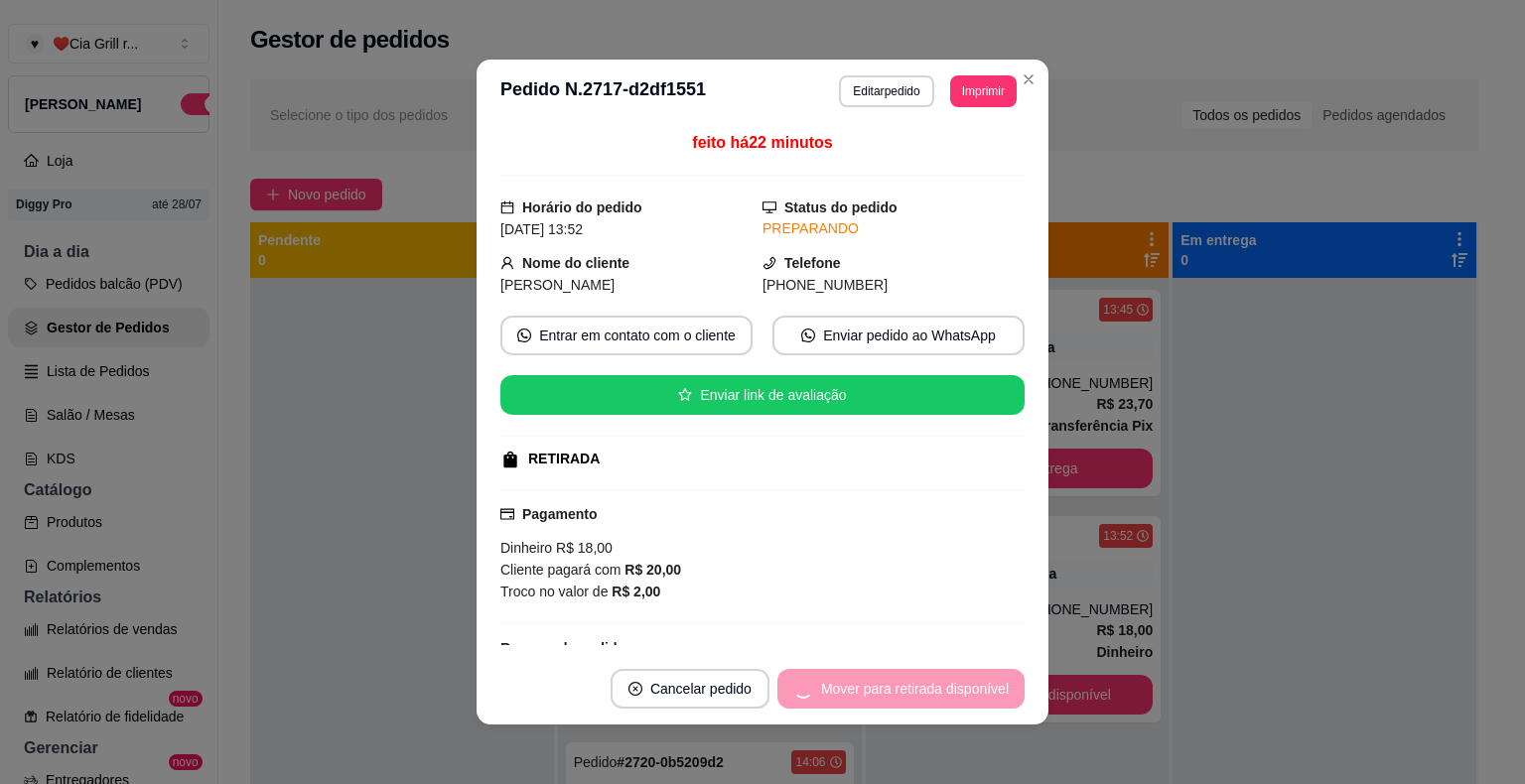 click on "Mover para retirada disponível" at bounding box center [901, 689] 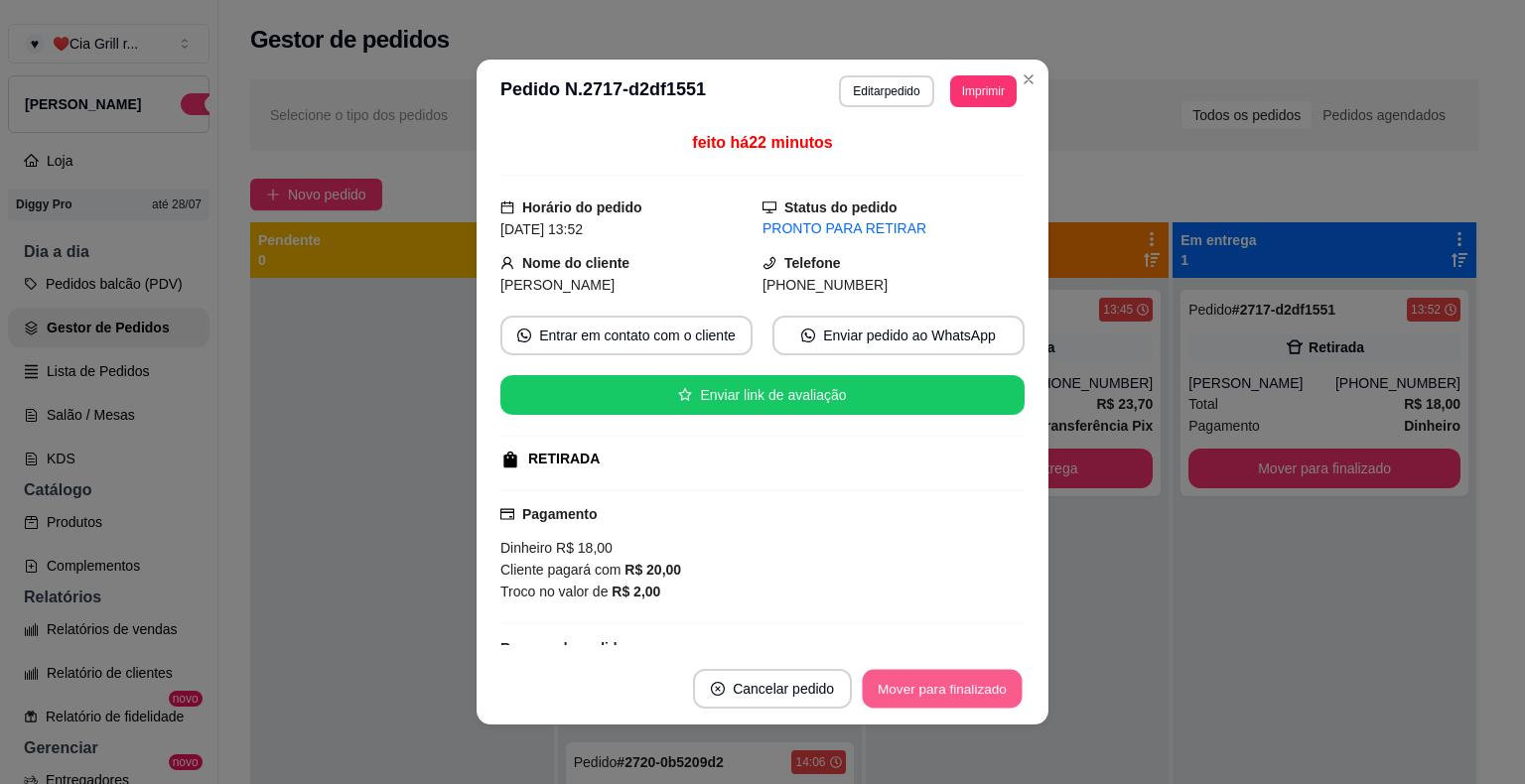 click on "Mover para finalizado" at bounding box center [942, 689] 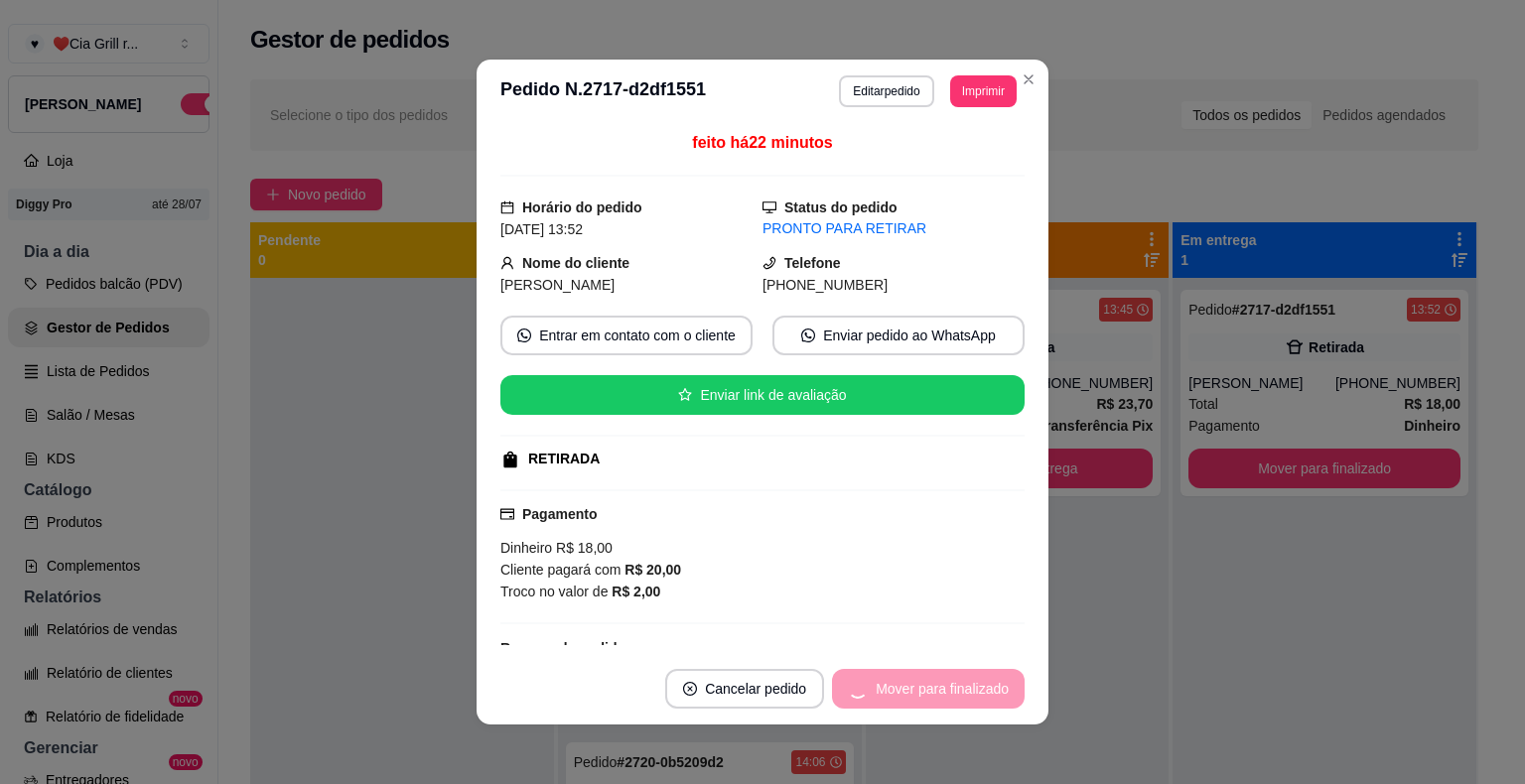 click on "Mover para finalizado" at bounding box center [928, 689] 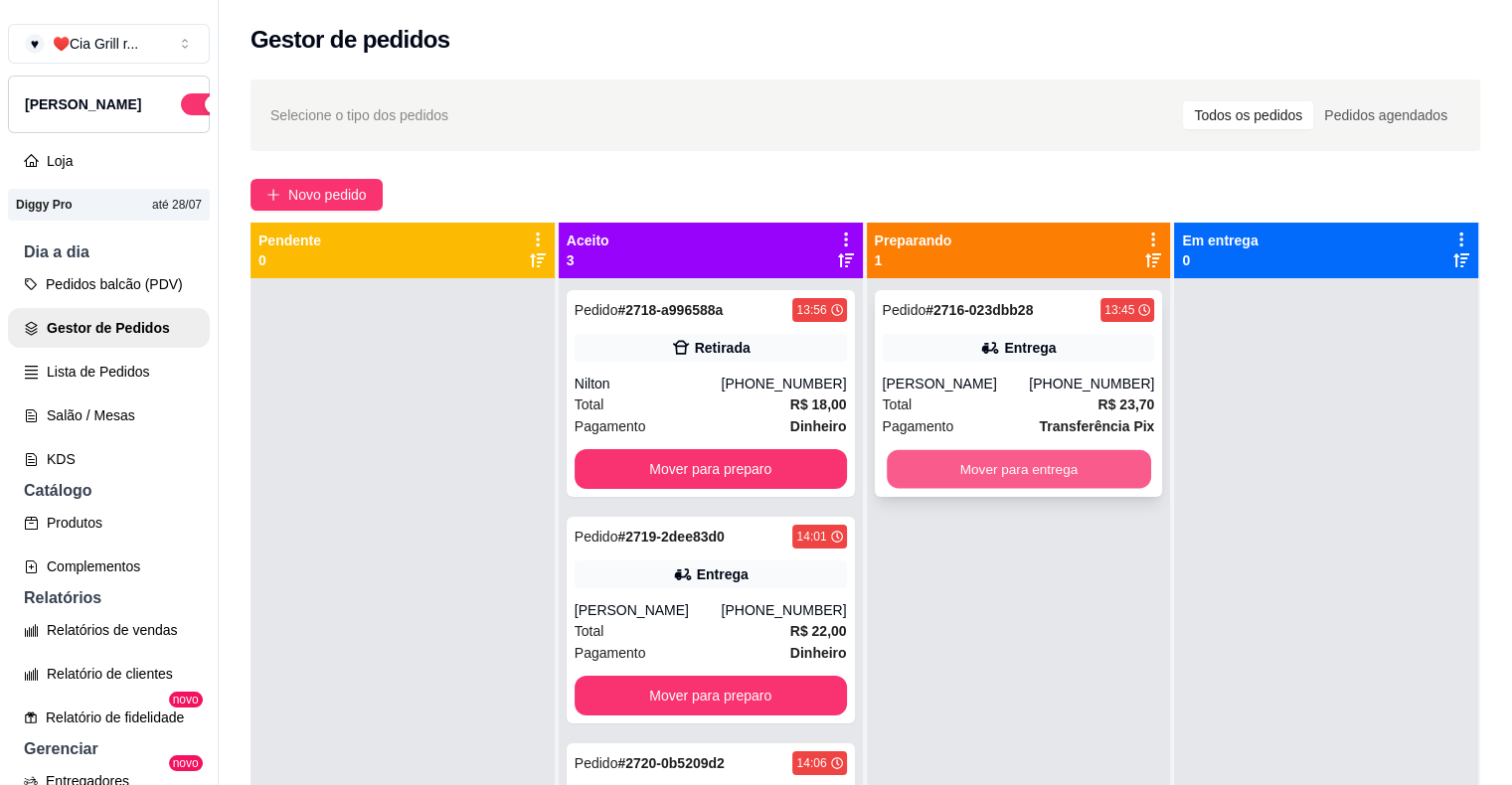 click on "Mover para entrega" at bounding box center [1019, 469] 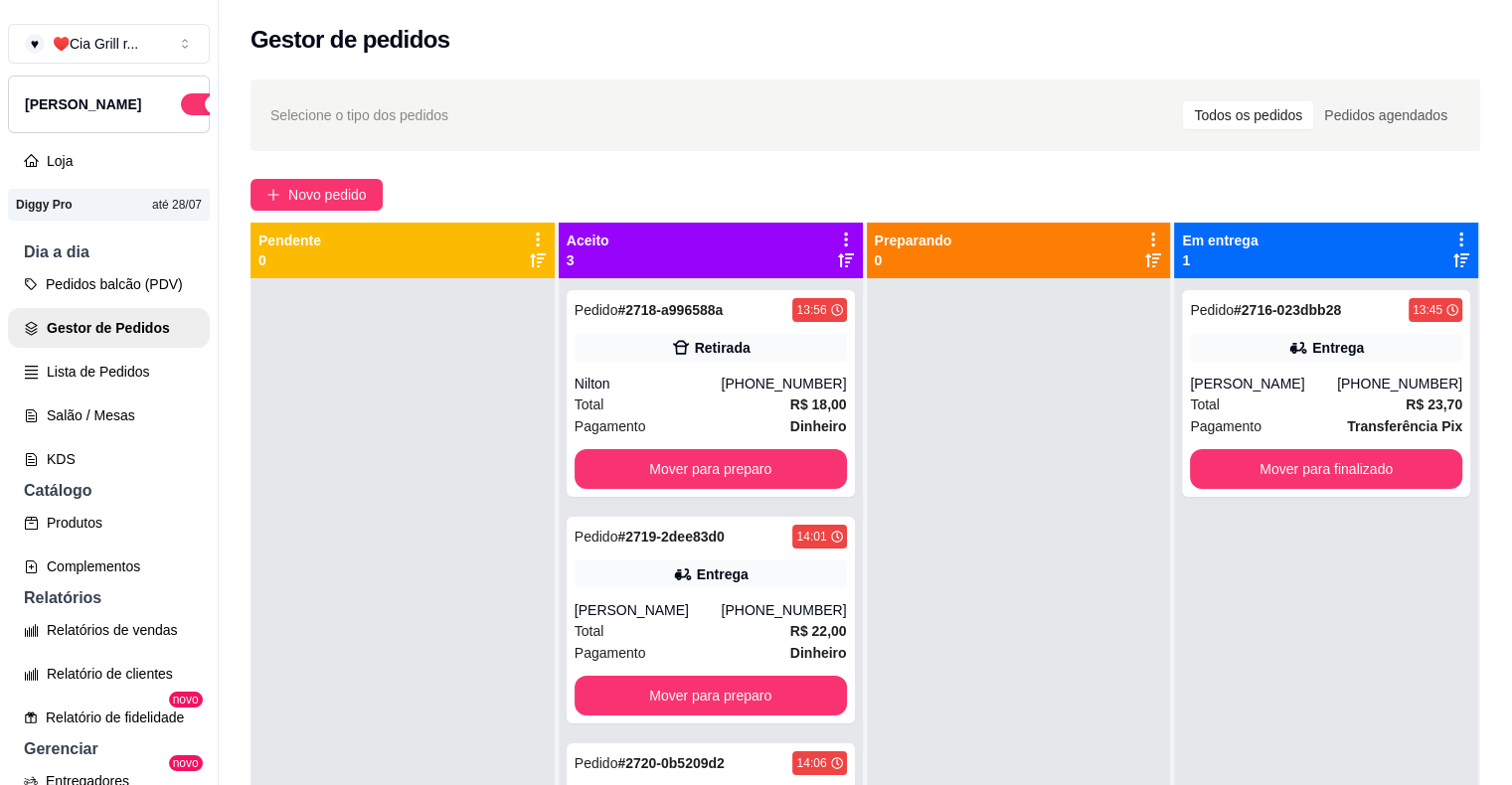 click at bounding box center (1019, 671) 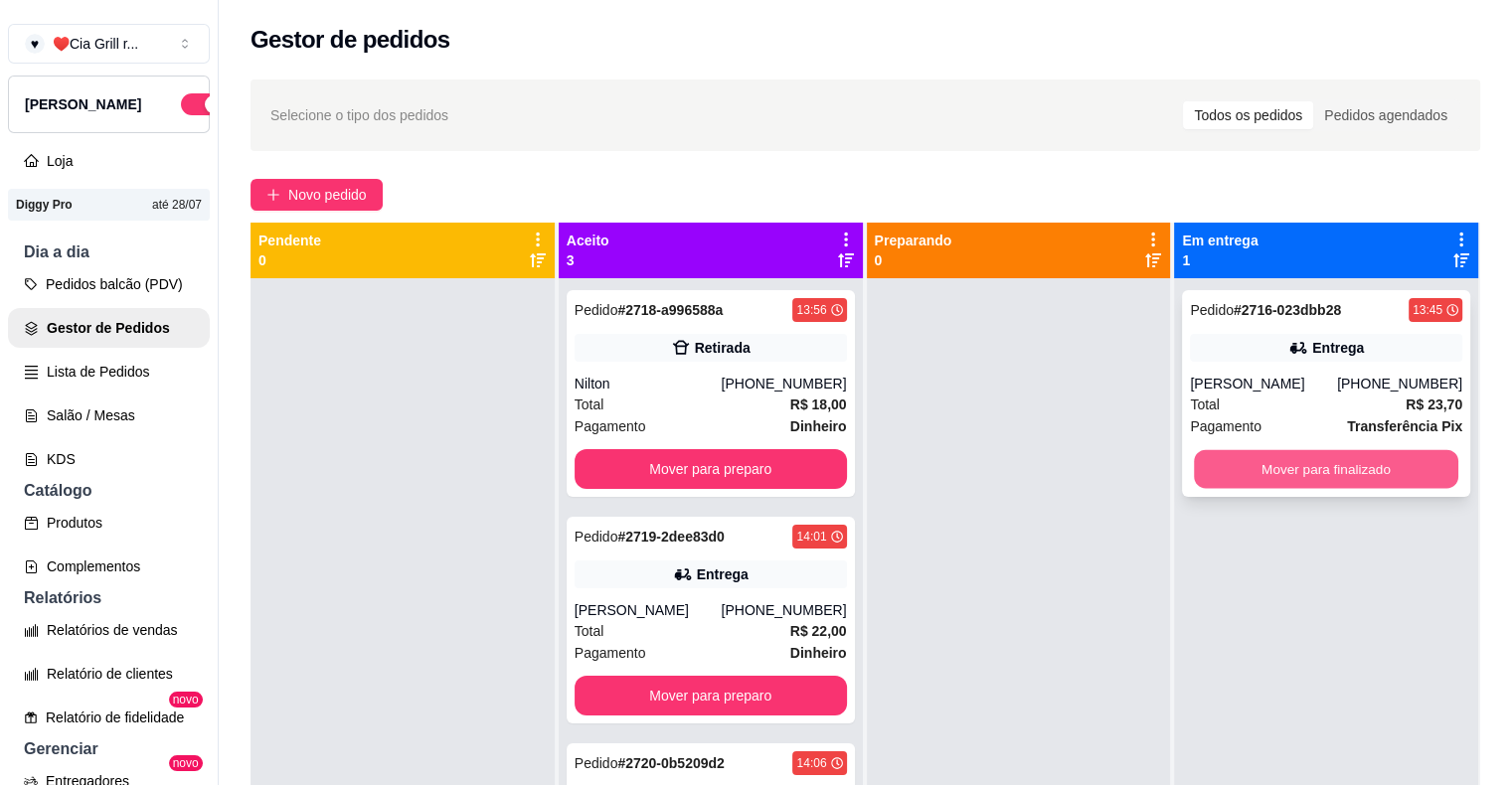 click on "Mover para finalizado" at bounding box center [1326, 469] 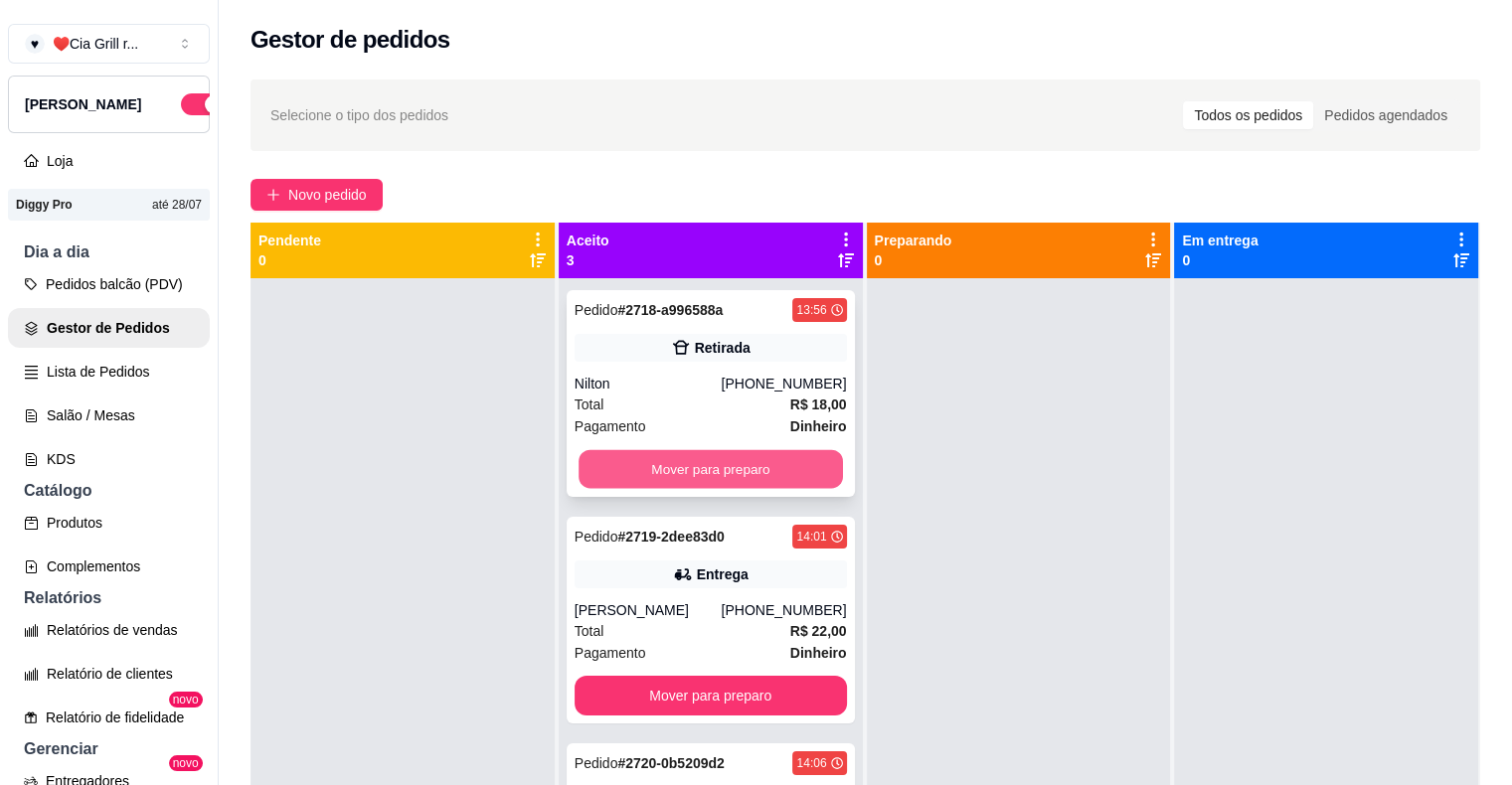 click on "Mover para preparo" at bounding box center [711, 469] 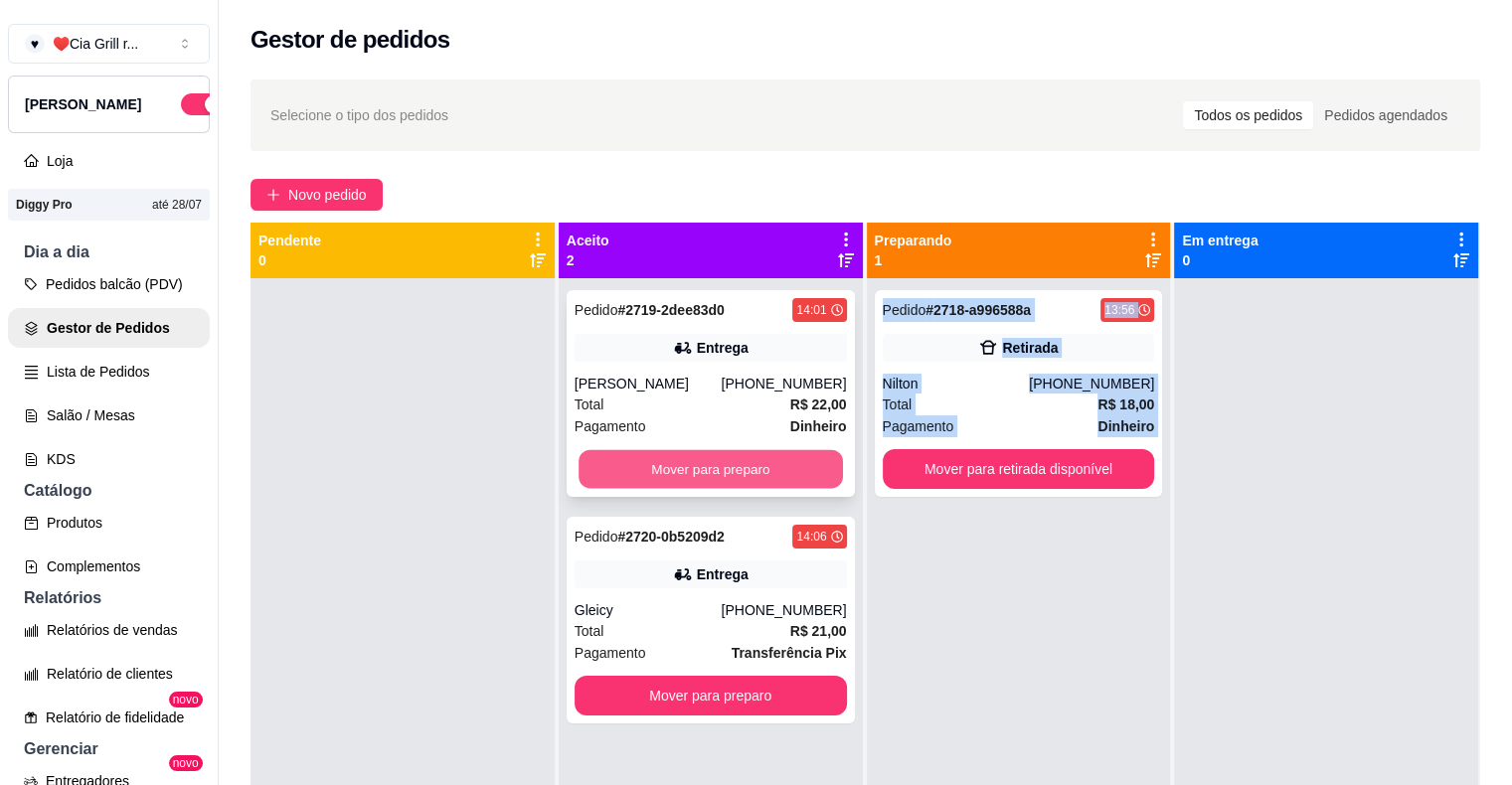 click on "Mover para preparo" at bounding box center (711, 469) 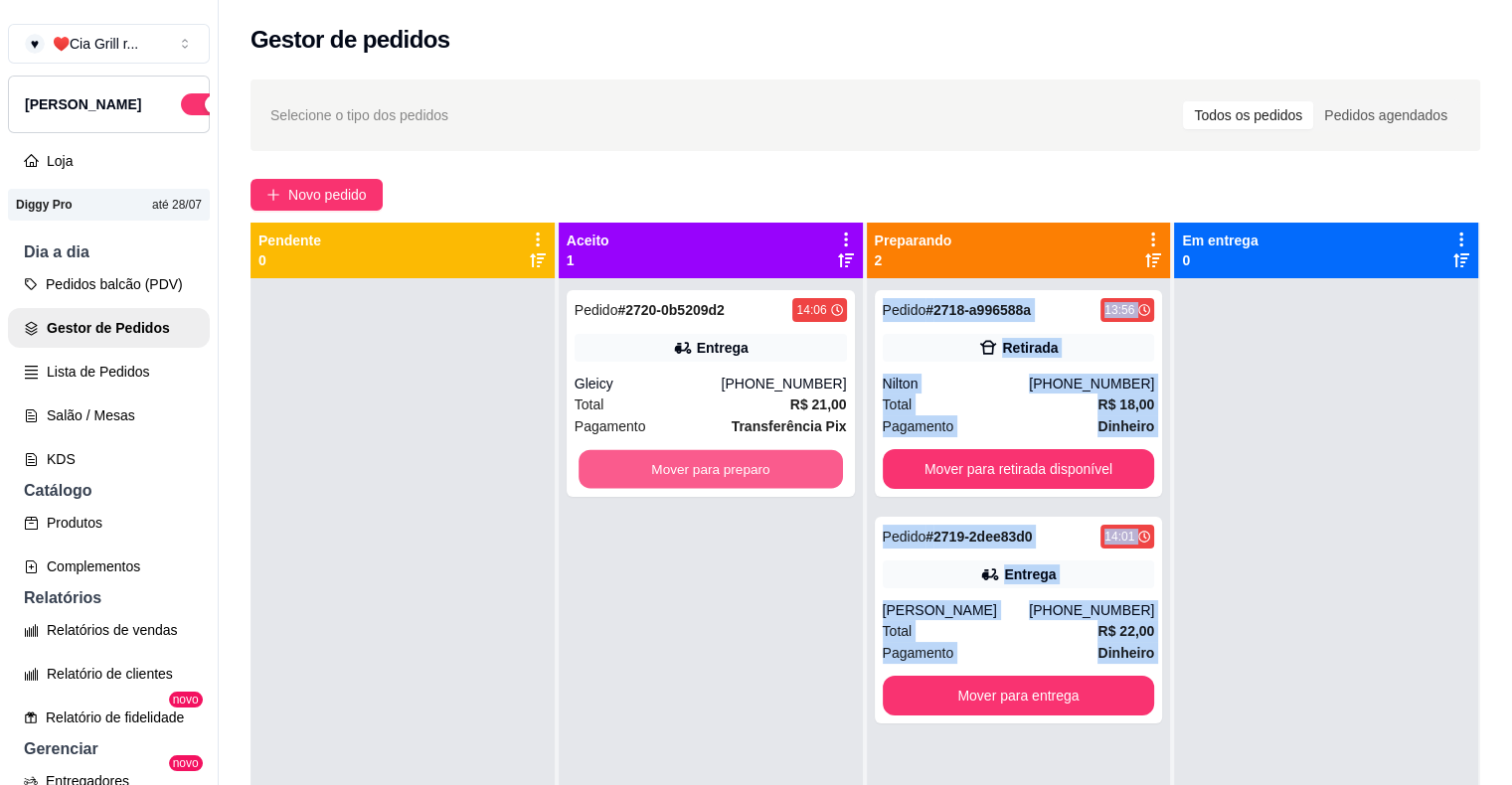 click on "Mover para preparo" at bounding box center (711, 469) 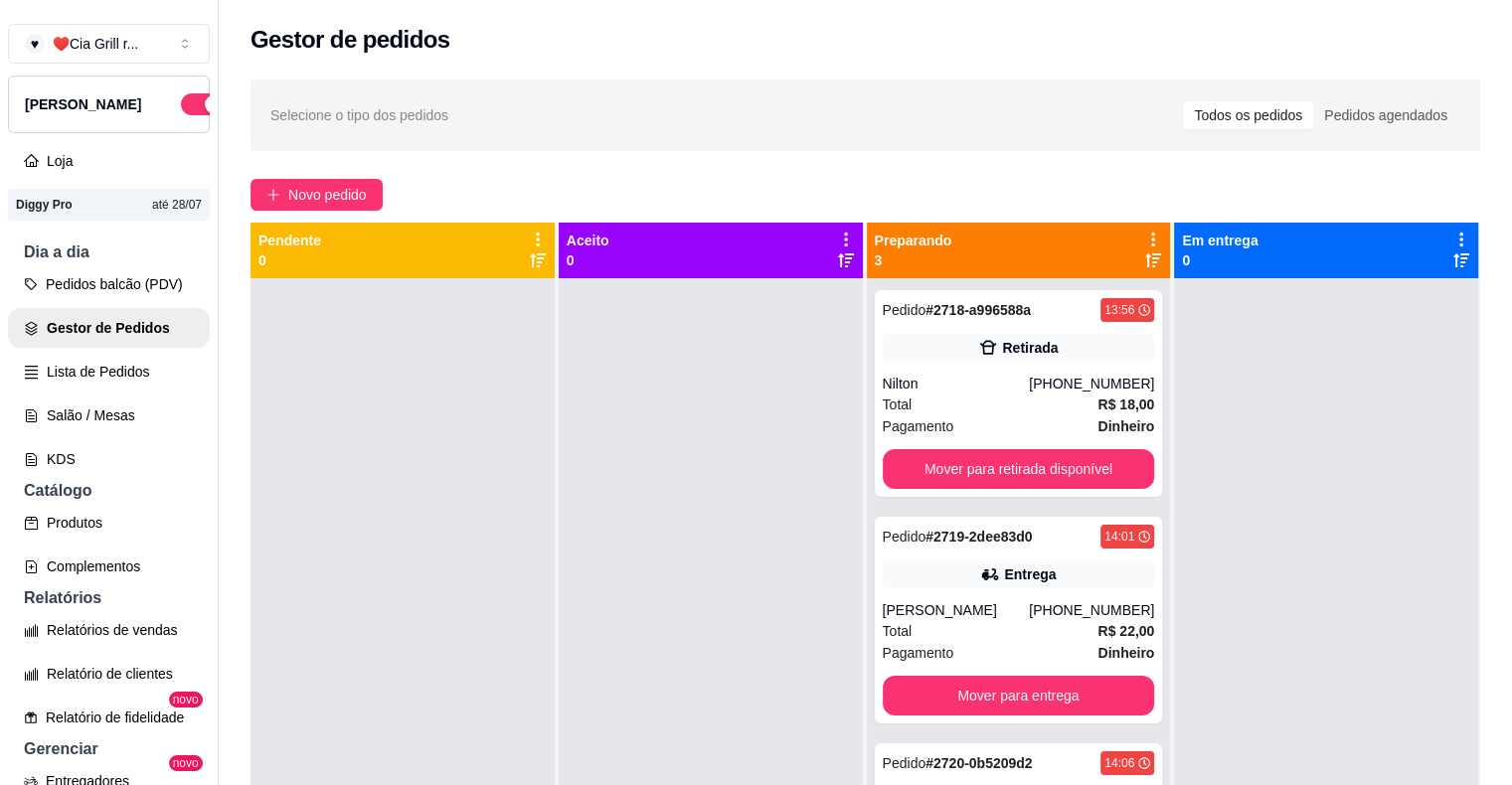 click at bounding box center (711, 671) 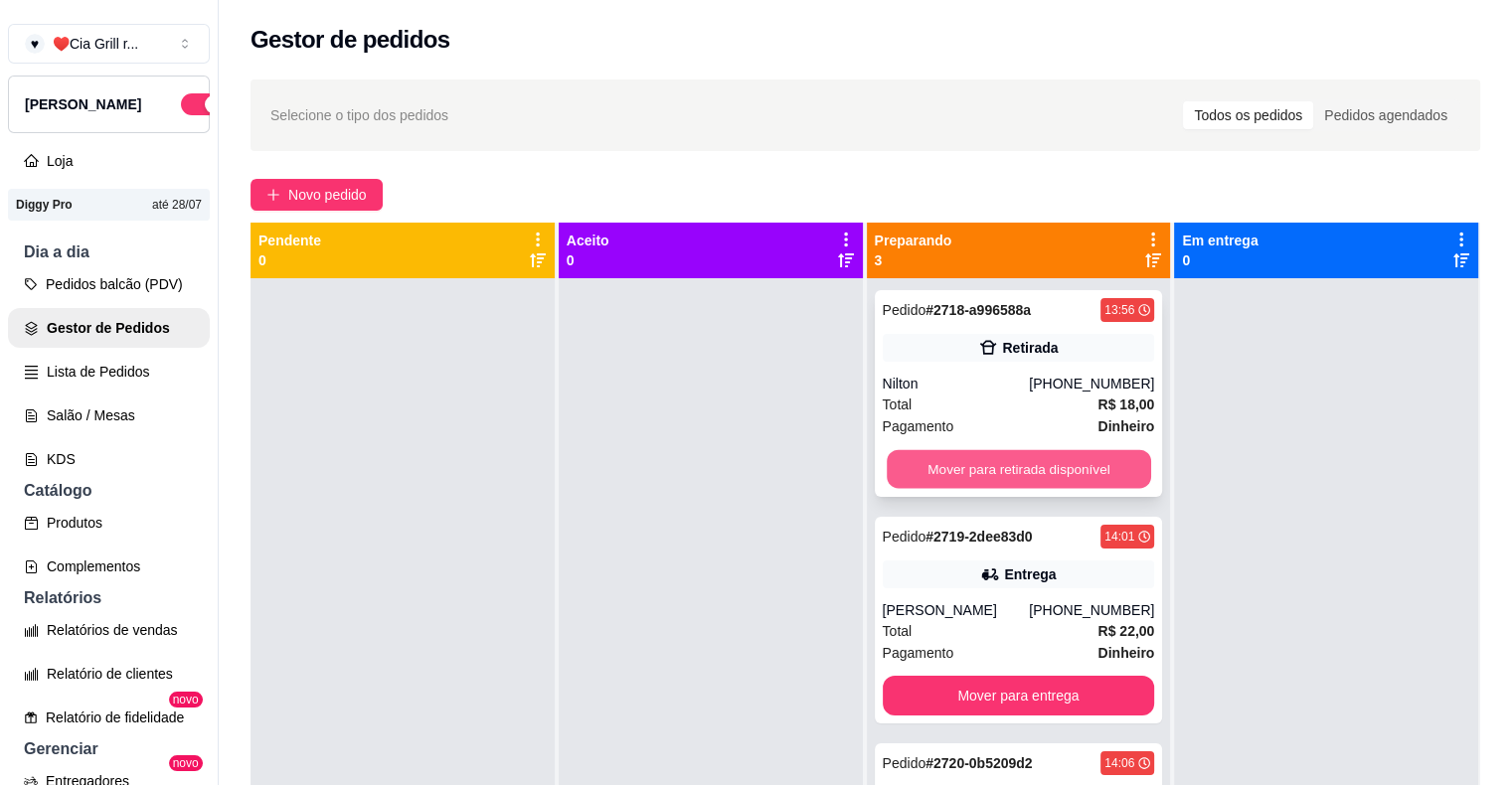 click on "Mover para retirada disponível" at bounding box center [1019, 469] 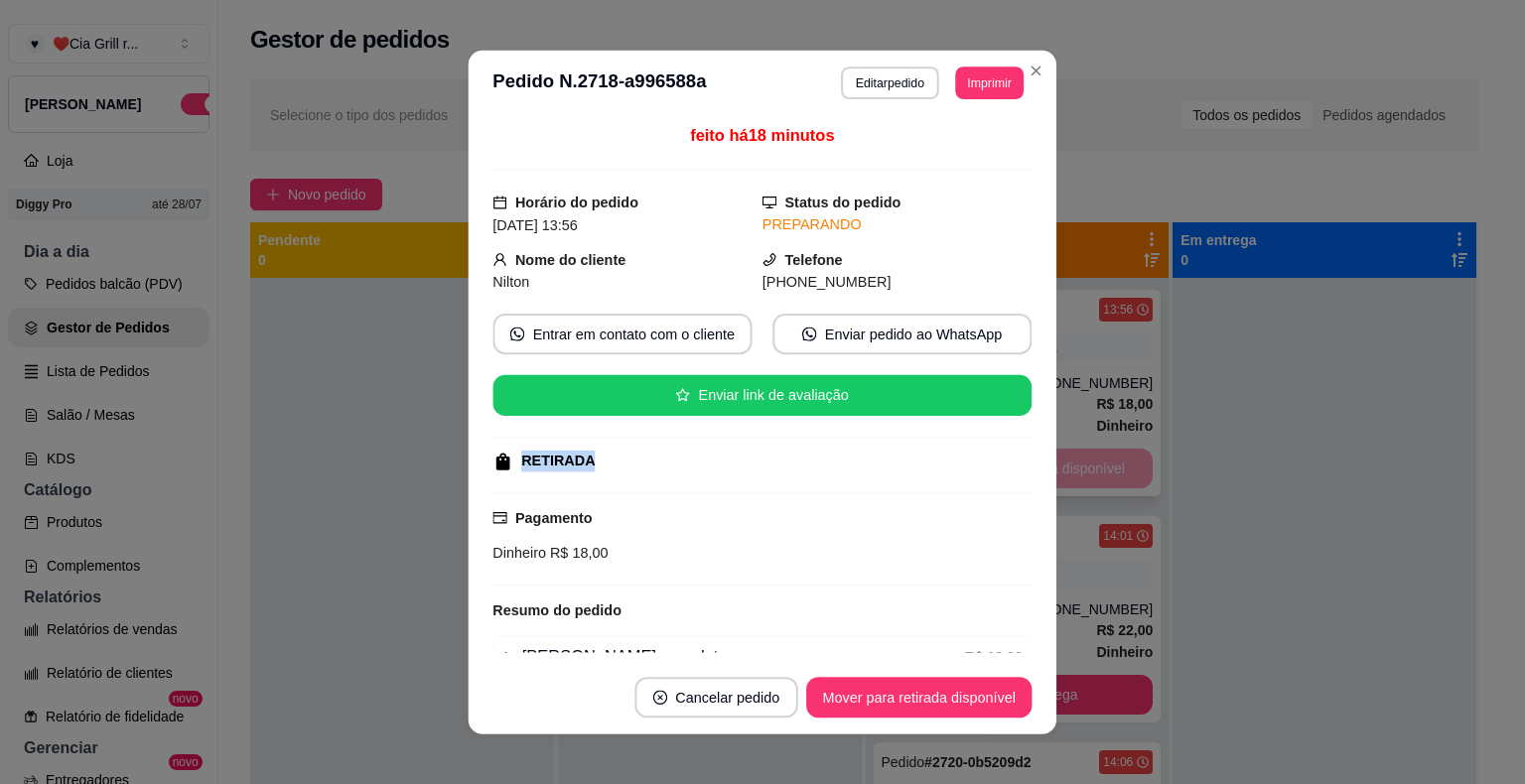 click on "RETIRADA" at bounding box center [760, 461] 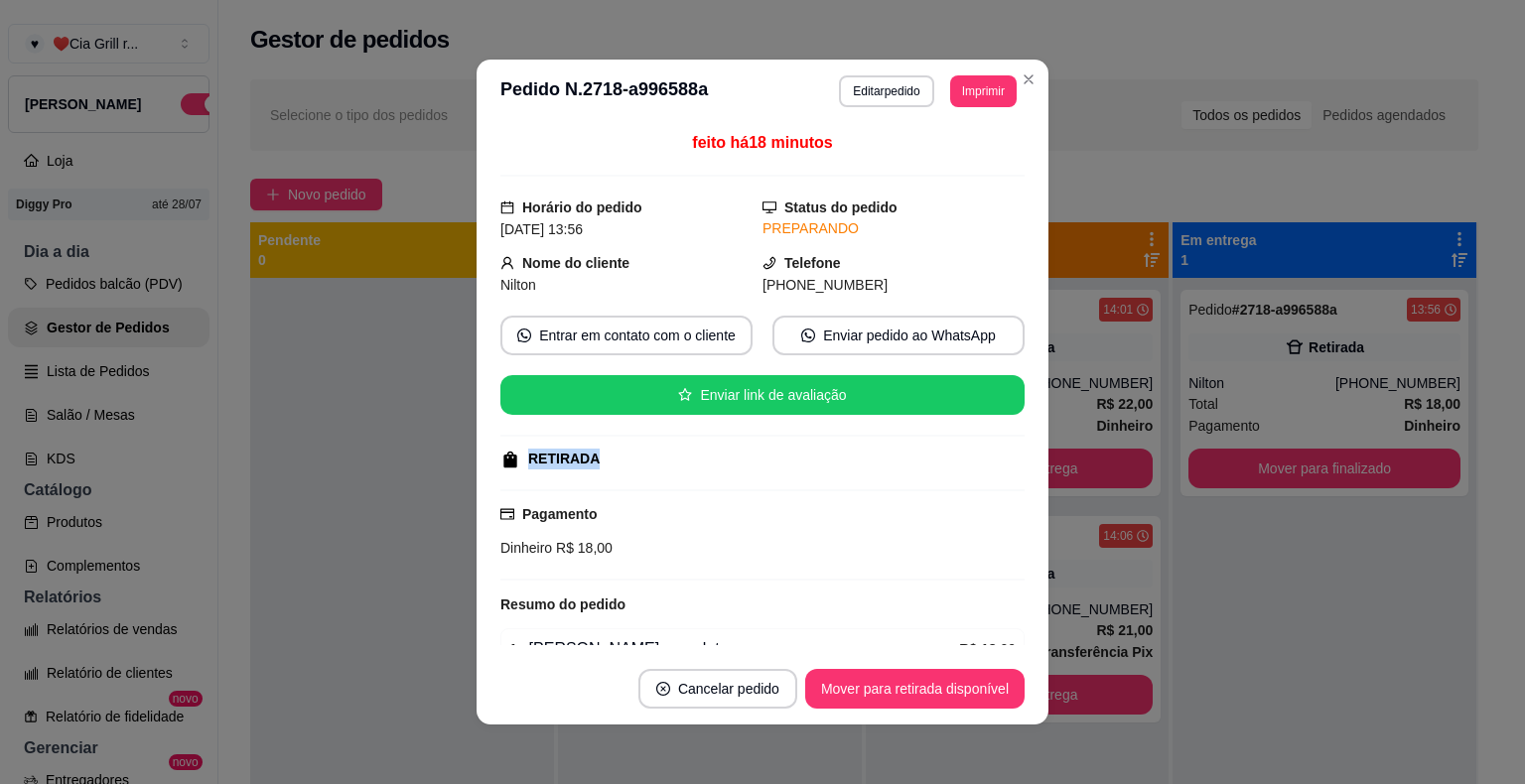 click on "RETIRADA" at bounding box center (761, 458) 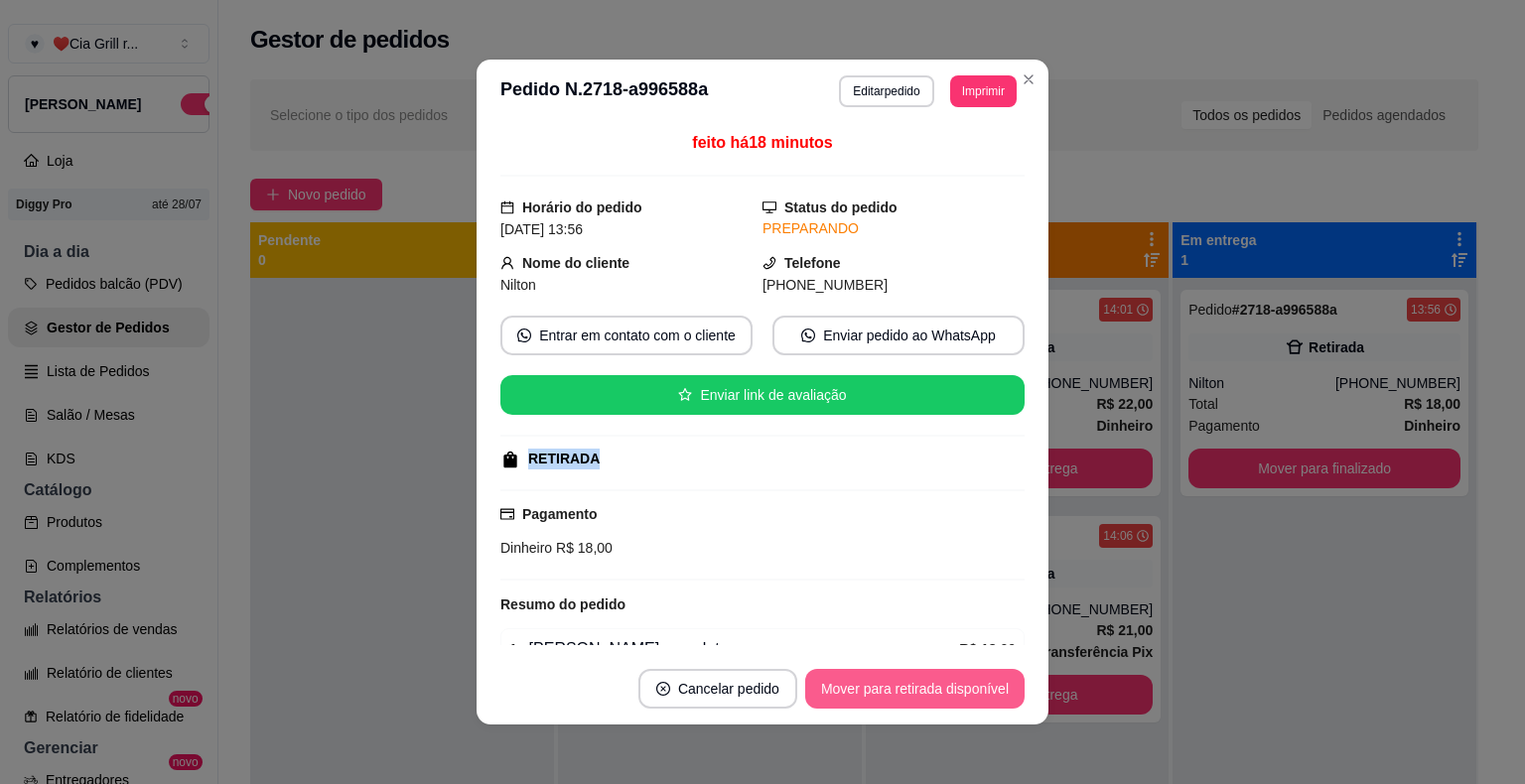 click on "Mover para retirada disponível" at bounding box center (914, 689) 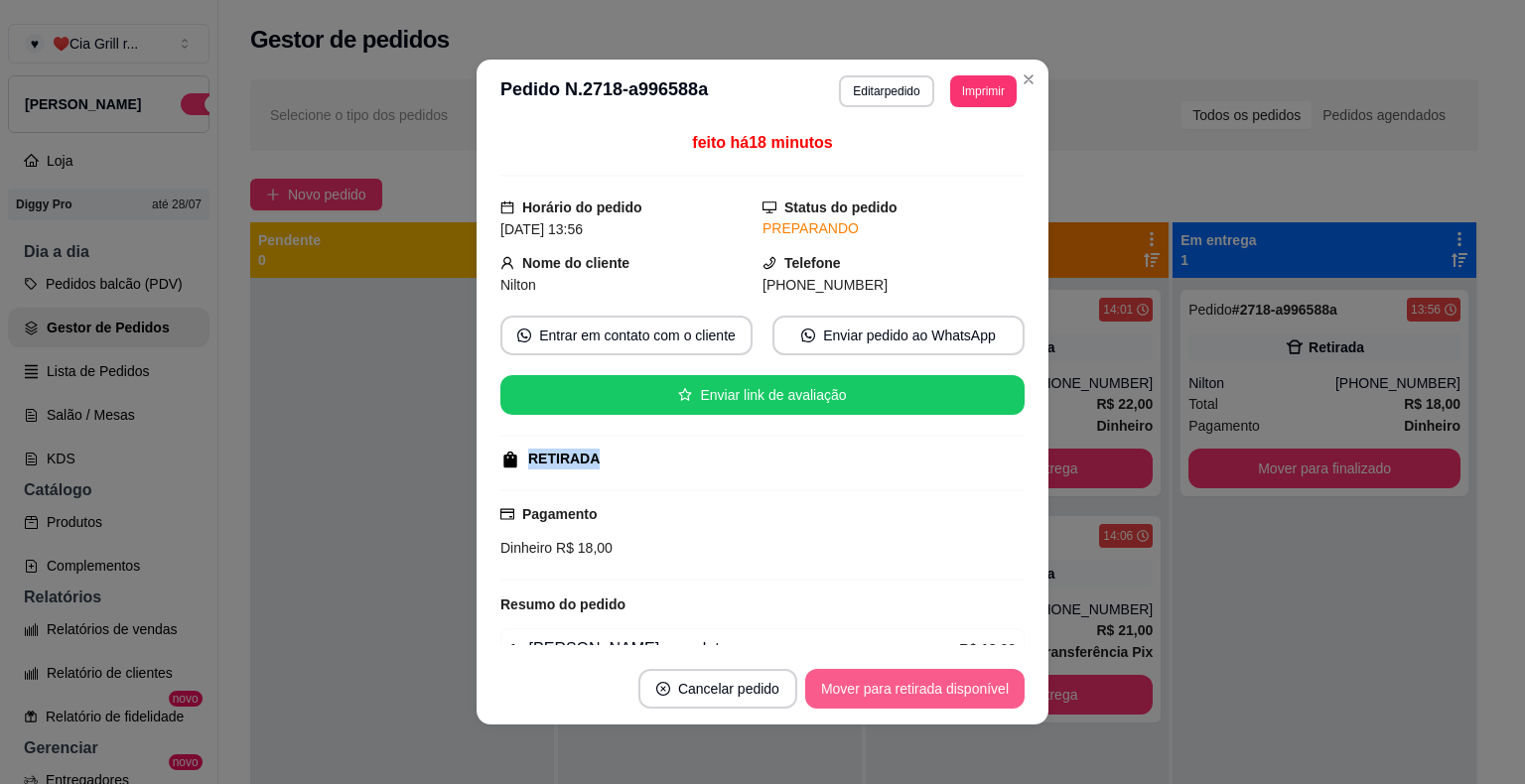 click on "Mover para retirada disponível" at bounding box center [914, 689] 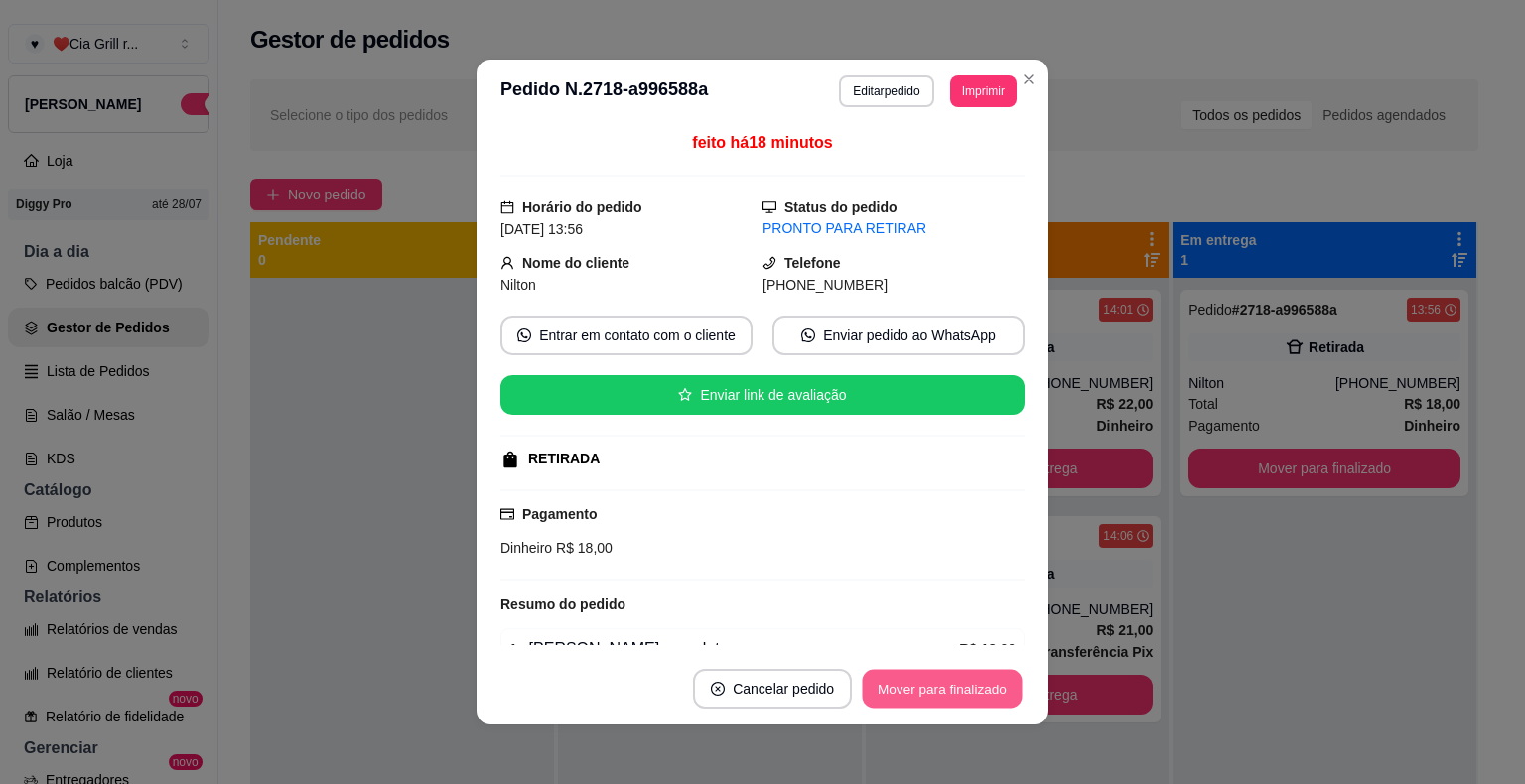 click on "Mover para finalizado" at bounding box center (942, 689) 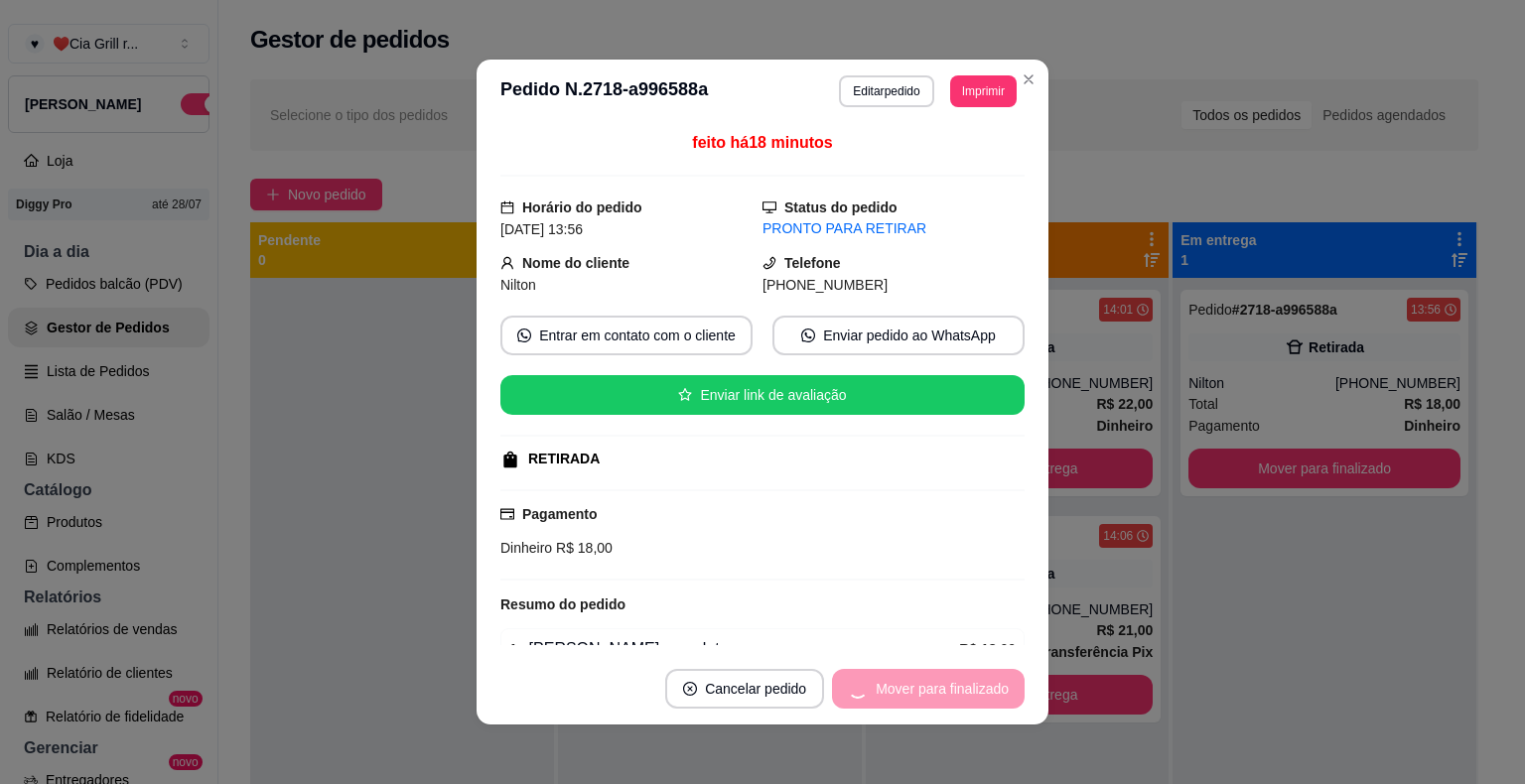 click on "Mover para finalizado" at bounding box center [928, 689] 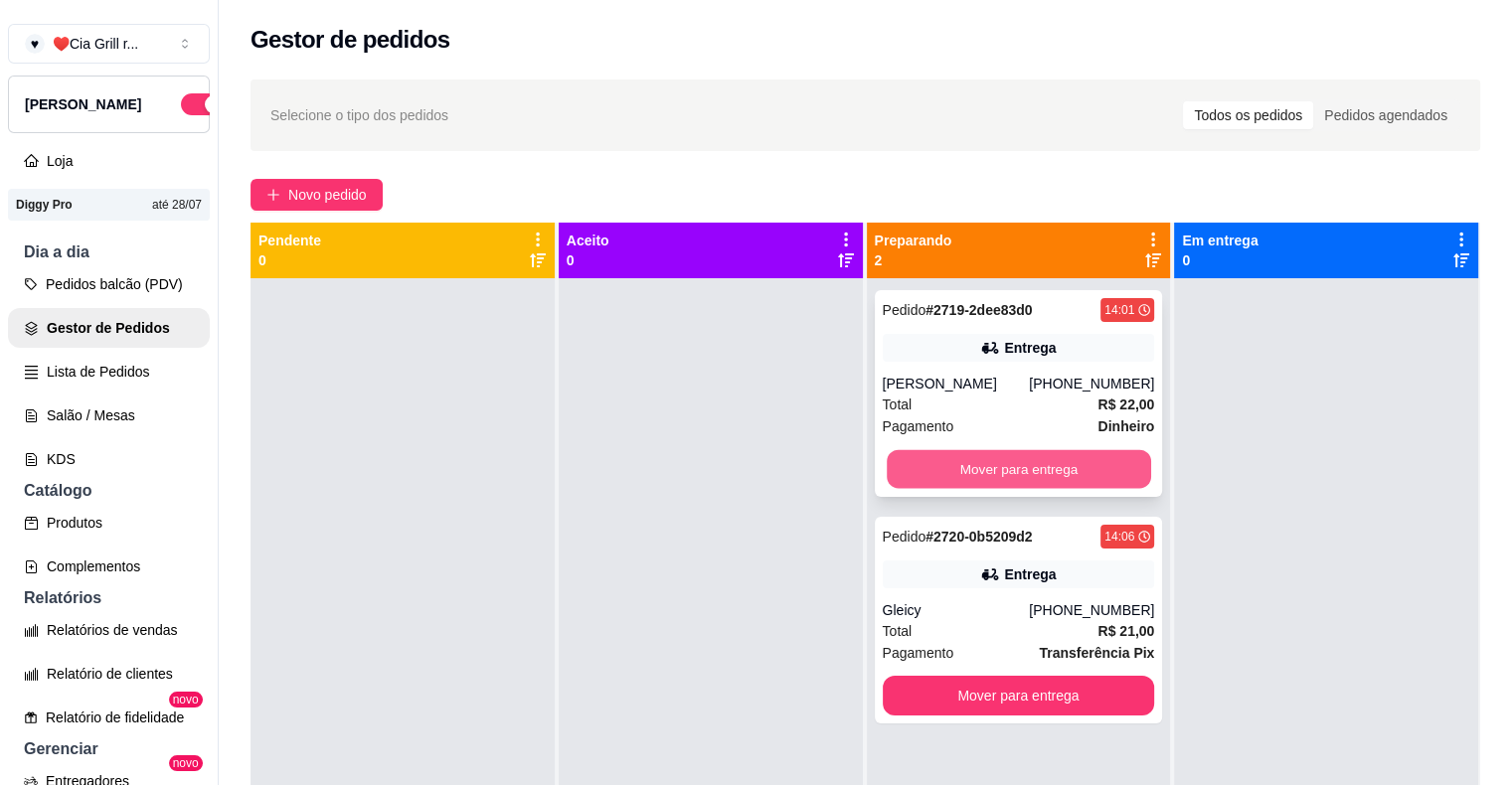 click on "Mover para entrega" at bounding box center [1019, 469] 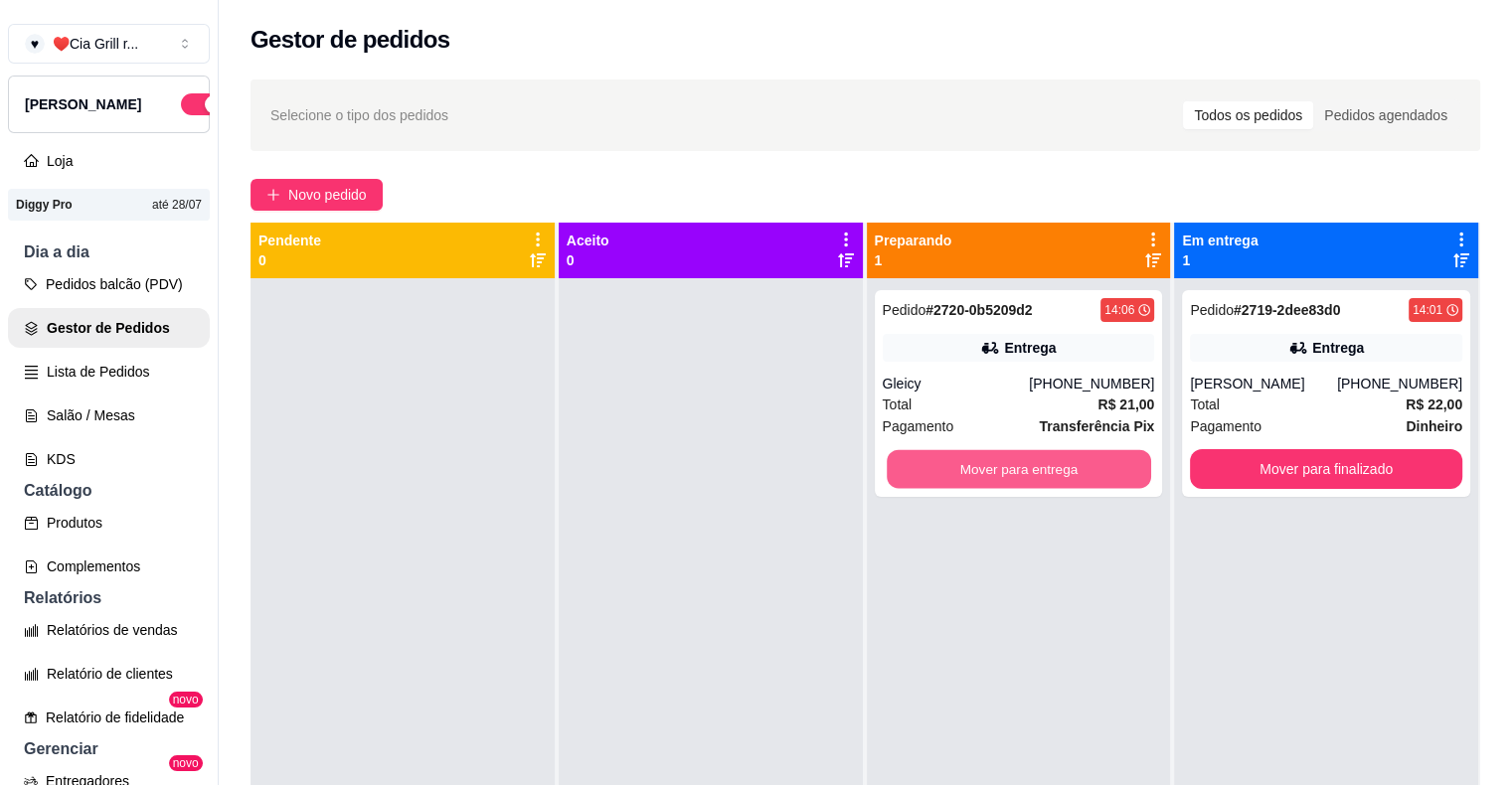 click on "Mover para entrega" at bounding box center (1019, 469) 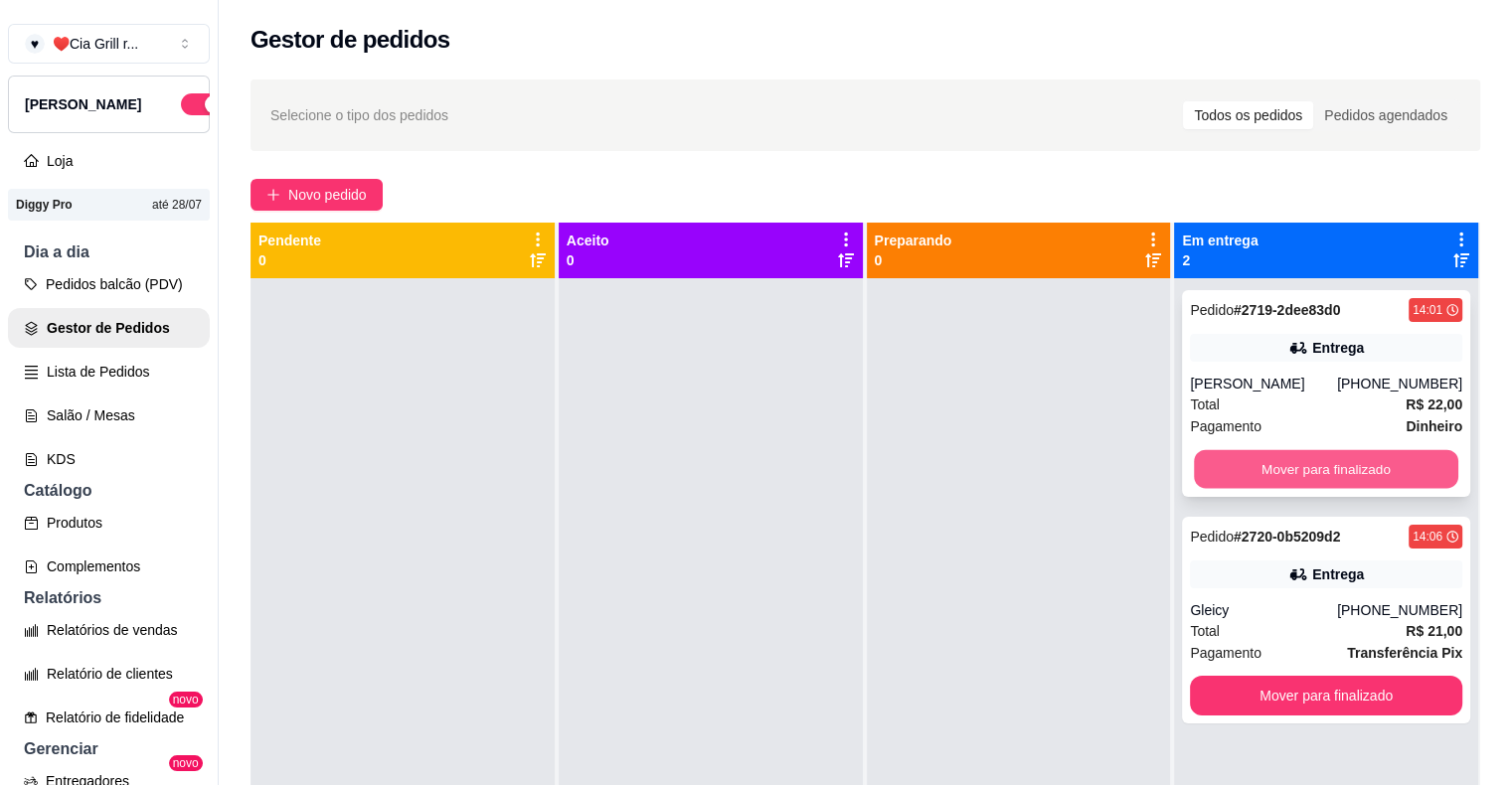 click on "Mover para finalizado" at bounding box center (1326, 469) 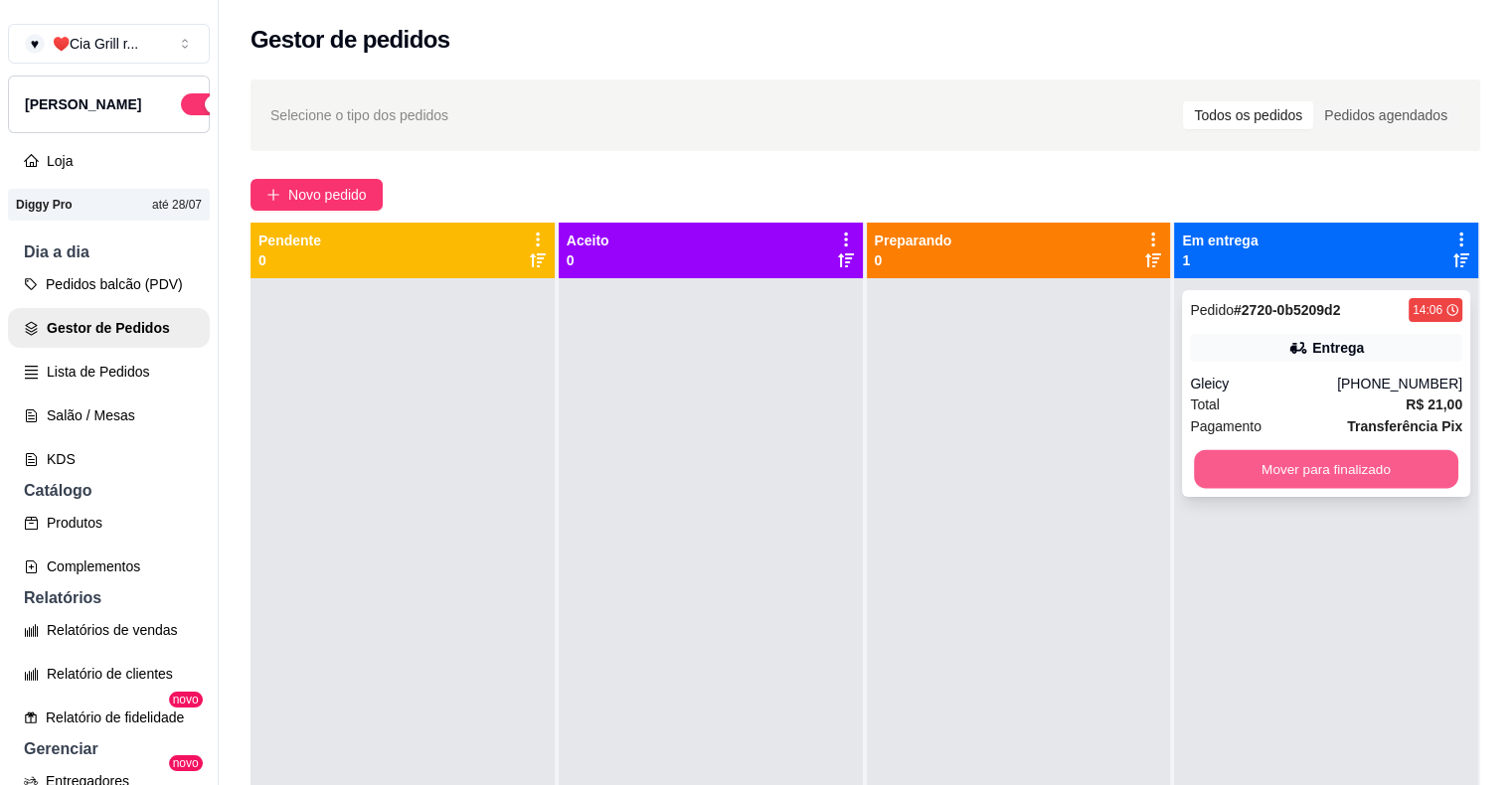 click on "Mover para finalizado" at bounding box center (1326, 469) 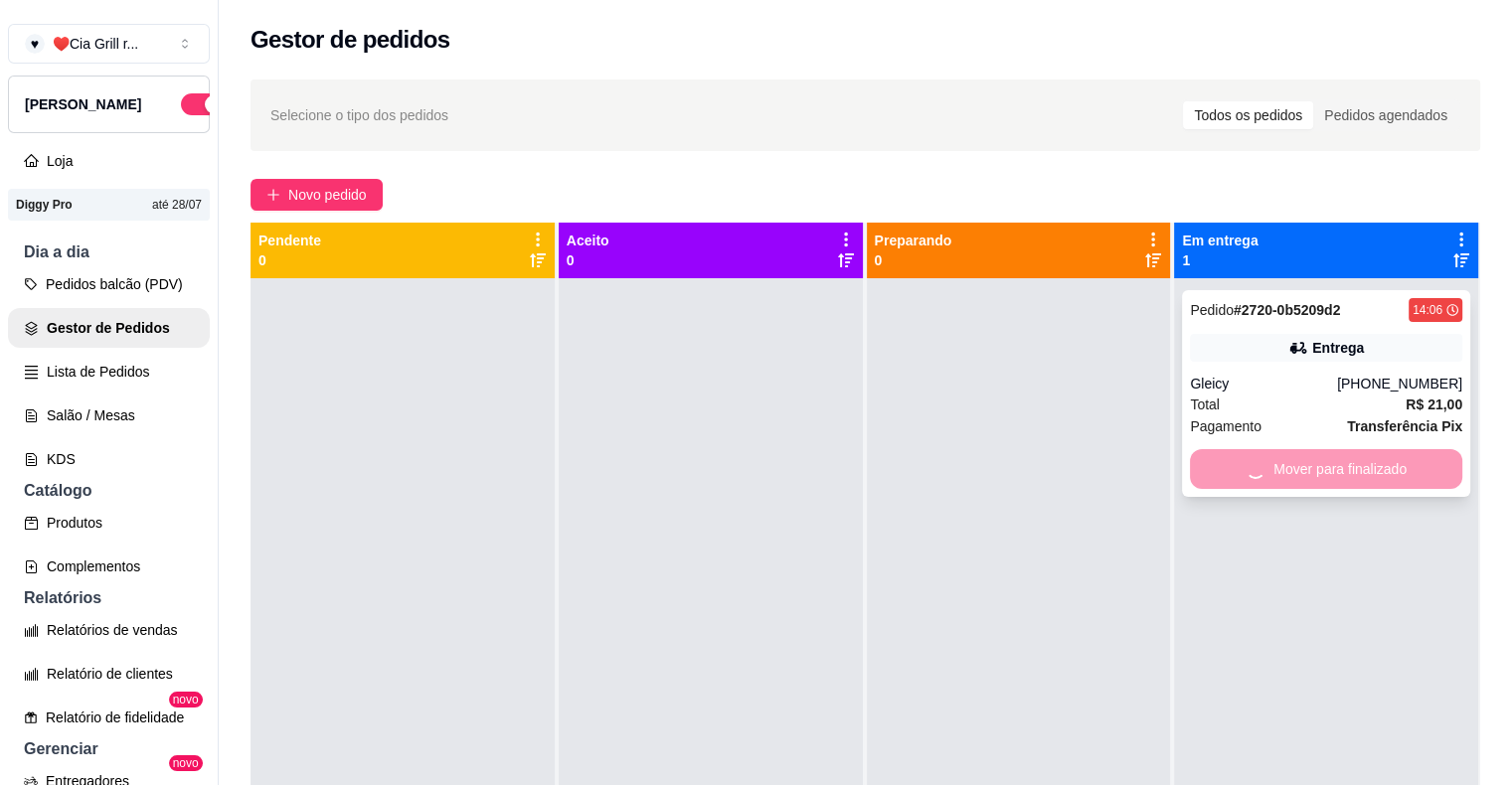 click on "Mover para finalizado" at bounding box center [1326, 469] 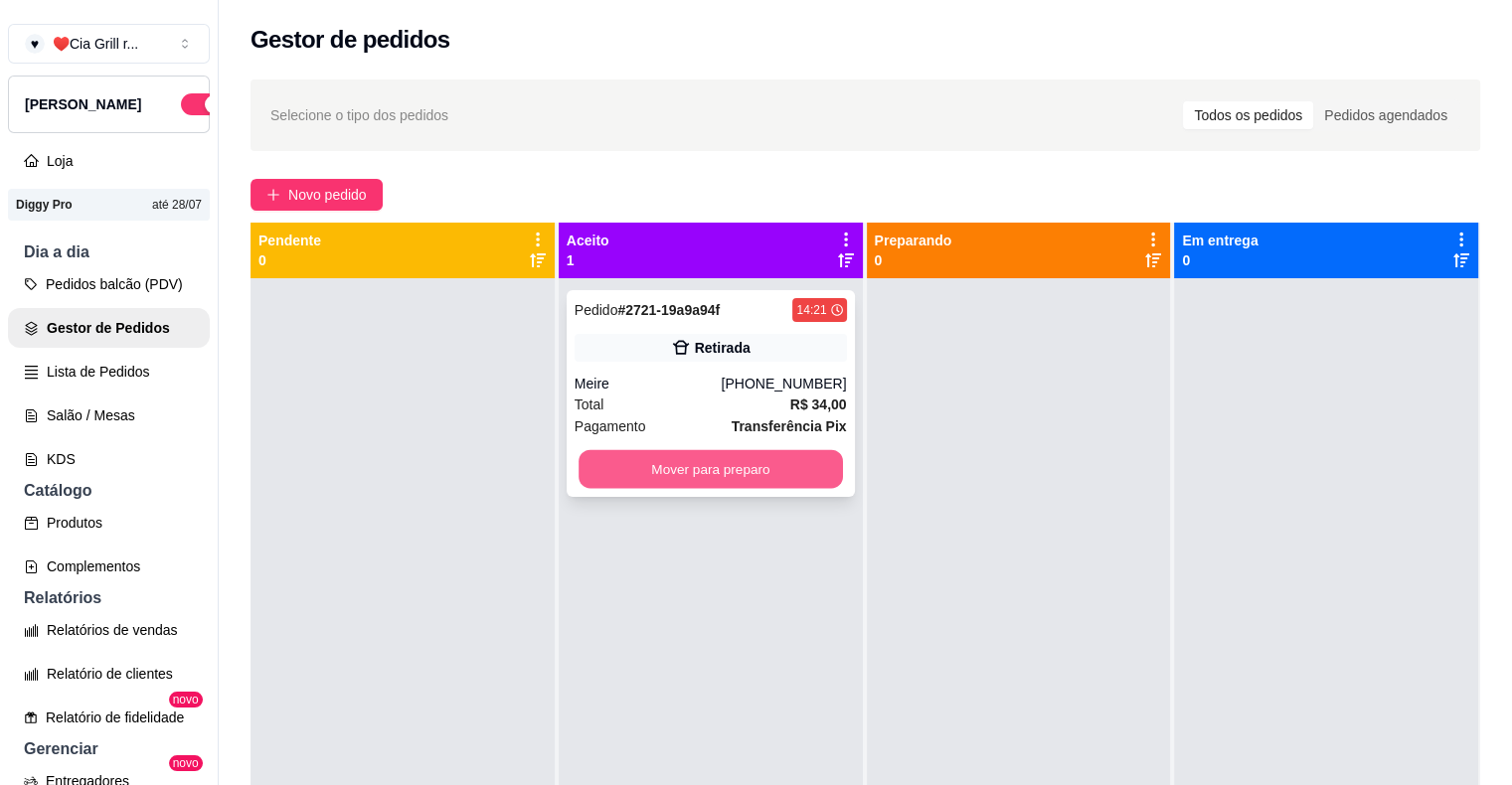 click on "Mover para preparo" at bounding box center [711, 469] 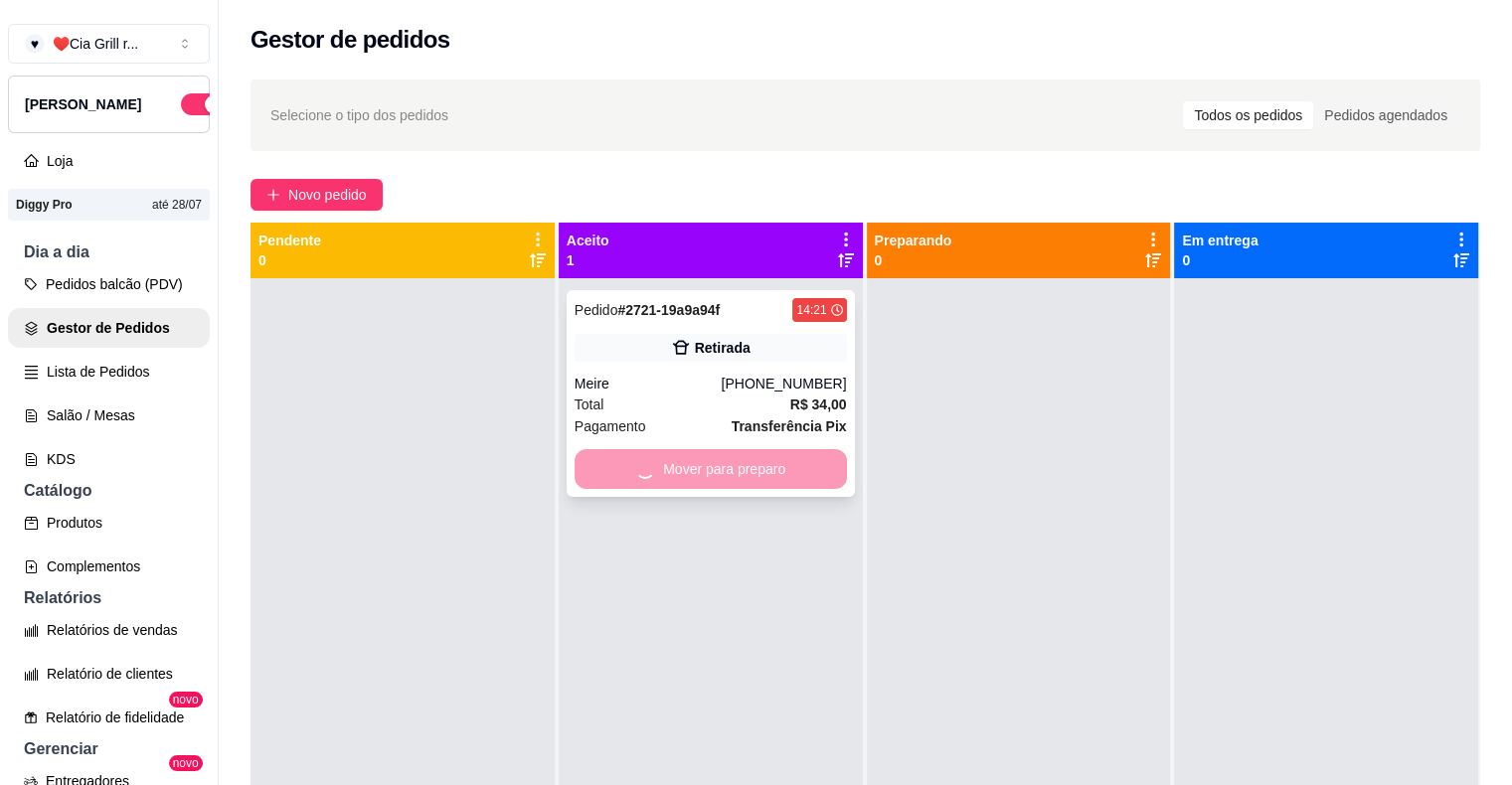 click on "Mover para preparo" at bounding box center [711, 469] 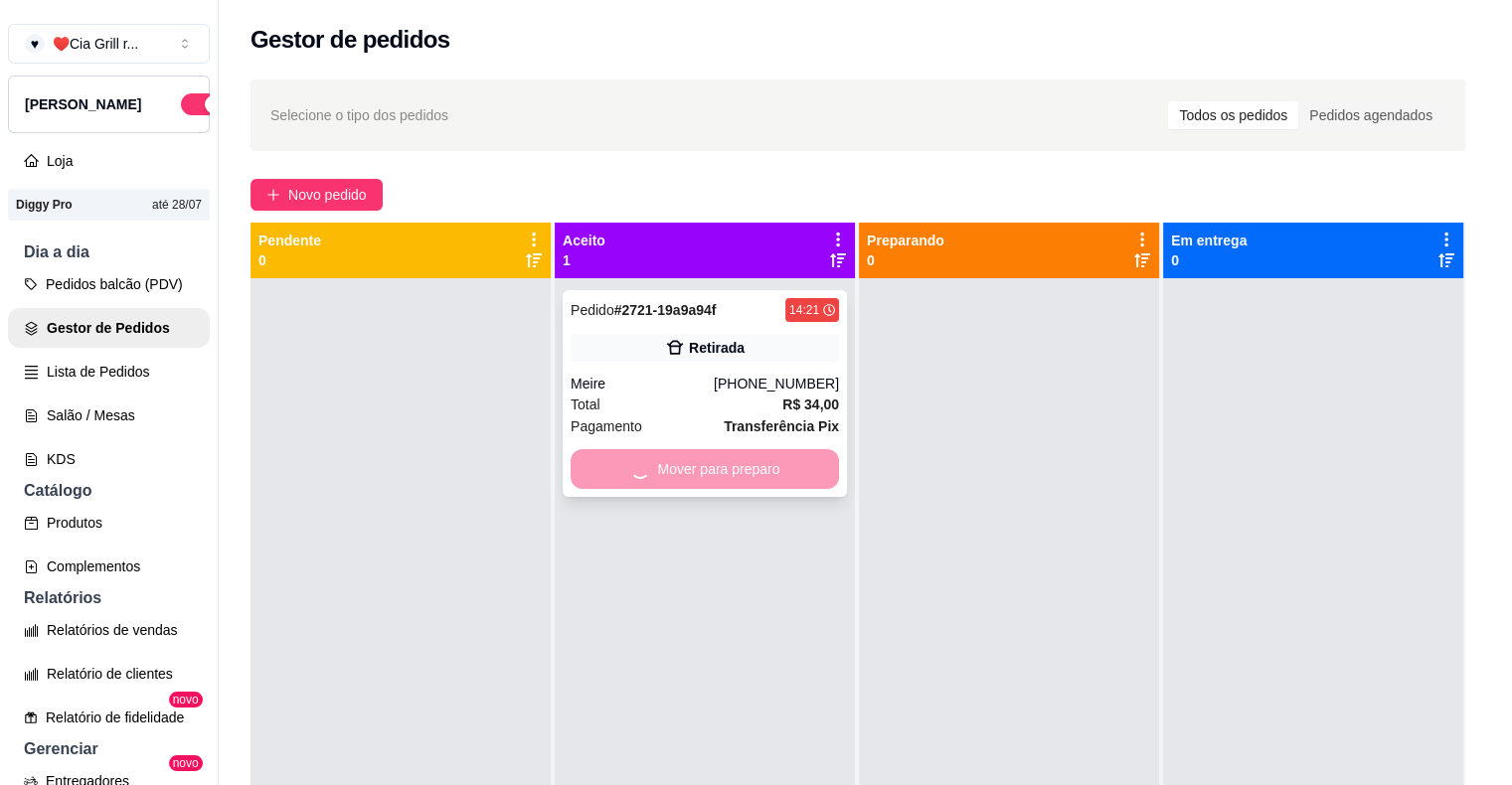 click on "feito há  15   minutos Horário do pedido [DATE] 14:21 Status do pedido ACEITO Nome do cliente Meire  Telefone [PHONE_NUMBER] Entrar em contato com o cliente Enviar pedido ao WhatsApp Enviar link de avaliação RETIRADA Pagamento Transferência Pix   R$ 34,00 Resumo do pedido 2 x     Frango guisado com legumes  R$ 34,00 Subtotal R$ 34,00 Total R$ 34,00" at bounding box center [756, 388] 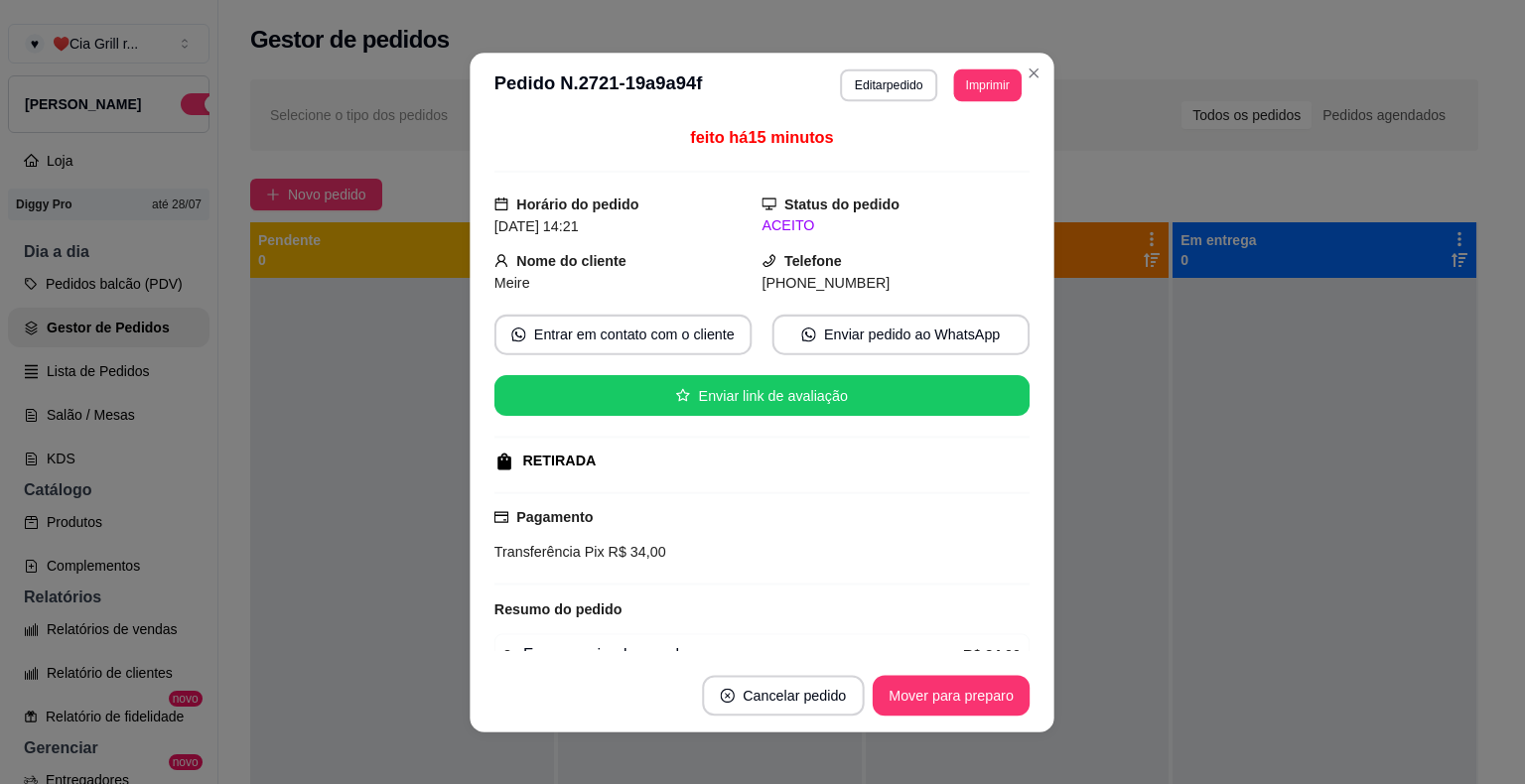 click on "feito há  15   minutos Horário do pedido [DATE] 14:21 Status do pedido ACEITO Nome do cliente Meire  Telefone [PHONE_NUMBER] Entrar em contato com o cliente Enviar pedido ao WhatsApp Enviar link de avaliação RETIRADA Pagamento Transferência Pix   R$ 34,00 Resumo do pedido 2 x     Frango guisado com legumes  R$ 34,00 Subtotal R$ 34,00 Total R$ 34,00" at bounding box center [762, 387] 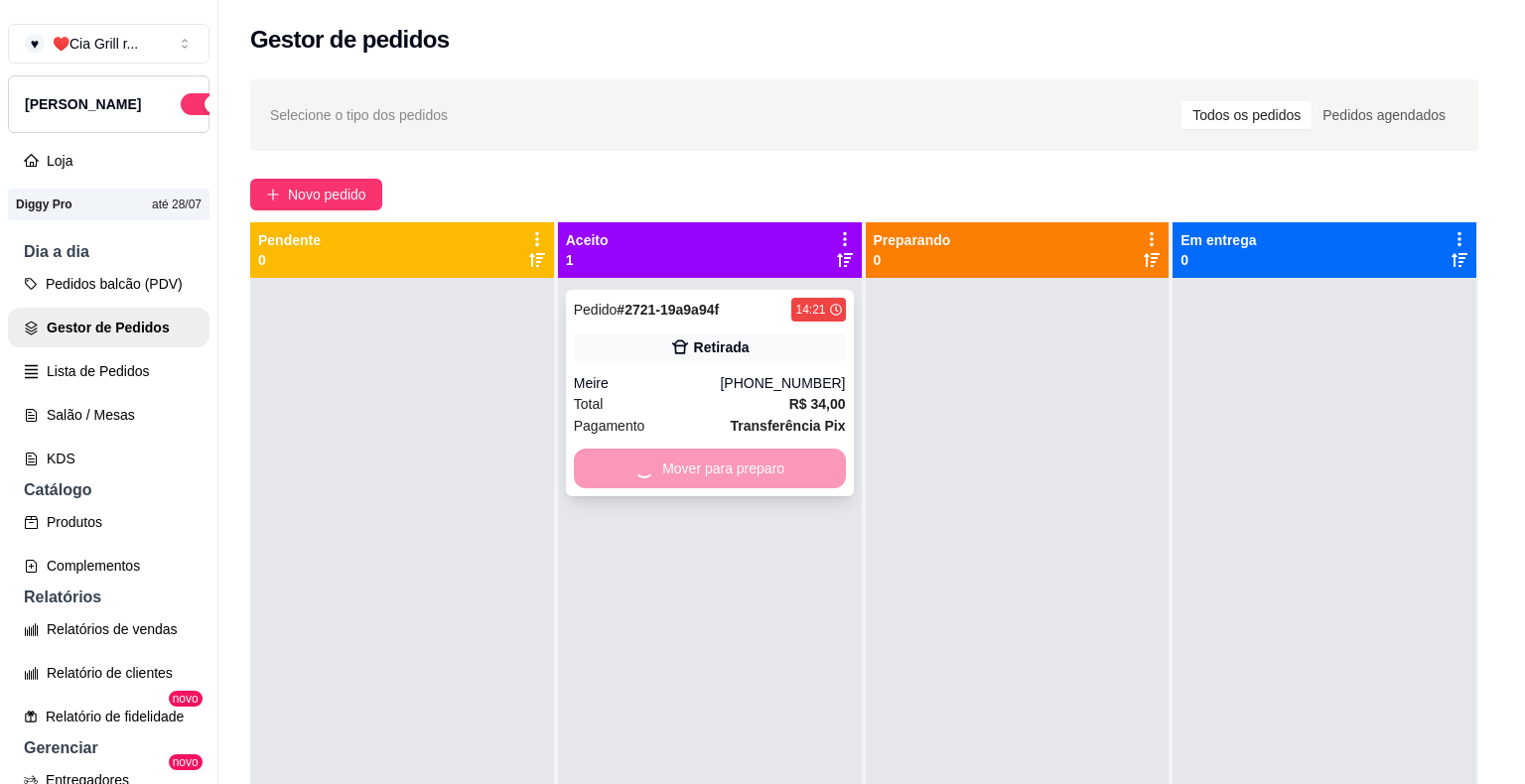 click on "feito há  15   minutos Horário do pedido [DATE] 14:21 Status do pedido ACEITO Nome do cliente Meire  Telefone [PHONE_NUMBER] Entrar em contato com o cliente Enviar pedido ao WhatsApp Enviar link de avaliação RETIRADA Pagamento Transferência Pix   R$ 34,00 Resumo do pedido 2 x     Frango guisado com legumes  R$ 34,00 Subtotal R$ 34,00 Total R$ 34,00" at bounding box center [762, 388] 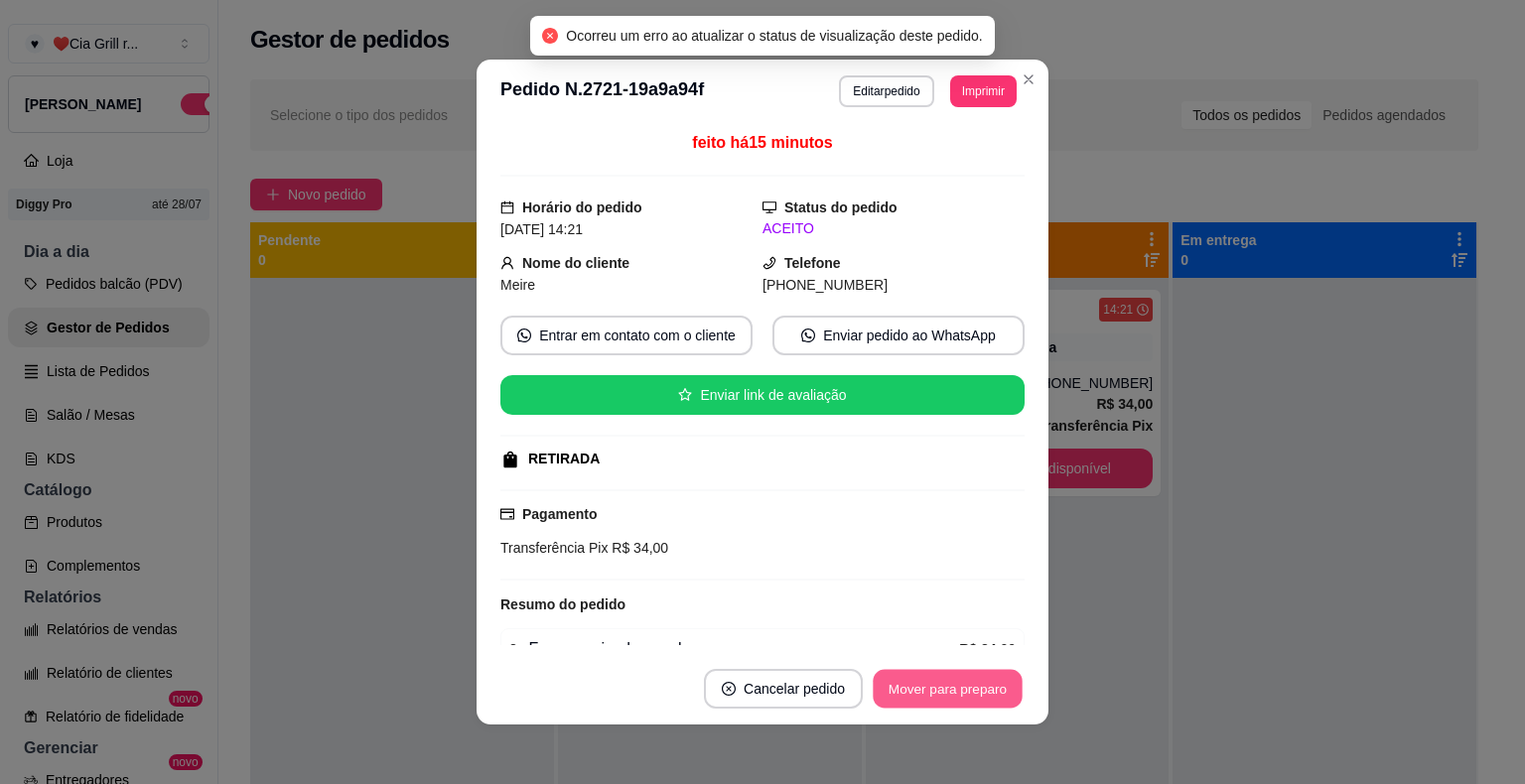 click on "Mover para preparo" at bounding box center (947, 689) 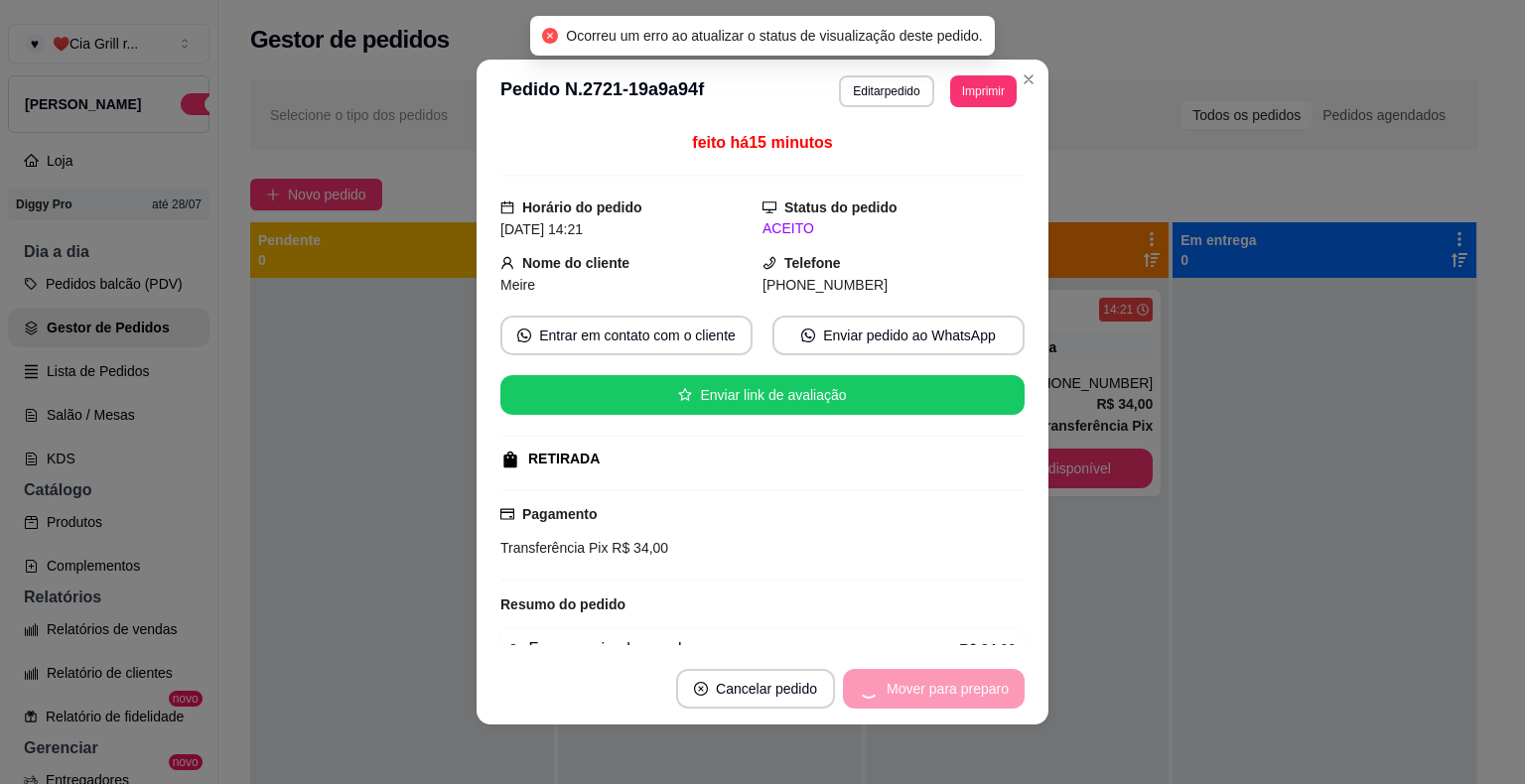 click on "Mover para preparo" at bounding box center [933, 689] 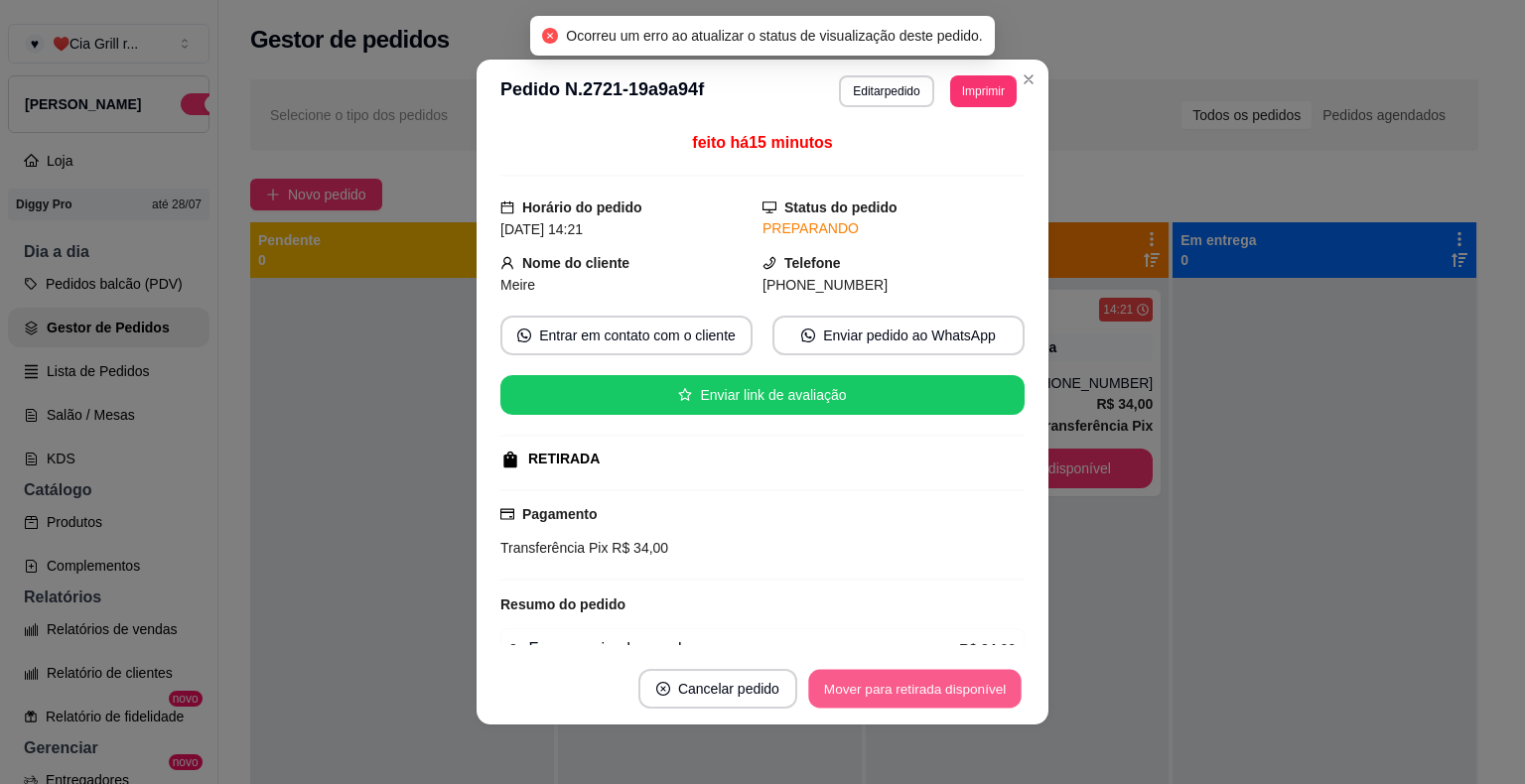 click on "Mover para retirada disponível" at bounding box center [914, 689] 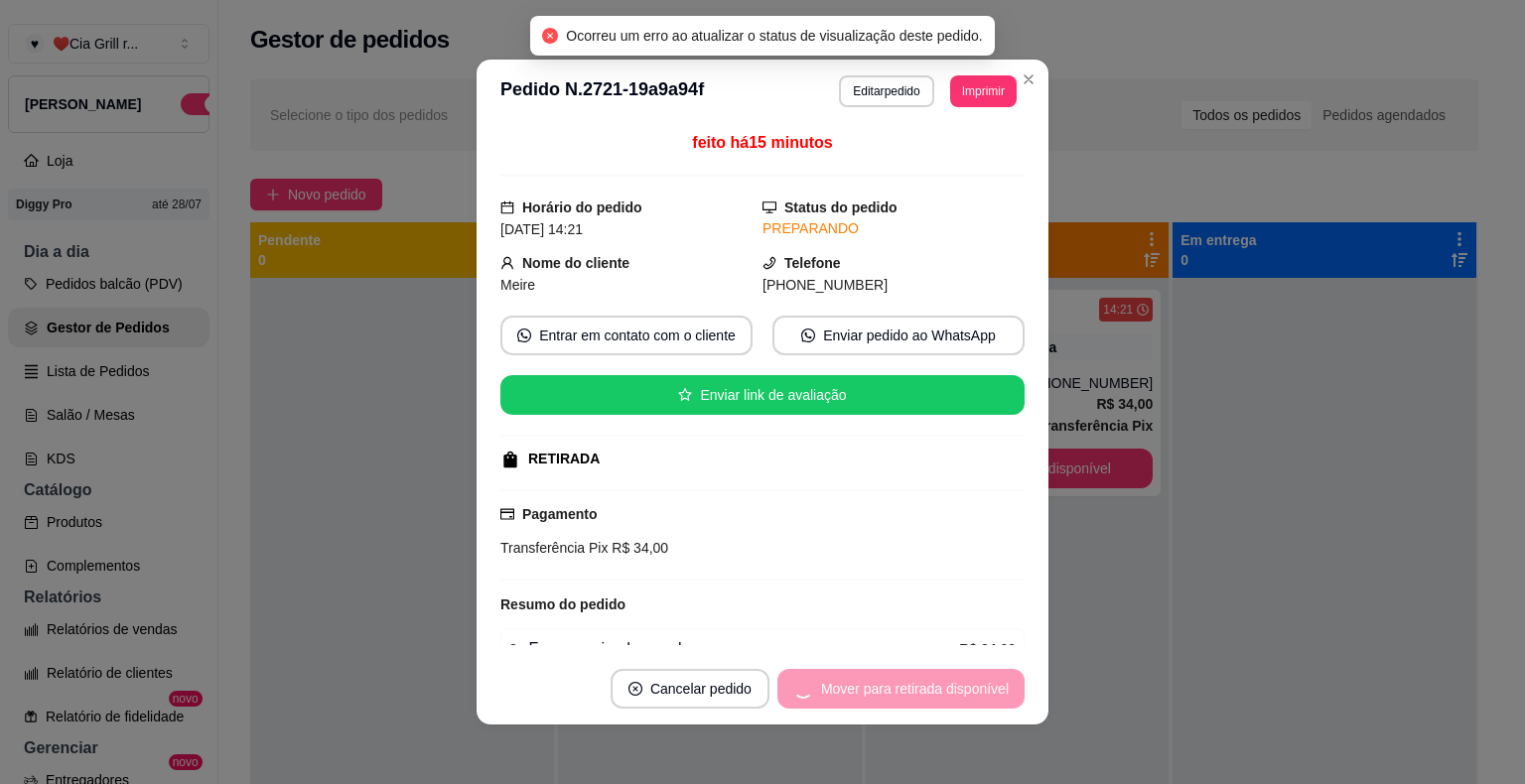 click on "Mover para retirada disponível" at bounding box center [901, 689] 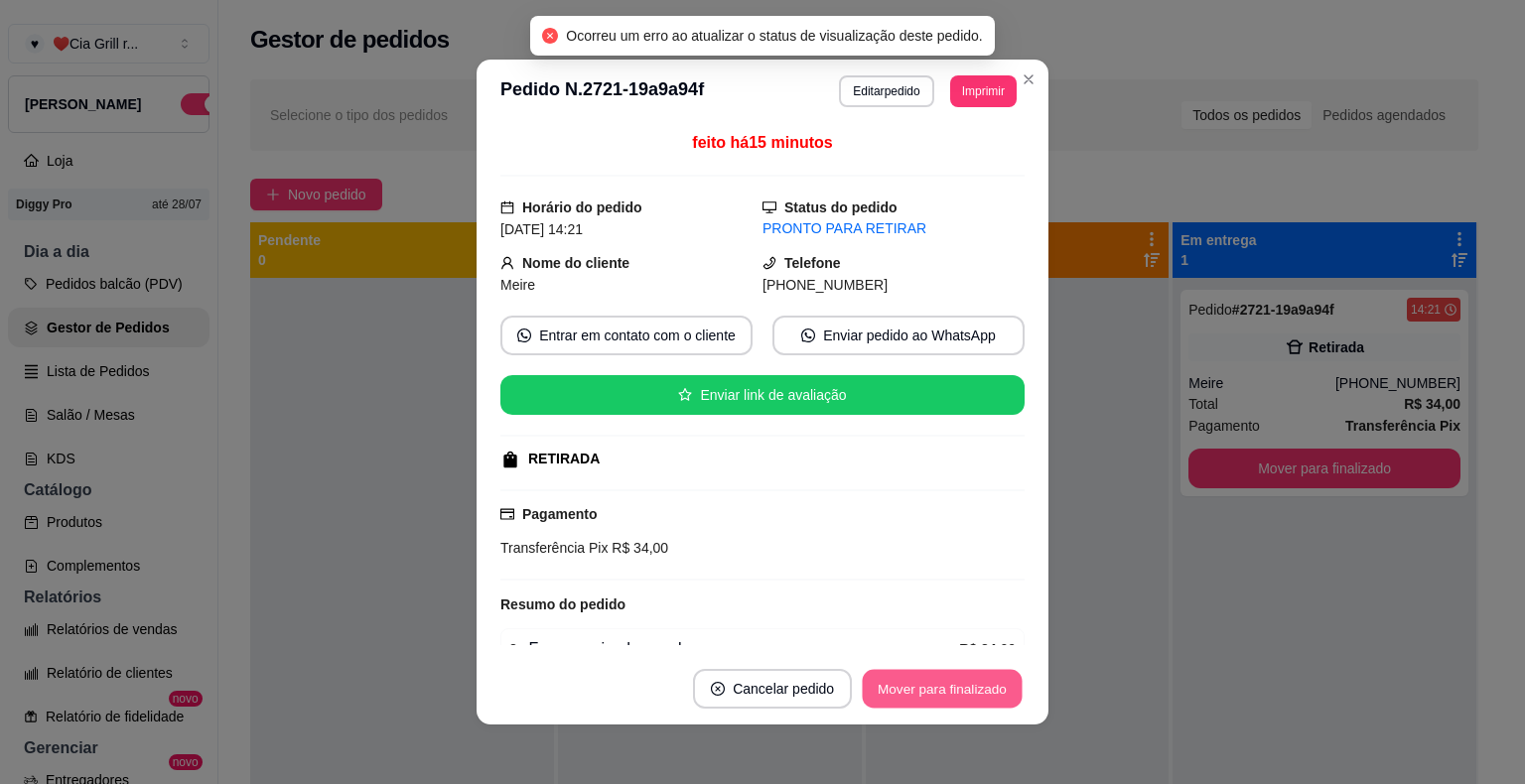 click on "Mover para finalizado" at bounding box center [942, 689] 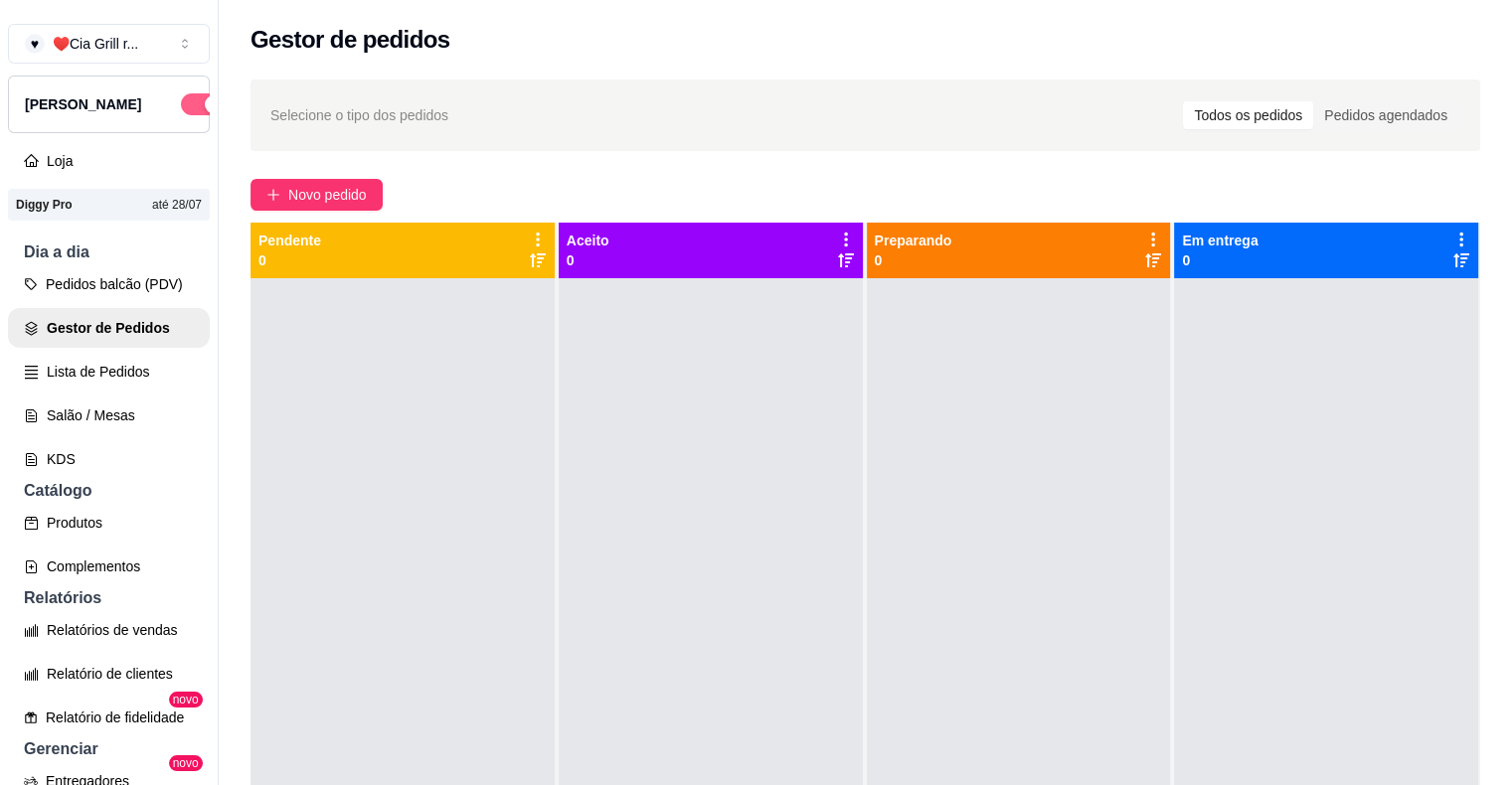 click at bounding box center (203, 104) 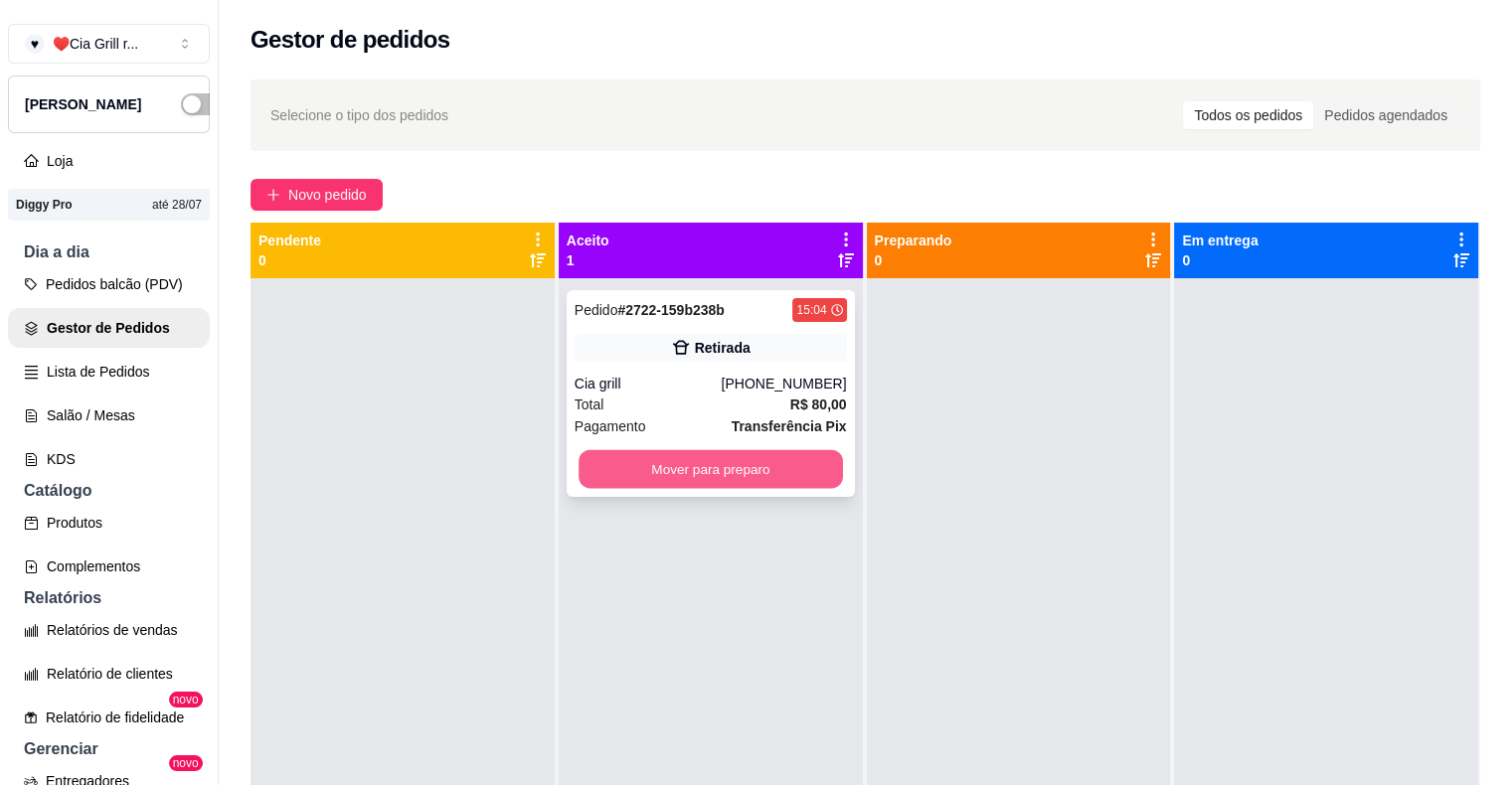 click on "Mover para preparo" at bounding box center [711, 469] 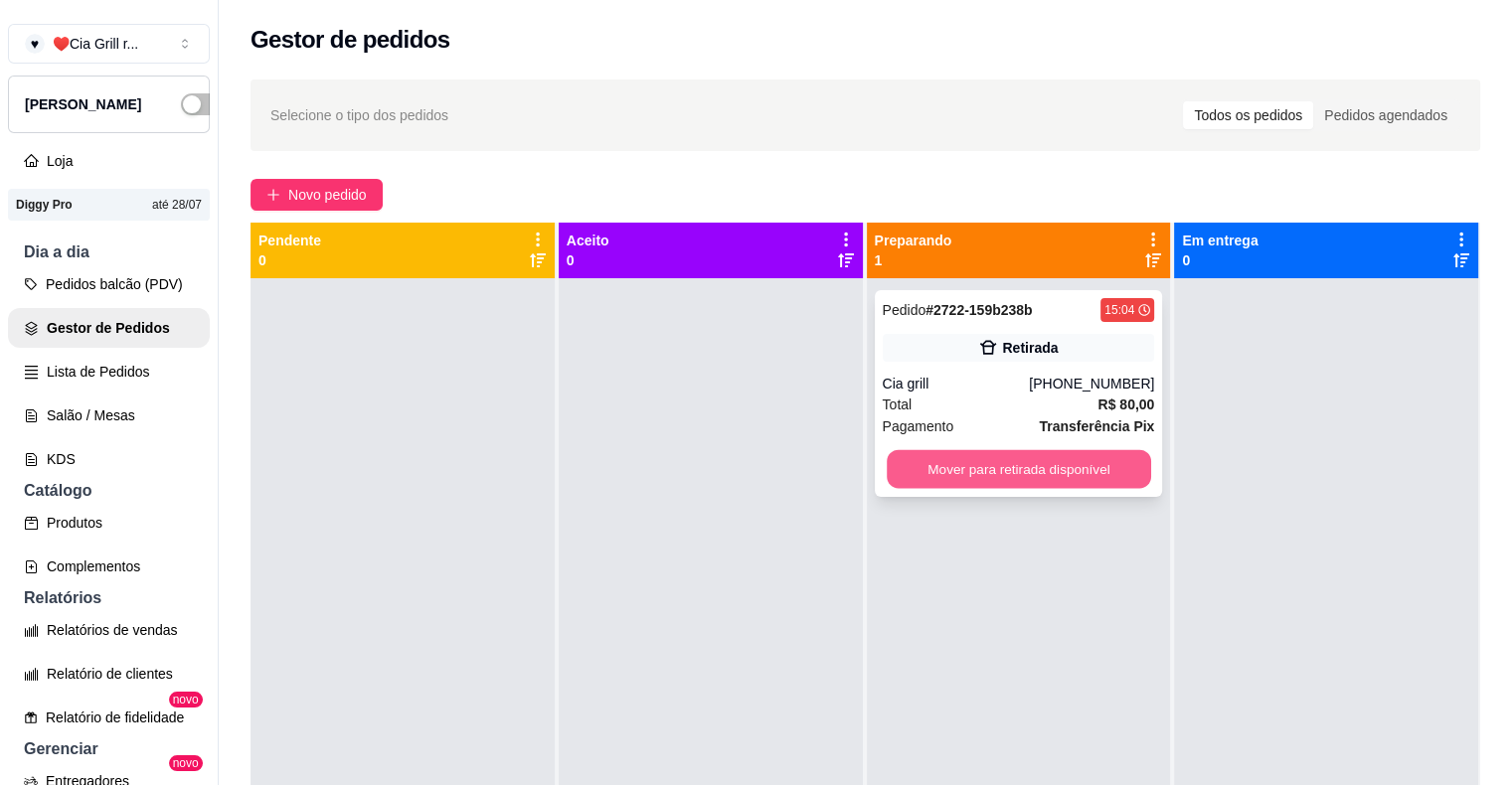 click on "Mover para retirada disponível" at bounding box center [1019, 469] 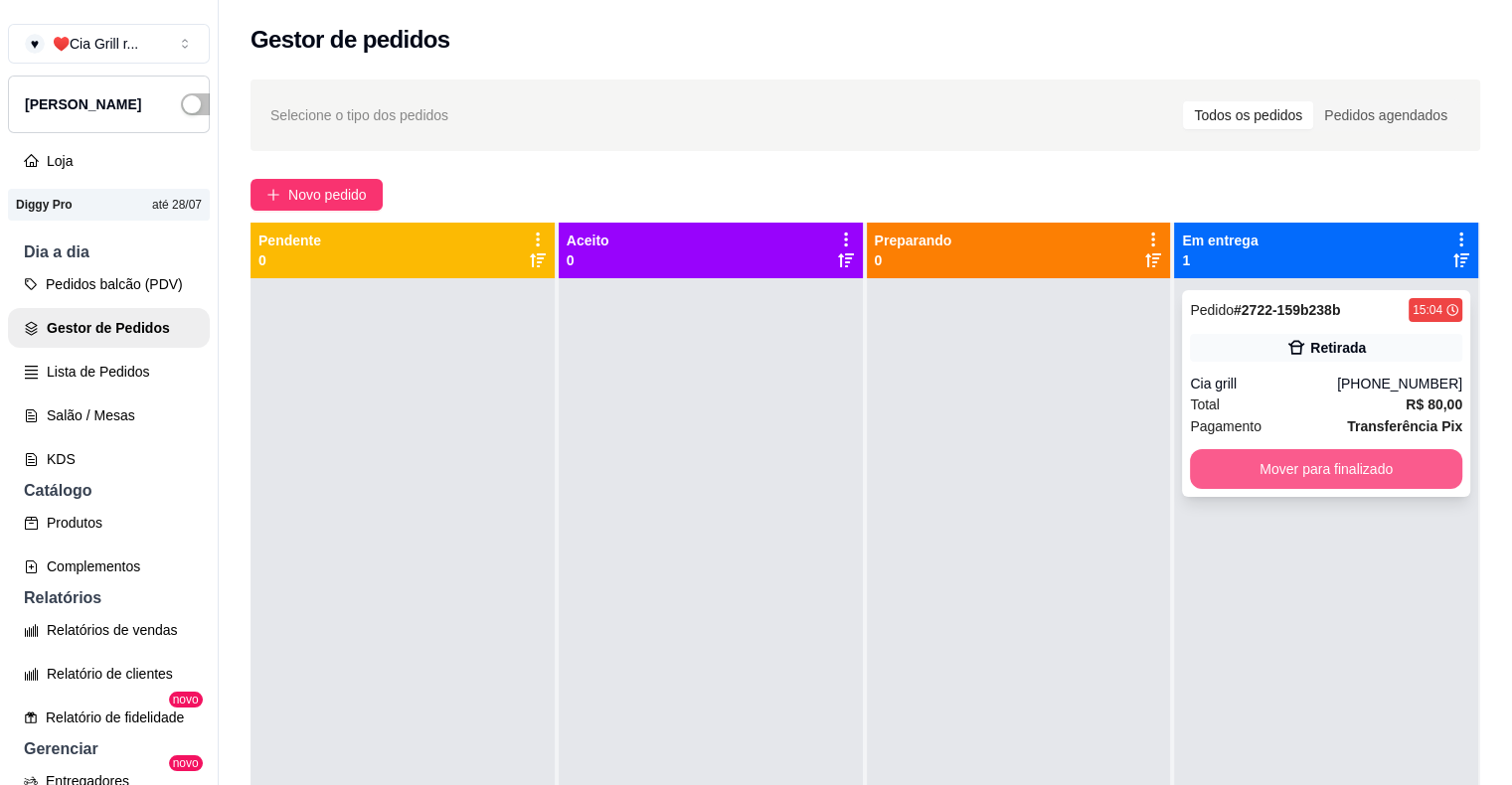 click on "Mover para finalizado" at bounding box center [1326, 469] 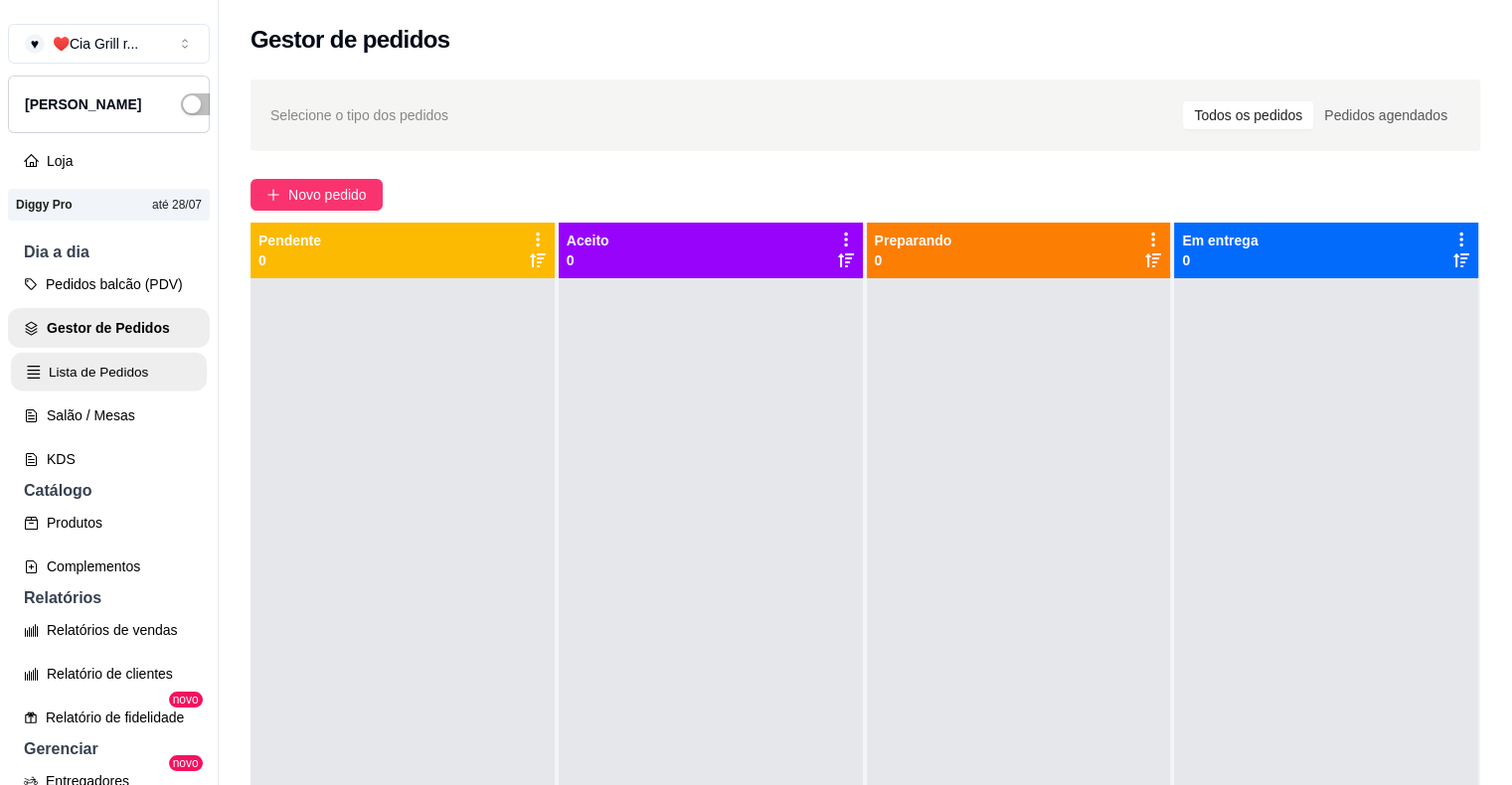 click on "Lista de Pedidos" at bounding box center (108, 372) 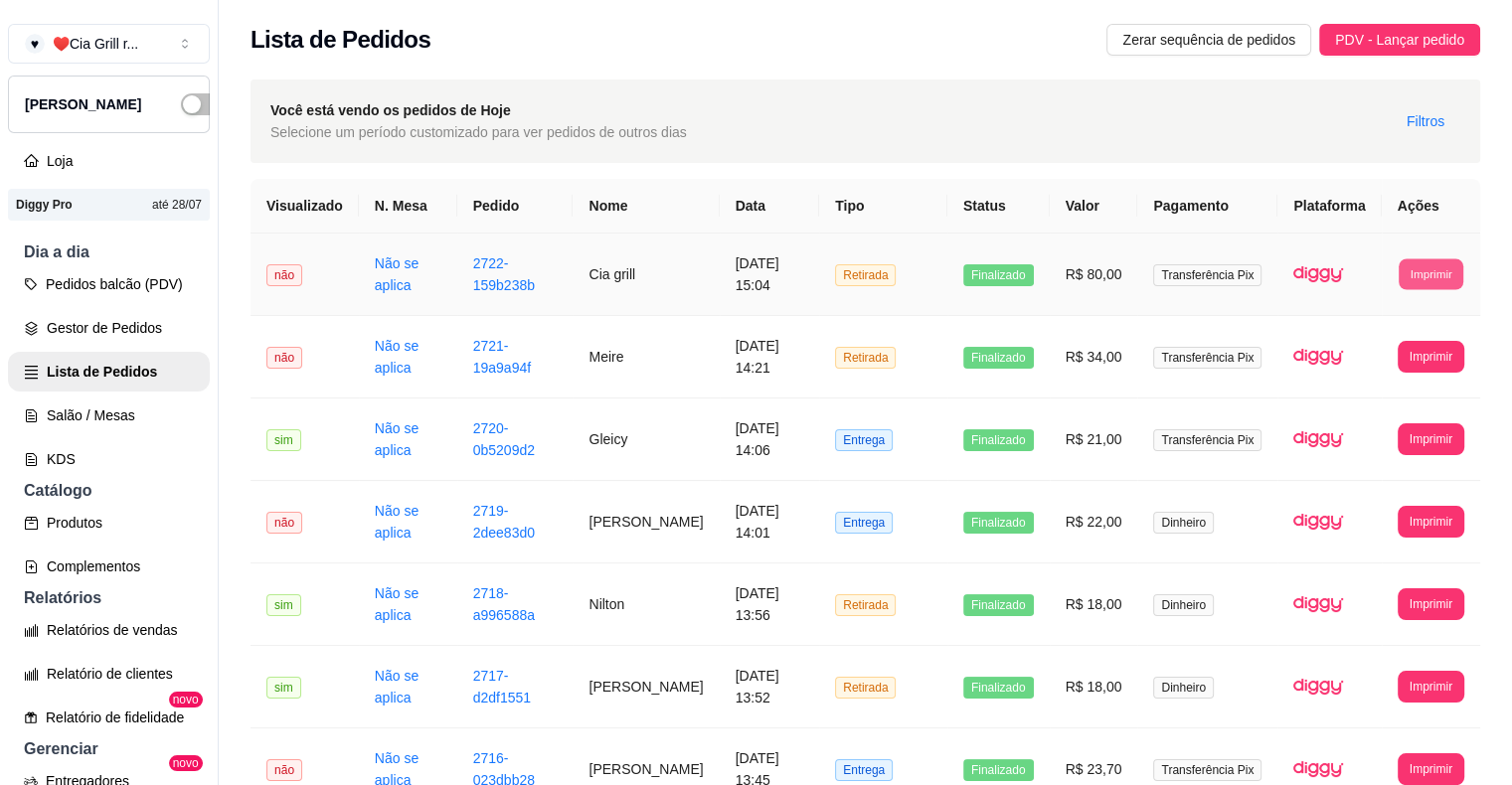 click on "Imprimir" at bounding box center [1430, 273] 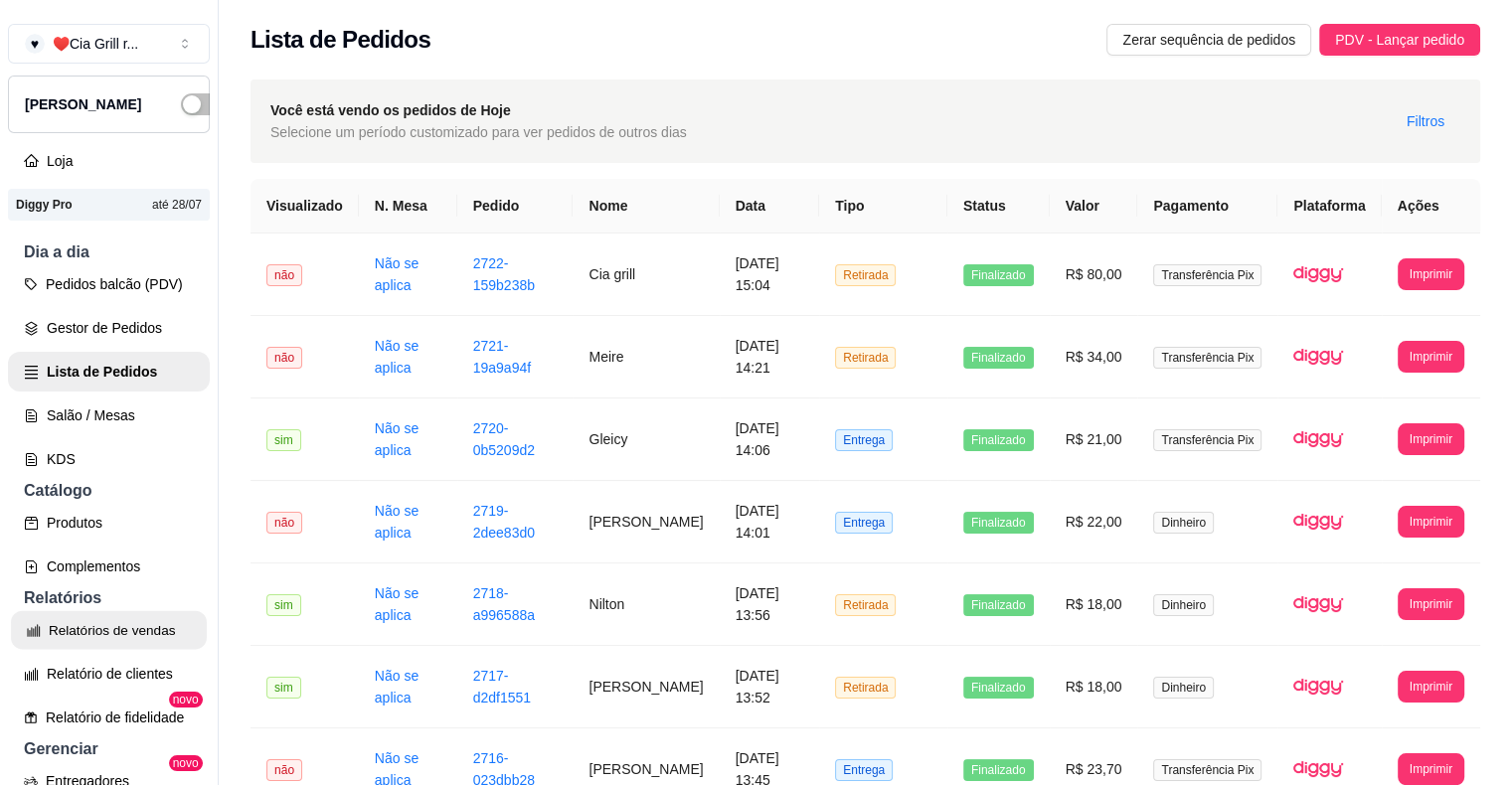 click on "Relatórios de vendas" at bounding box center (108, 630) 